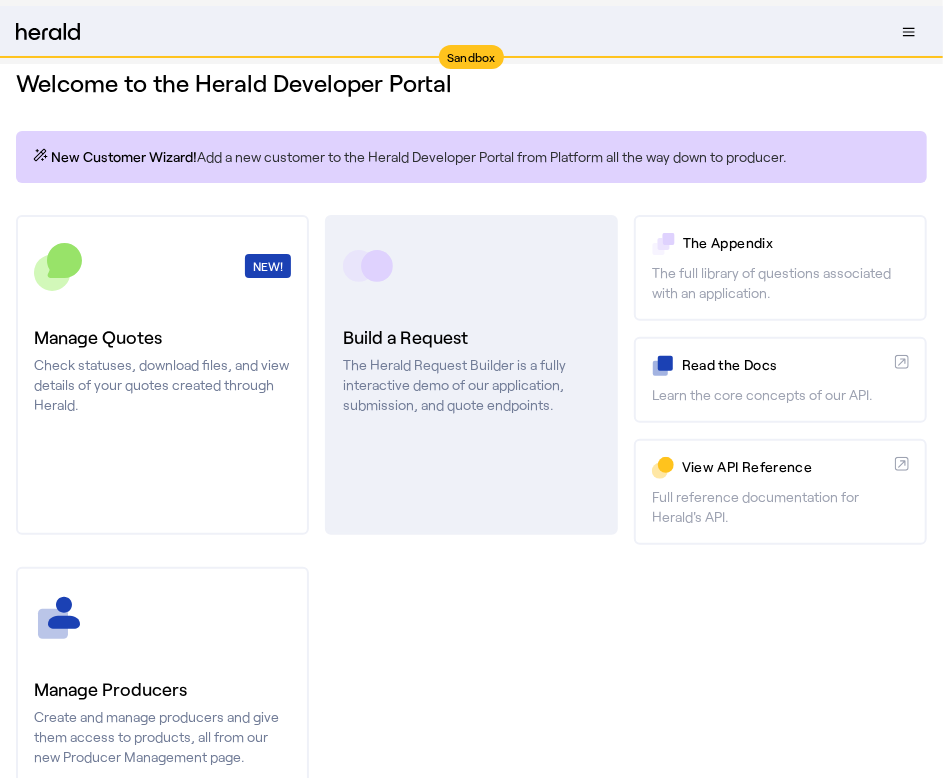 scroll, scrollTop: 154, scrollLeft: 0, axis: vertical 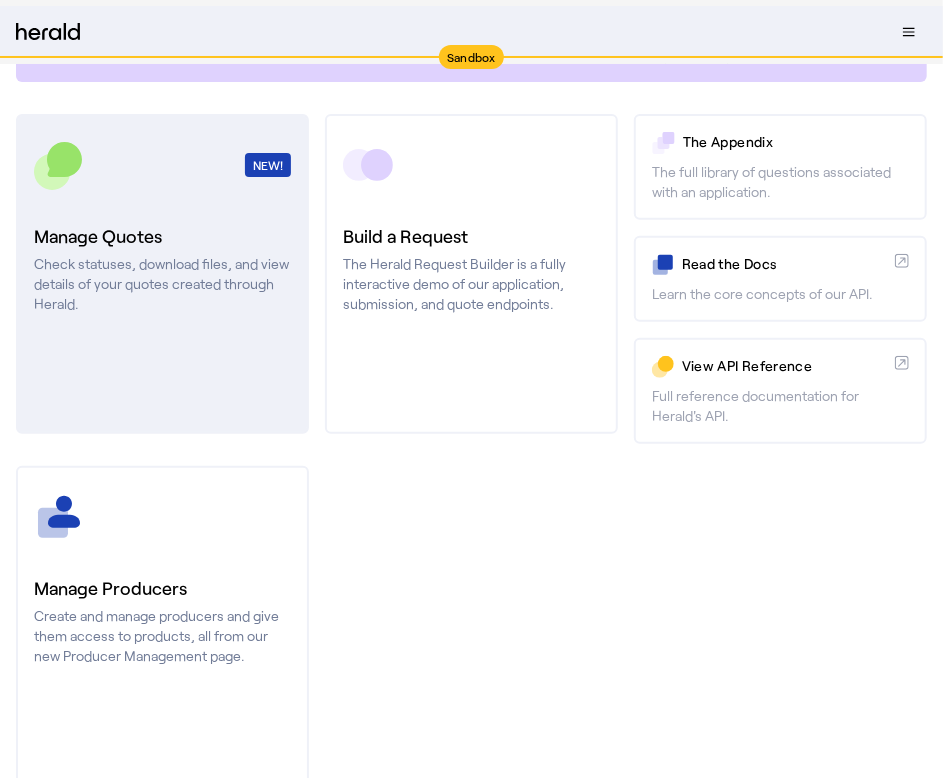 click on "NEW!  Manage Quotes  Check statuses, download files, and view details of your quotes created through Herald." 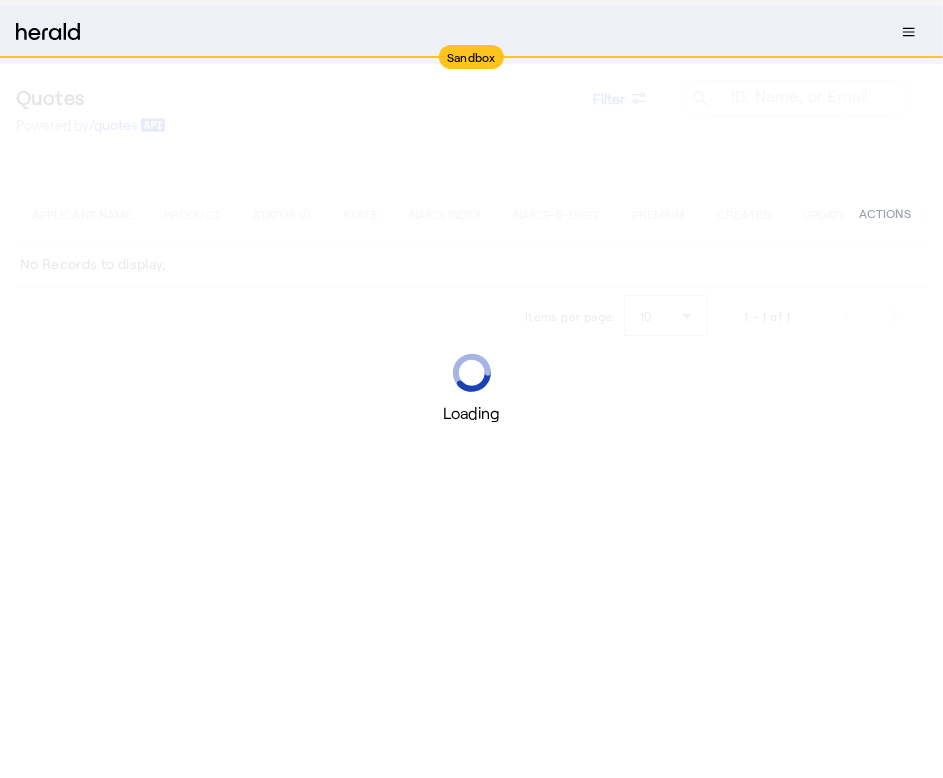 type on "**********" 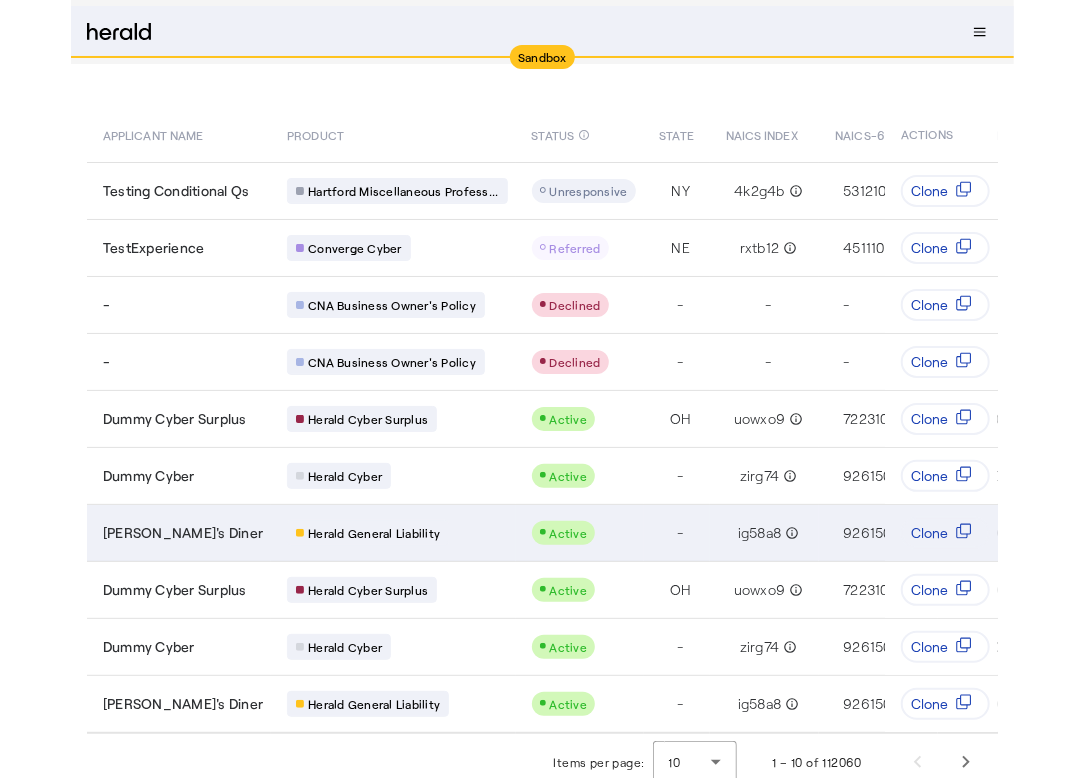 scroll, scrollTop: 0, scrollLeft: 0, axis: both 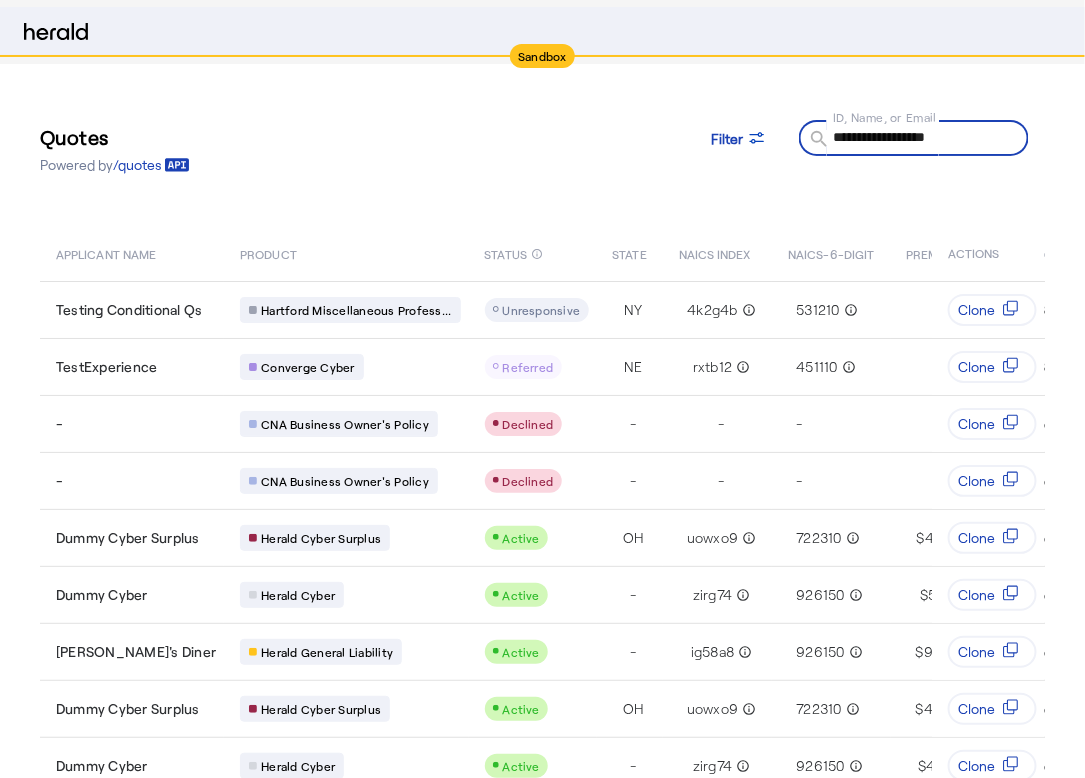 select on "pfm_2v8p_herald_api" 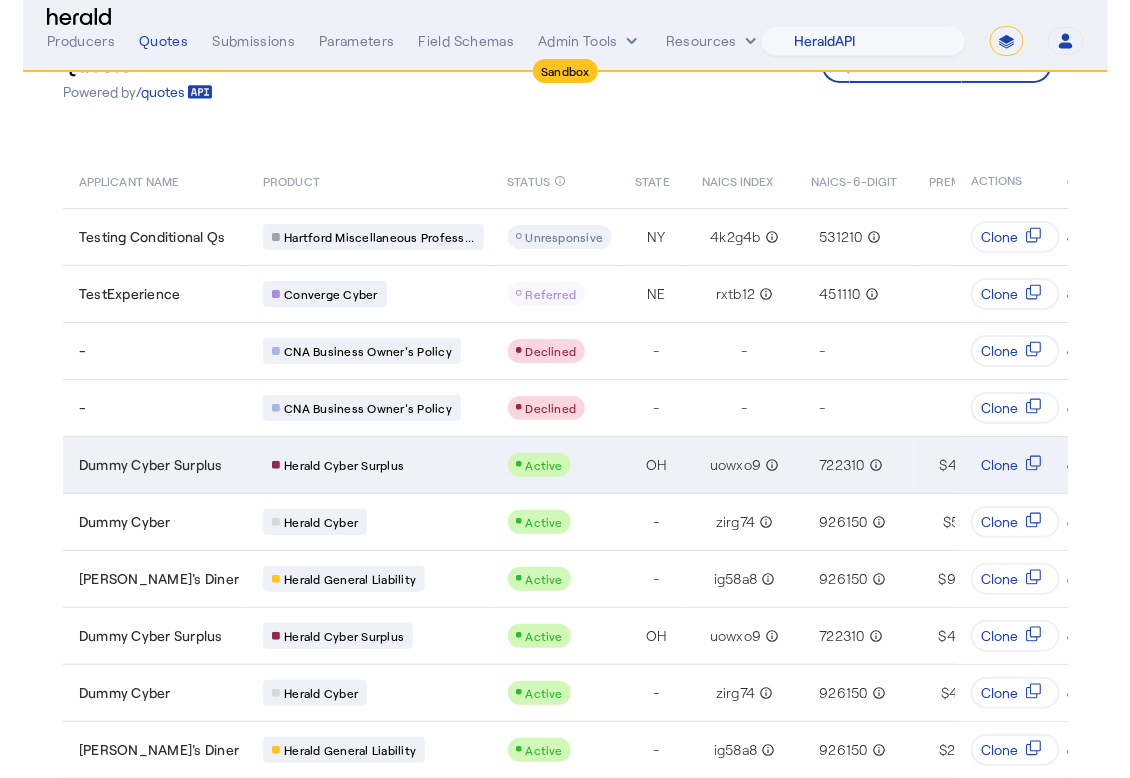 scroll, scrollTop: 119, scrollLeft: 0, axis: vertical 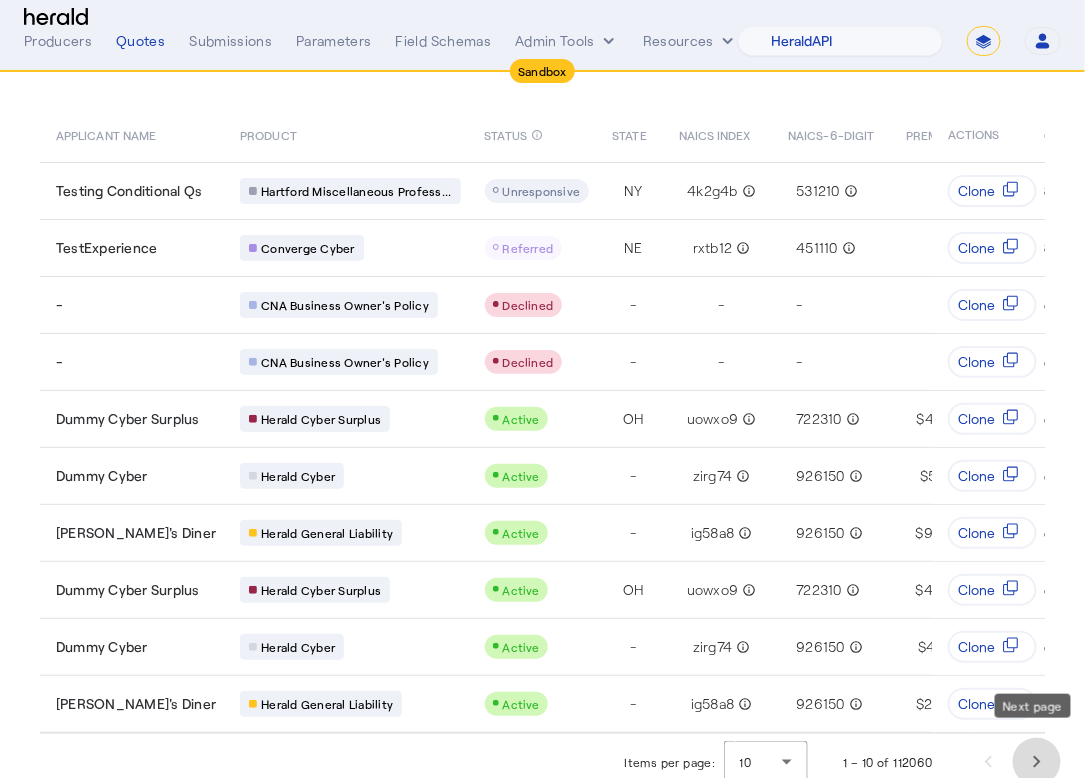click 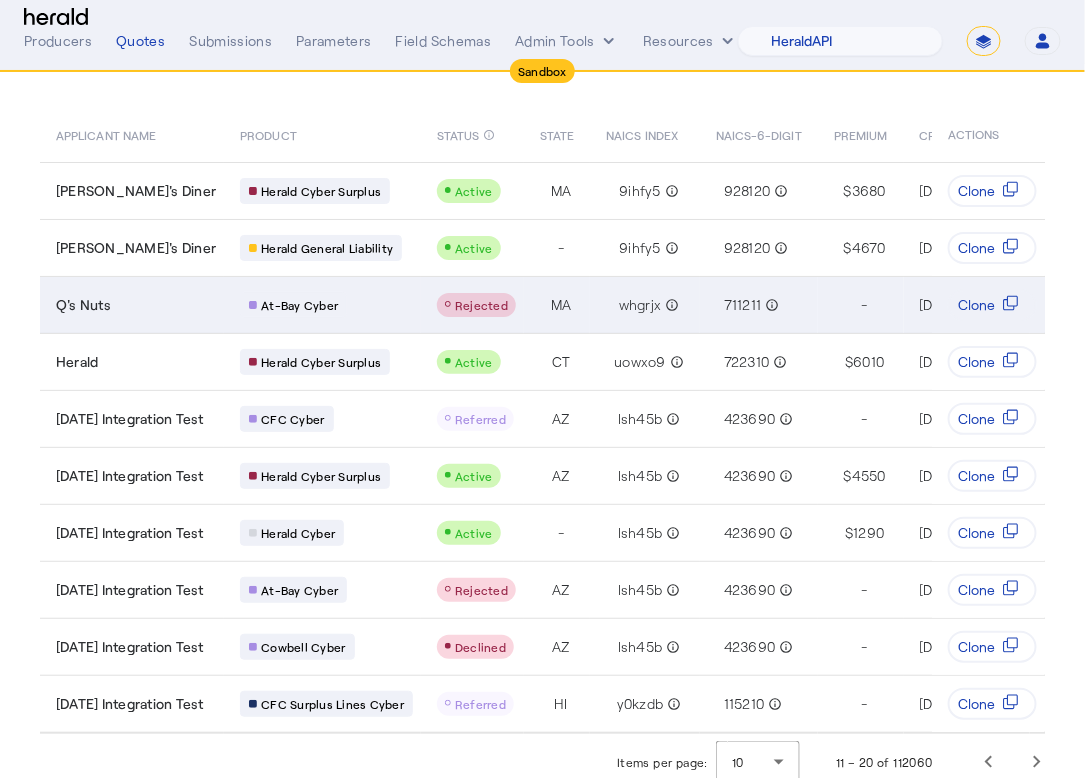 click on "MA" at bounding box center [557, 304] 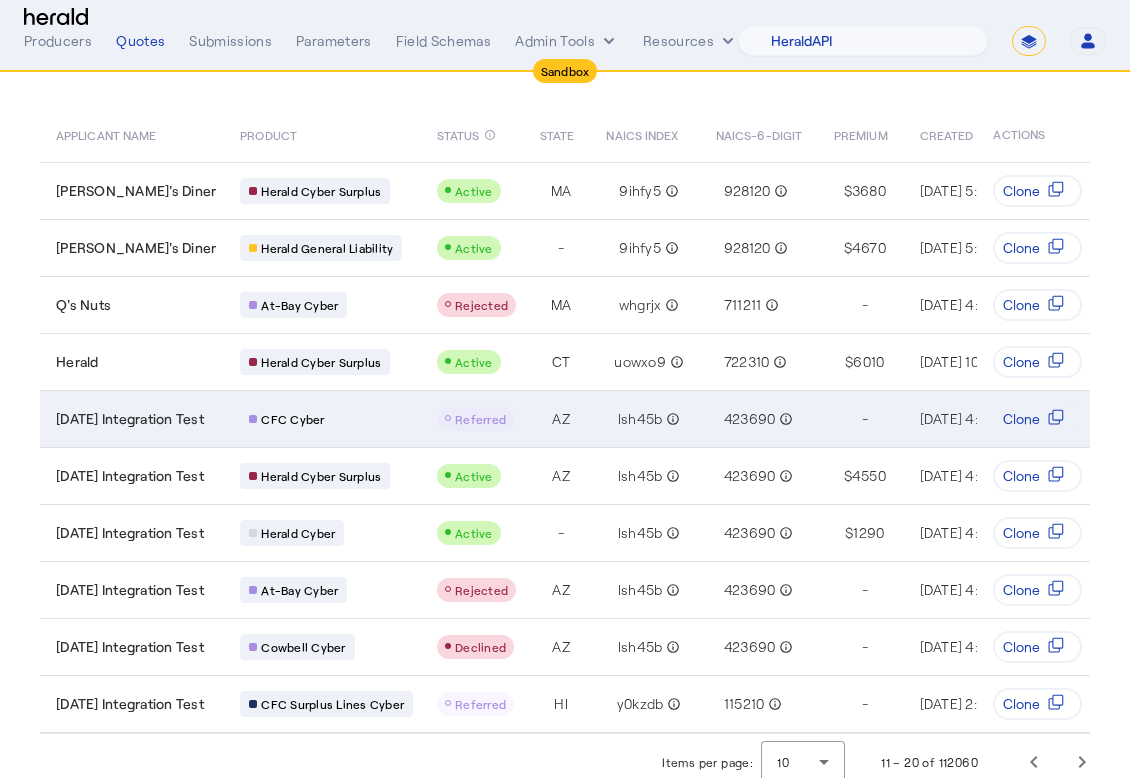 click on "CFC Cyber" at bounding box center (326, 419) 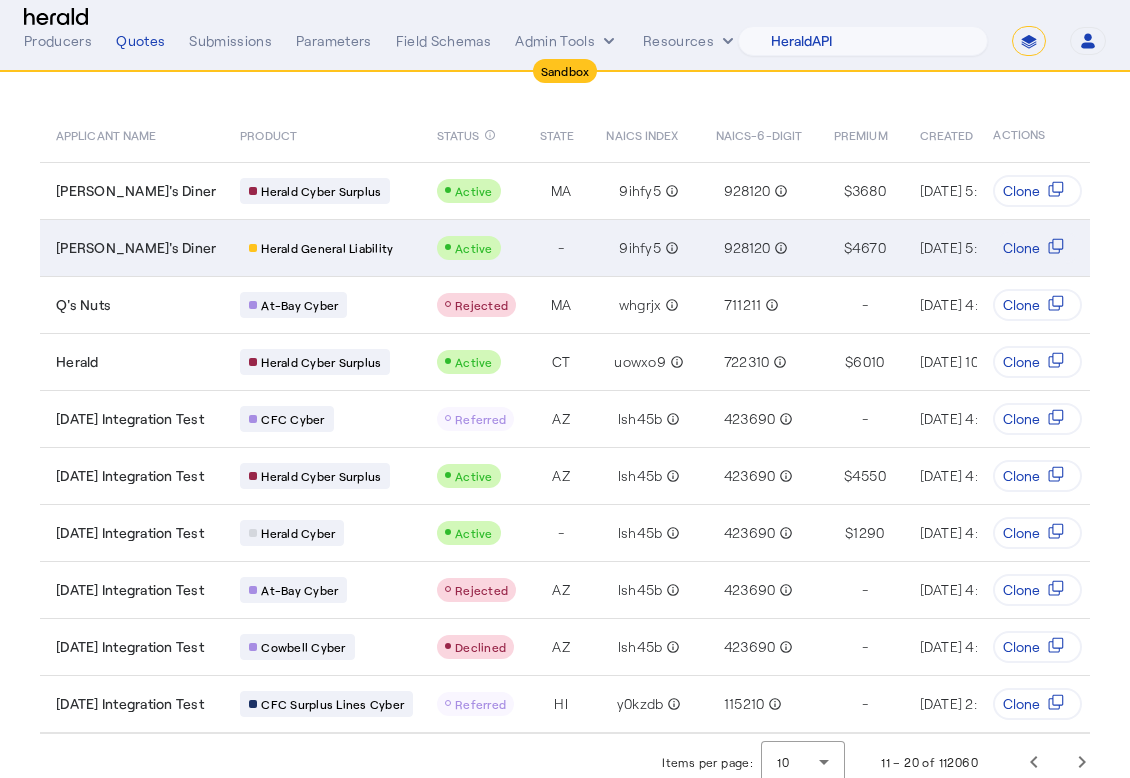 scroll, scrollTop: 0, scrollLeft: 0, axis: both 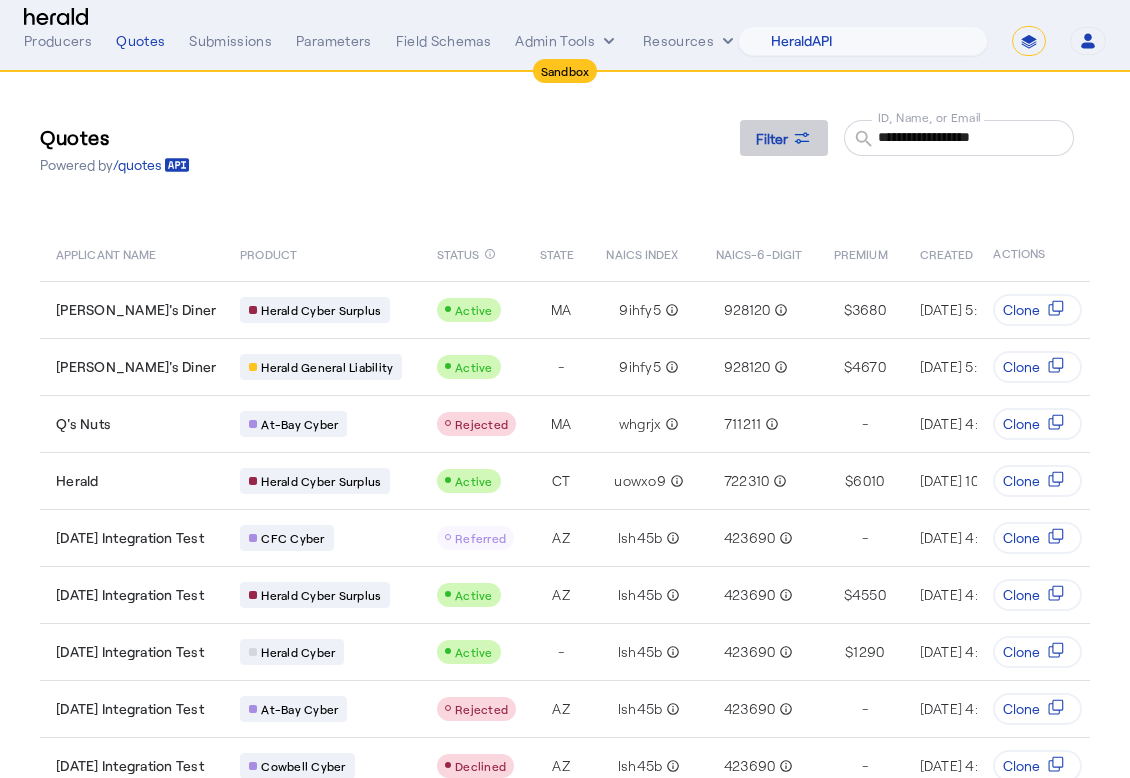 click on "Filter" at bounding box center [772, 138] 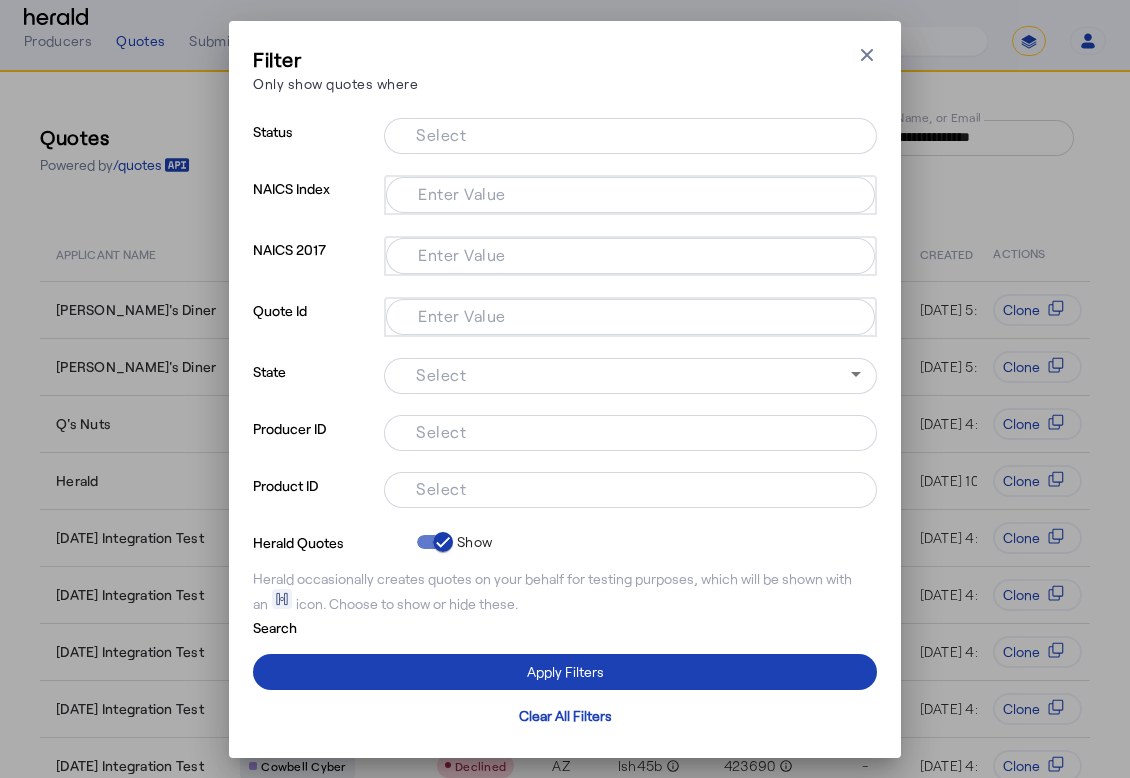 click at bounding box center [625, 374] 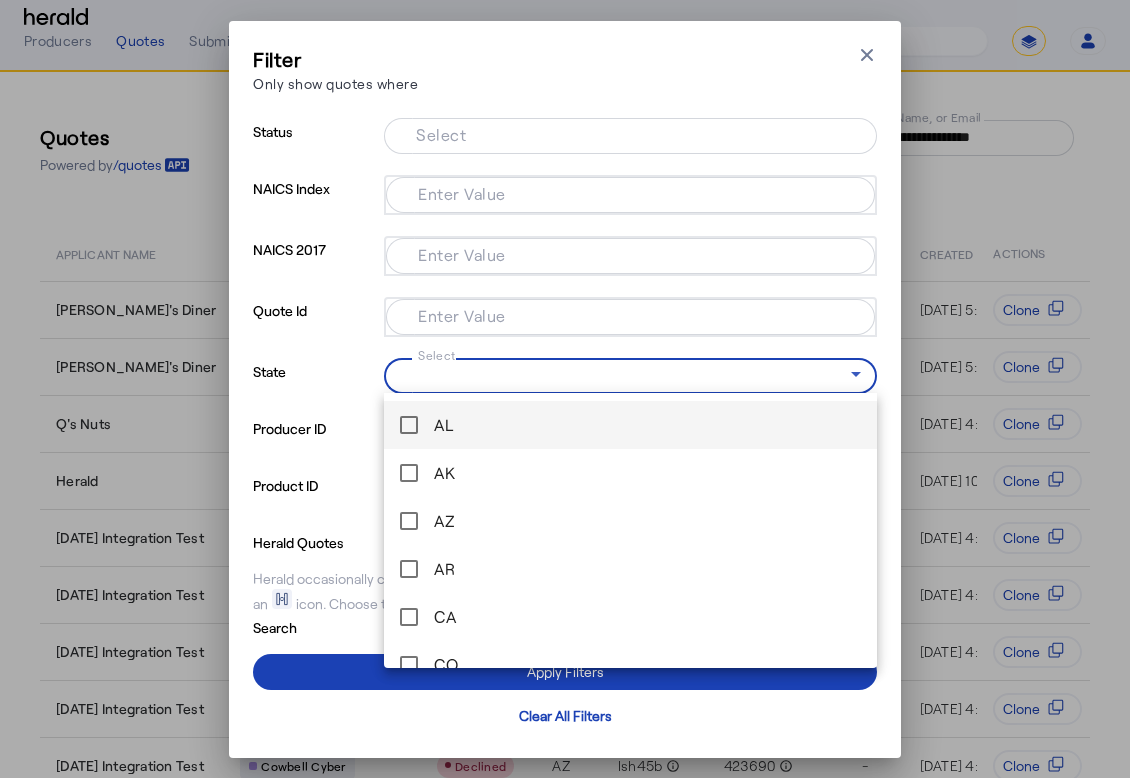 click at bounding box center (565, 389) 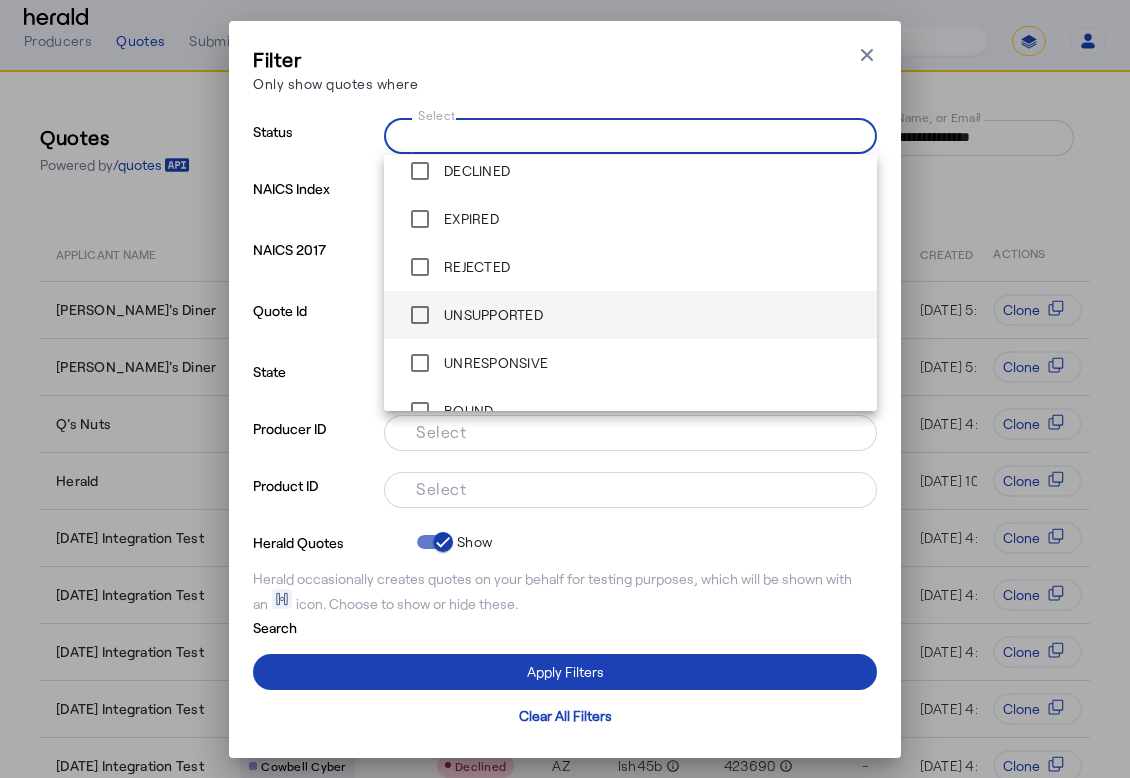 scroll, scrollTop: 235, scrollLeft: 0, axis: vertical 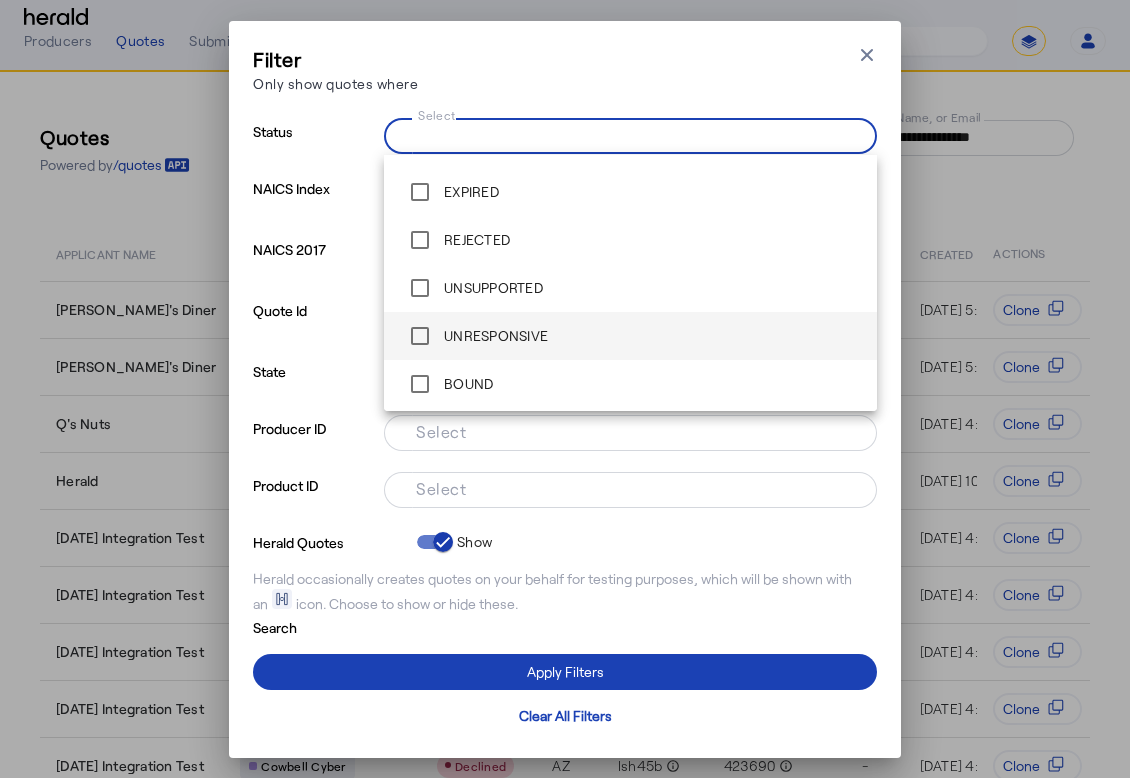 click on "UNRESPONSIVE" at bounding box center (494, 336) 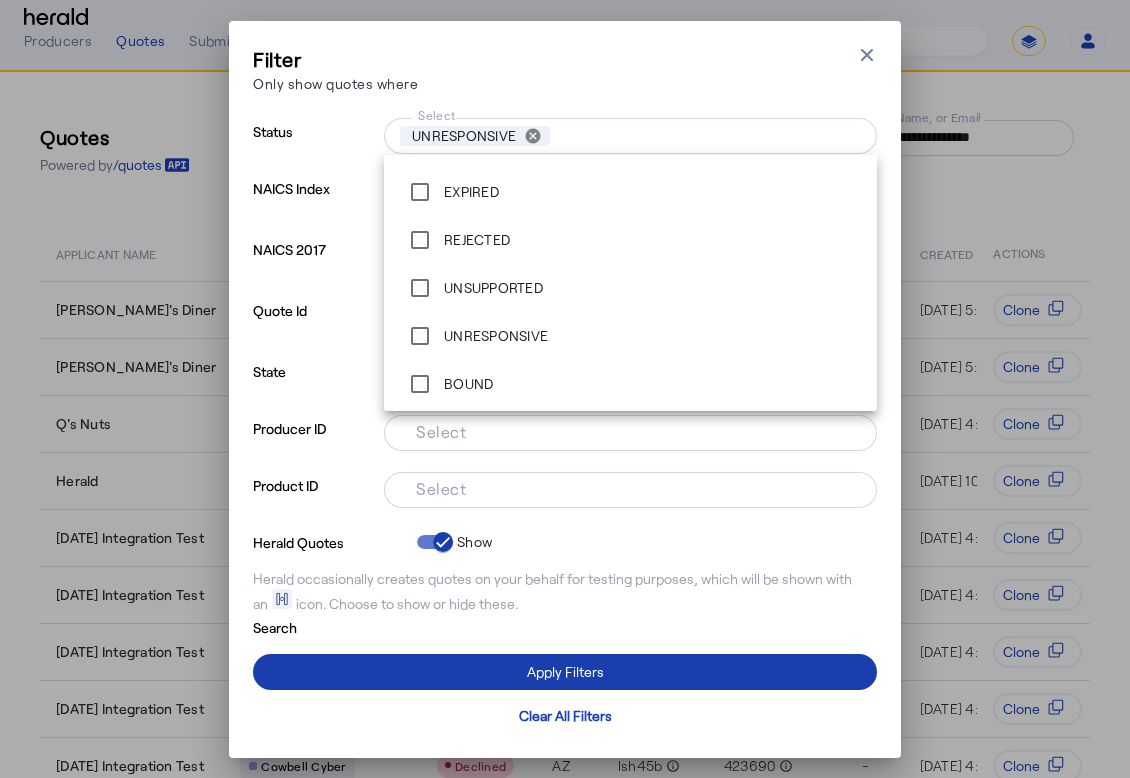 click at bounding box center (565, 672) 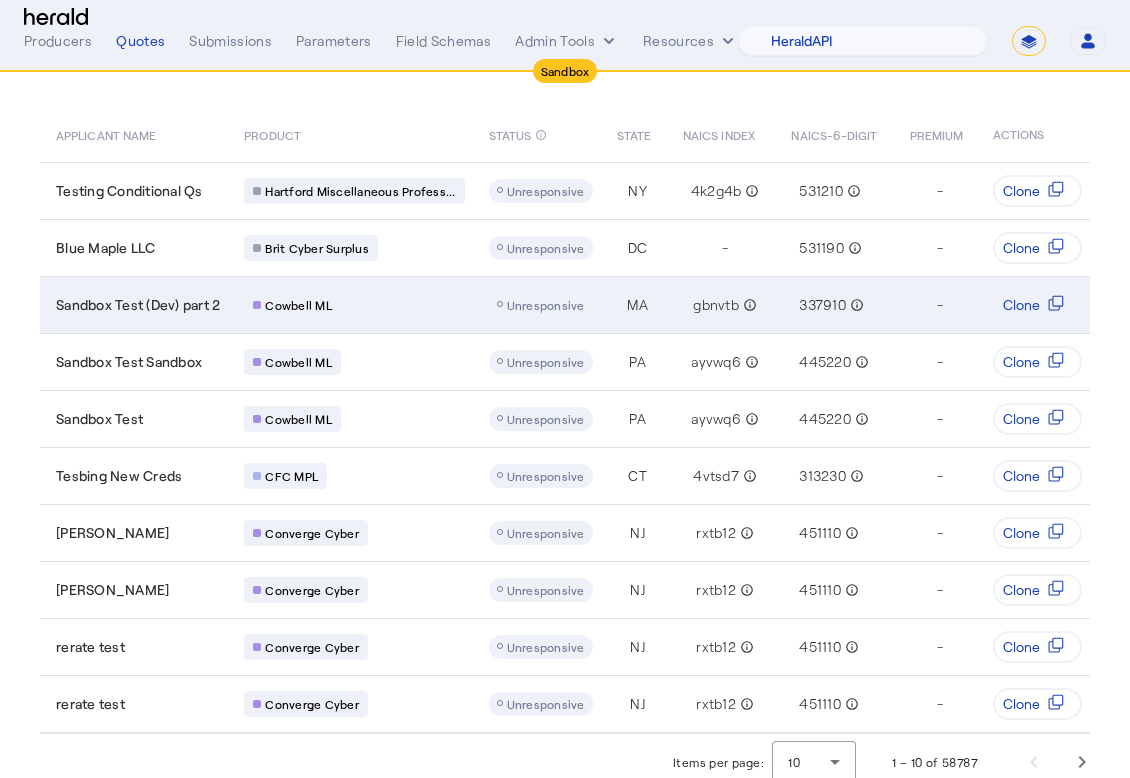 scroll, scrollTop: 0, scrollLeft: 0, axis: both 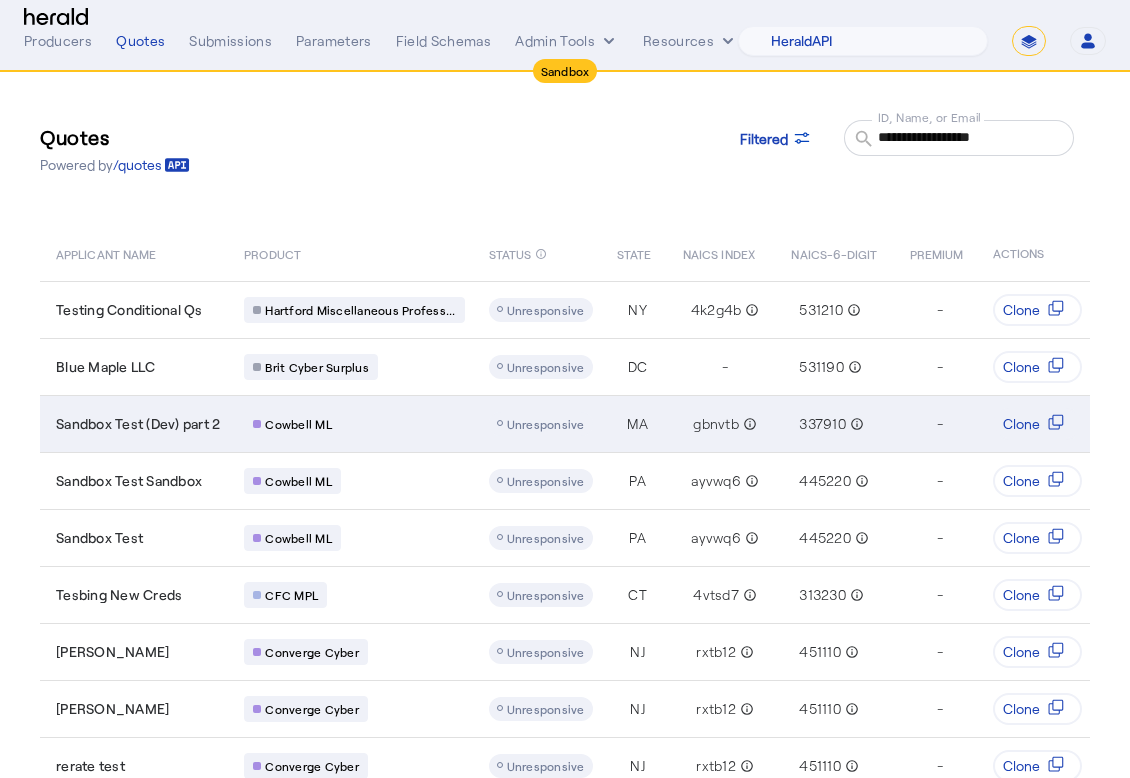 click on "Cowbell ML" at bounding box center [354, 424] 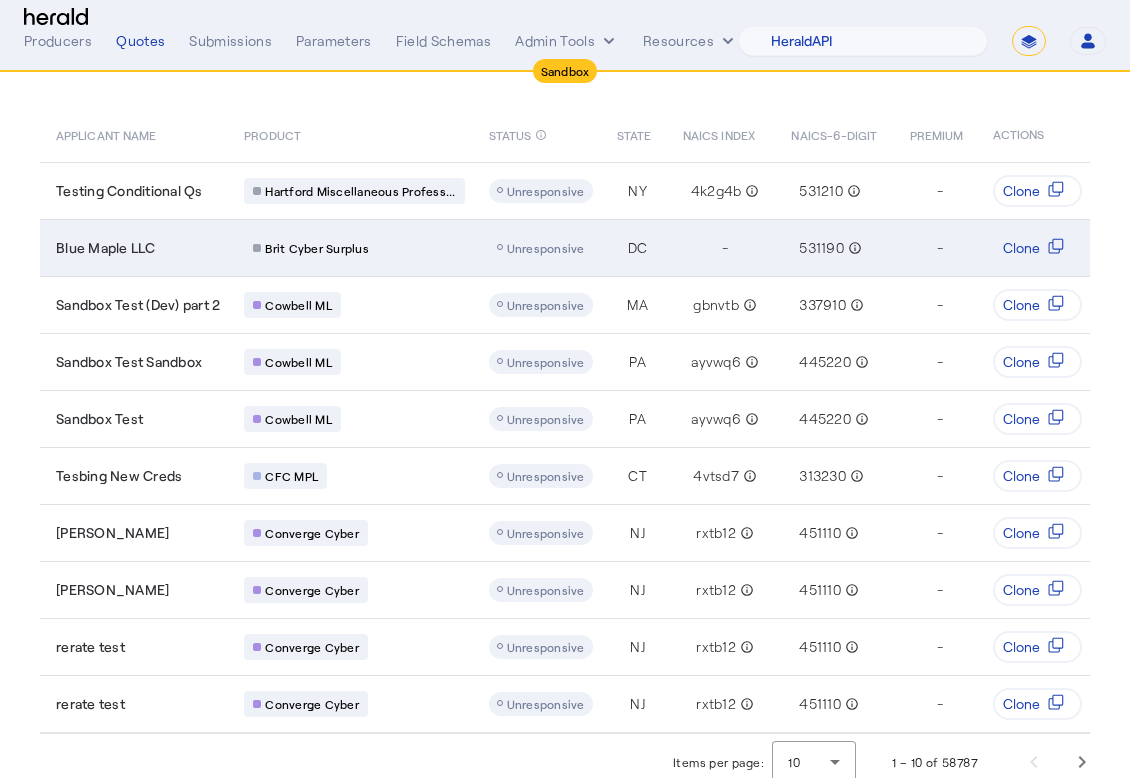 scroll, scrollTop: 0, scrollLeft: 0, axis: both 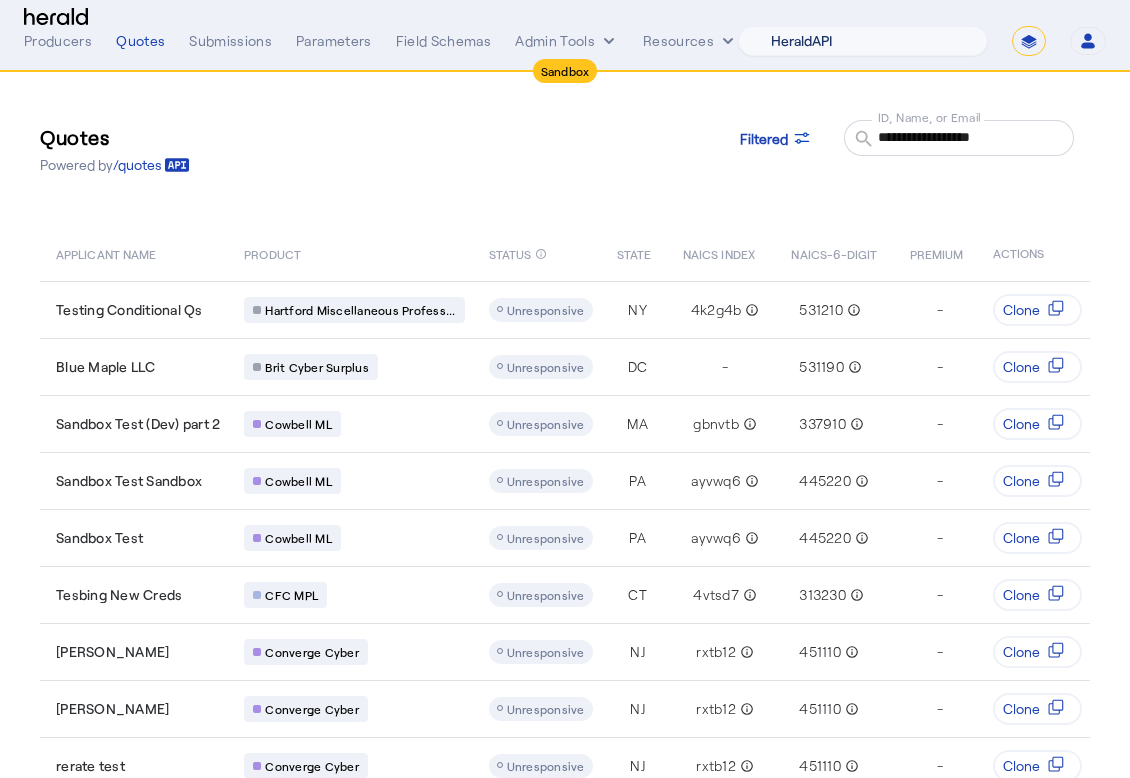 click on "1Fort   Acrisure   Acturis   Affinity Advisors   Affinity Risk   Agentero   AmWins   Anzen   Aon   Appulate   Arch   Assurely   BTIS   Babbix   Berxi   Billy   BindHQ   Bold Penguin    Bolt   Bond   Boxx   Brightway   Brit Demo Sandbox   Broker Buddha   Buddy   Bunker   Burns Wilcox   CNA Test   CRC   CS onboarding test account   Chubb Test   Citadel   Coalition   Coast   Coterie Test   Counterpart    CoverForce   CoverWallet   Coverdash   Coverhound   Cowbell   Cyber Example Platform   CyberPassport   Defy Insurance   Draftrs   ESpecialty   Embroker   Equal Parts   Exavalu   Ezyagent   Federacy Platform   FifthWall   Flow Speciality (Capitola)   Foundation   Founder Shield   Gaya   Gerent   GloveBox   Glow   Growthmill   HW Kaufman   Hartford Steam Boiler   Hawksoft   Heffernan Insurance Brokers   Herald Envoy Testing   HeraldAPI   Hypergato   Inchanted   Indemn.ai   Infinity   Insured.io   Insuremo   Insuritas   Irys   Jencap   Kamillio   Kayna   LTI Mindtree   Layr   Limit   Markel Test   Marsh   Novidea" at bounding box center (863, 41) 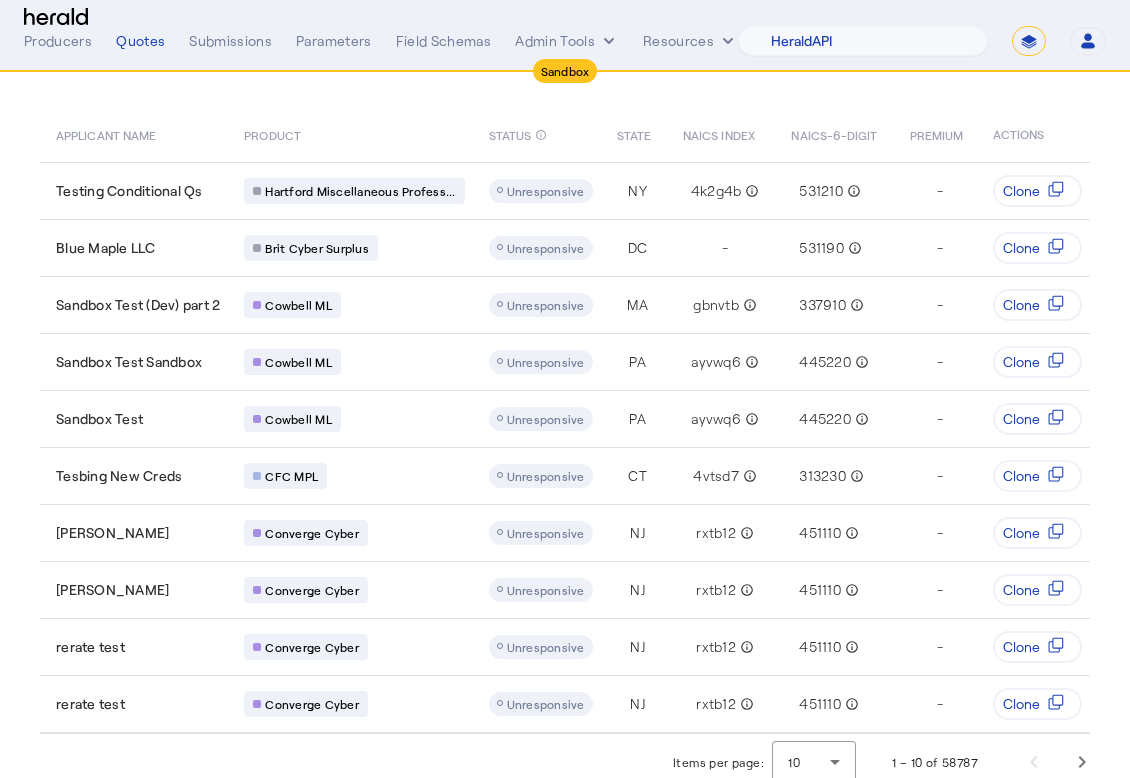 scroll, scrollTop: 0, scrollLeft: 0, axis: both 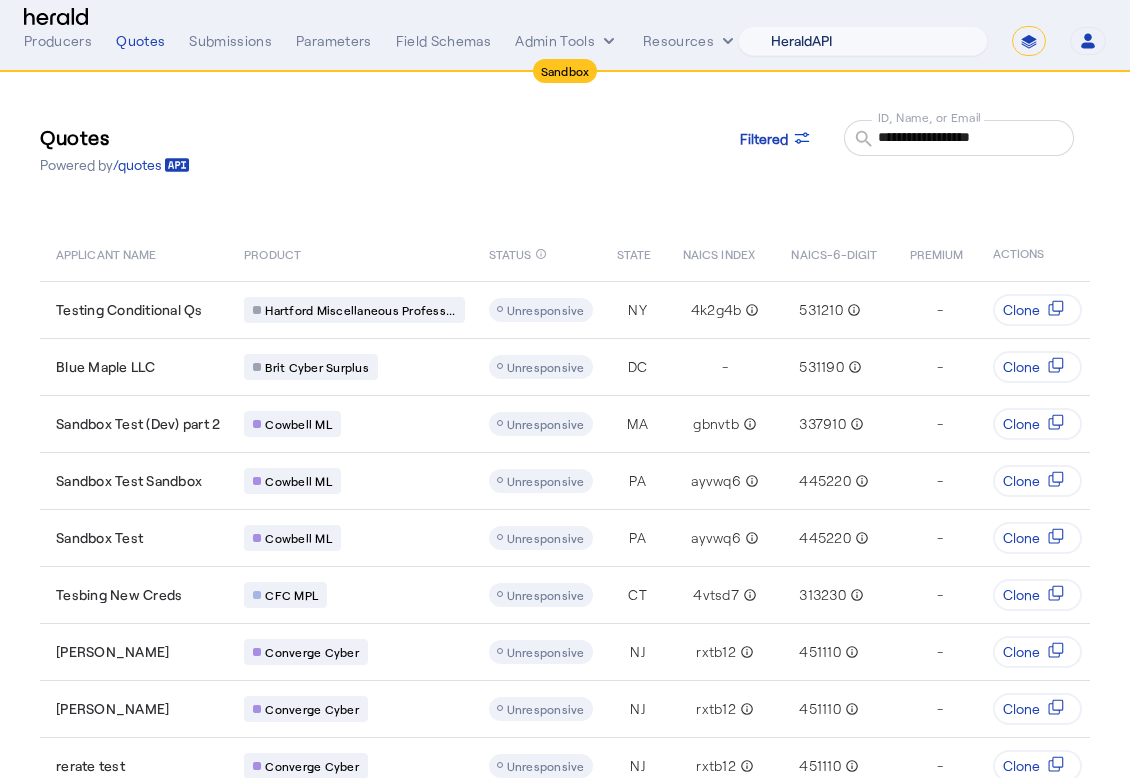 click on "1Fort   Acrisure   Acturis   Affinity Advisors   Affinity Risk   Agentero   AmWins   Anzen   Aon   Appulate   Arch   Assurely   BTIS   Babbix   Berxi   Billy   BindHQ   Bold Penguin    Bolt   Bond   Boxx   Brightway   Brit Demo Sandbox   Broker Buddha   Buddy   Bunker   Burns Wilcox   CNA Test   CRC   CS onboarding test account   Chubb Test   Citadel   Coalition   Coast   Coterie Test   Counterpart    CoverForce   CoverWallet   Coverdash   Coverhound   Cowbell   Cyber Example Platform   CyberPassport   Defy Insurance   Draftrs   ESpecialty   Embroker   Equal Parts   Exavalu   Ezyagent   Federacy Platform   FifthWall   Flow Speciality (Capitola)   Foundation   Founder Shield   Gaya   Gerent   GloveBox   Glow   Growthmill   HW Kaufman   Hartford Steam Boiler   Hawksoft   Heffernan Insurance Brokers   Herald Envoy Testing   HeraldAPI   Hypergato   Inchanted   Indemn.ai   Infinity   Insured.io   Insuremo   Insuritas   Irys   Jencap   Kamillio   Kayna   LTI Mindtree   Layr   Limit   Markel Test   Marsh   Novidea" at bounding box center (863, 41) 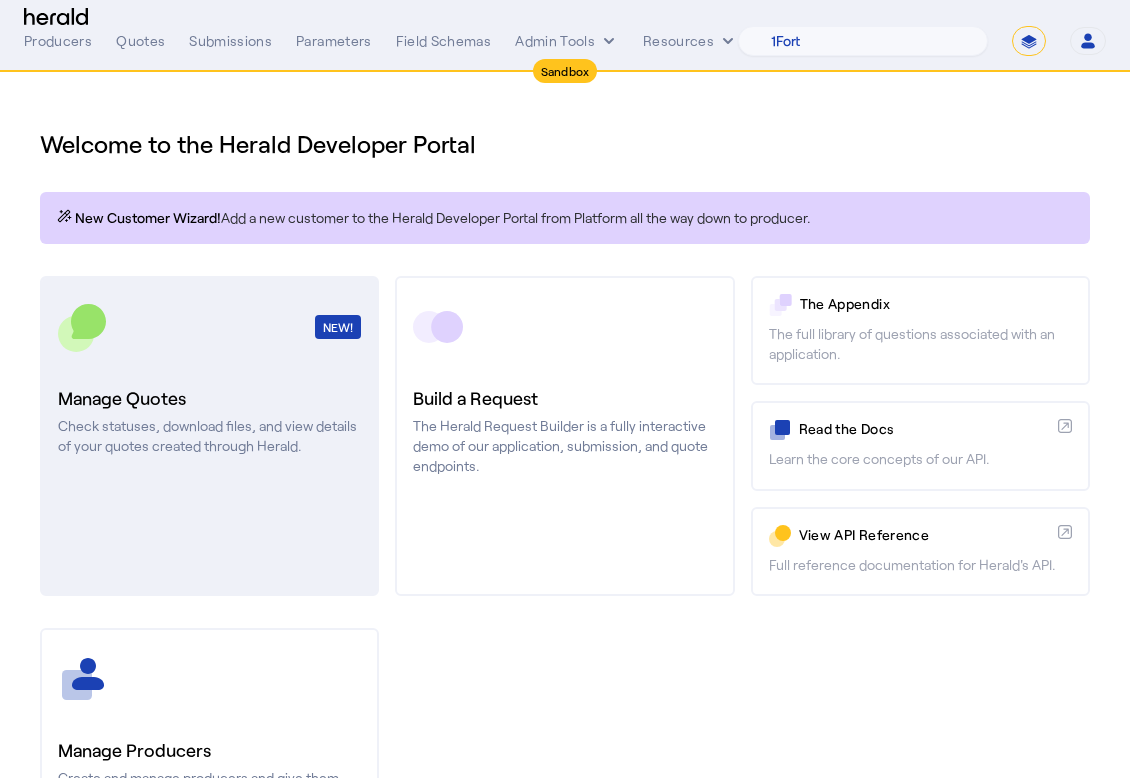click on "Manage Quotes" 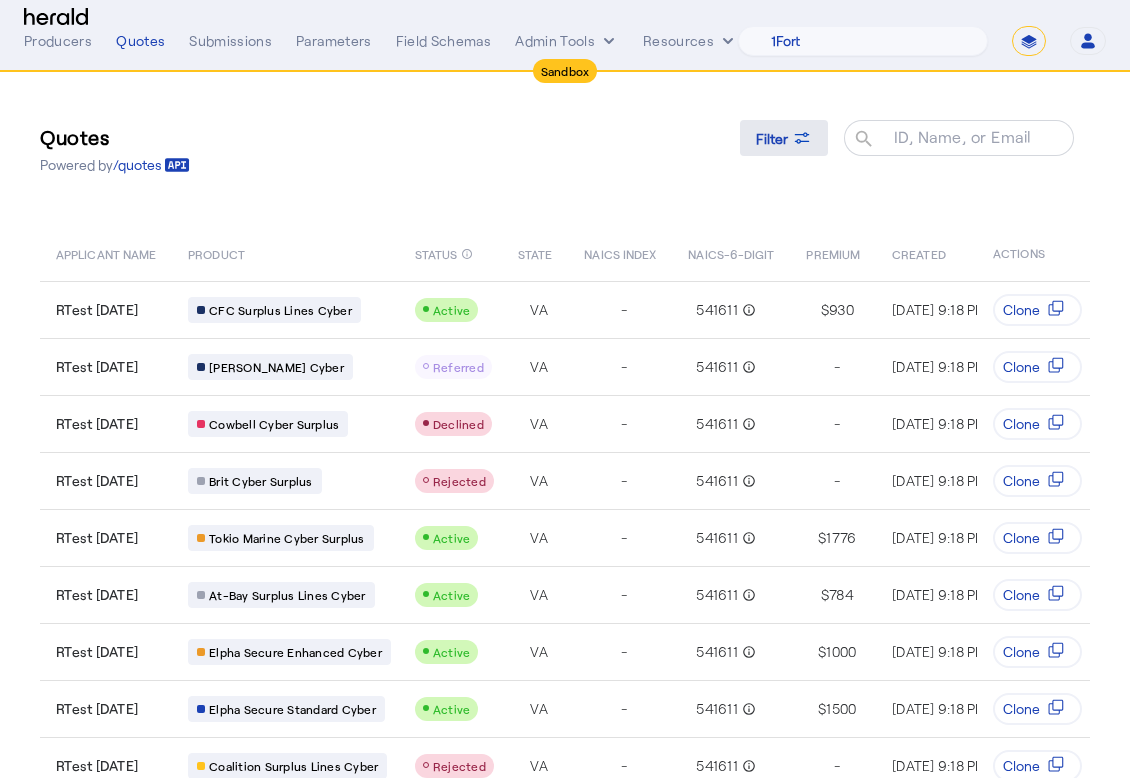 click at bounding box center (784, 138) 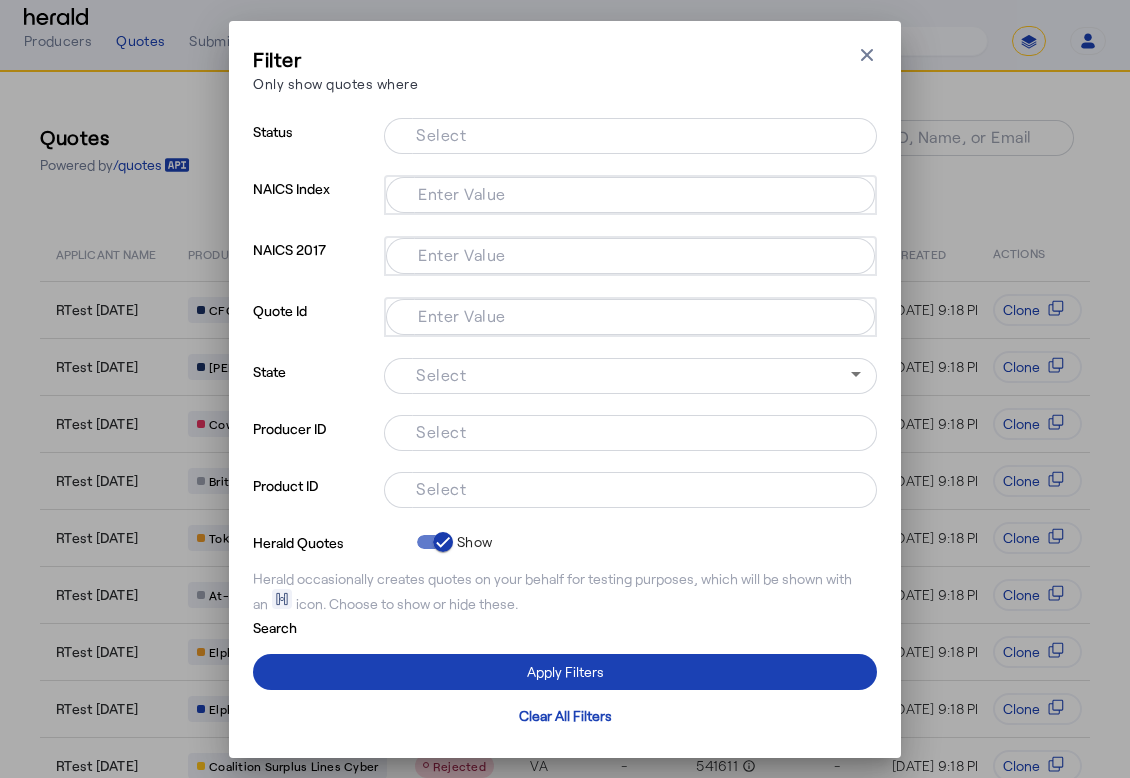 click at bounding box center (630, 136) 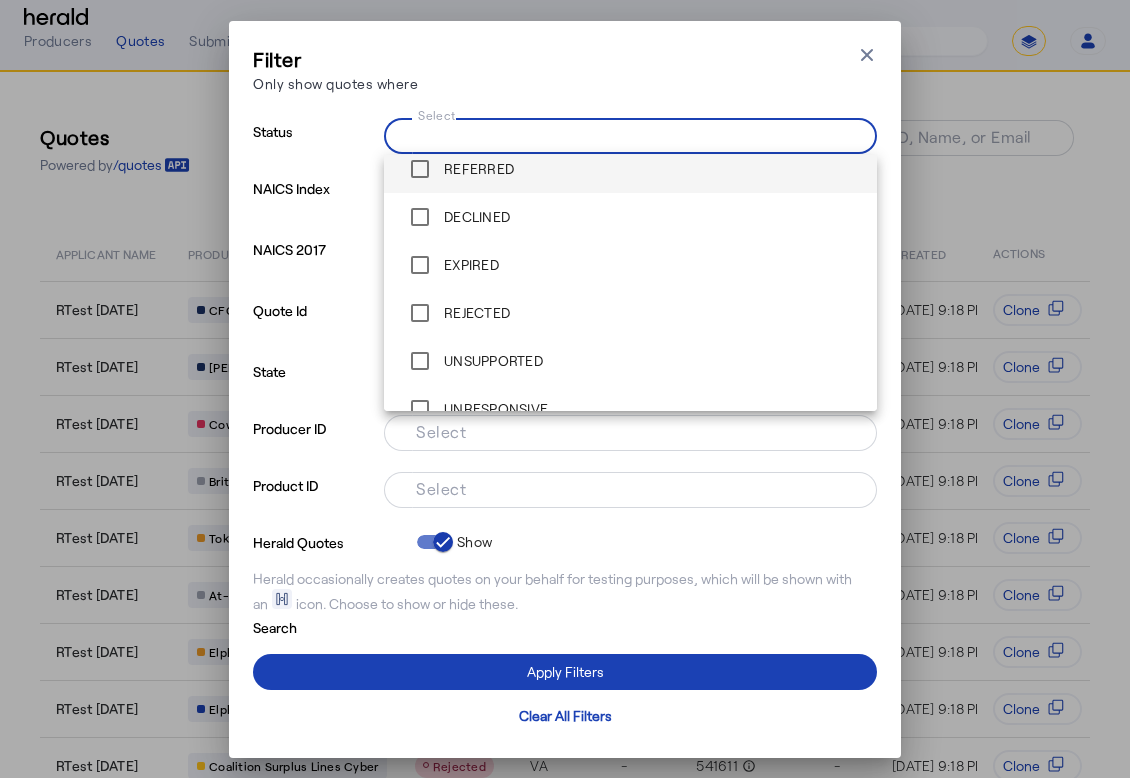 scroll, scrollTop: 240, scrollLeft: 0, axis: vertical 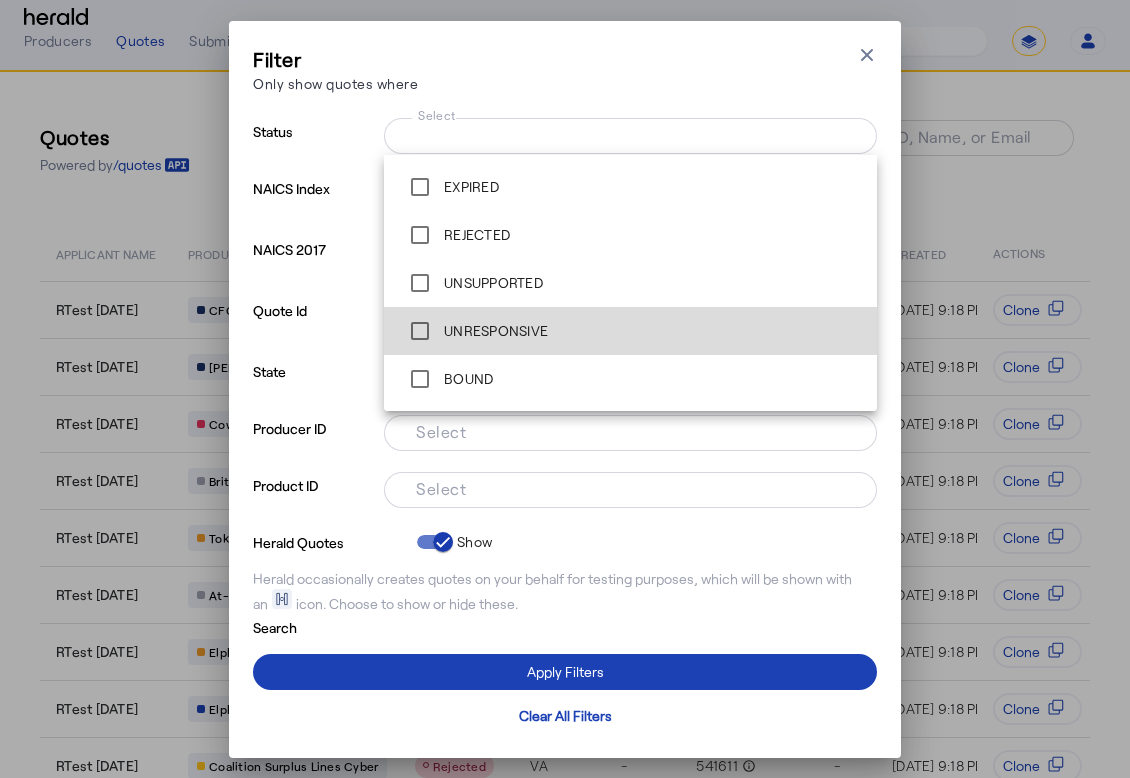 click on "UNRESPONSIVE" at bounding box center [474, 331] 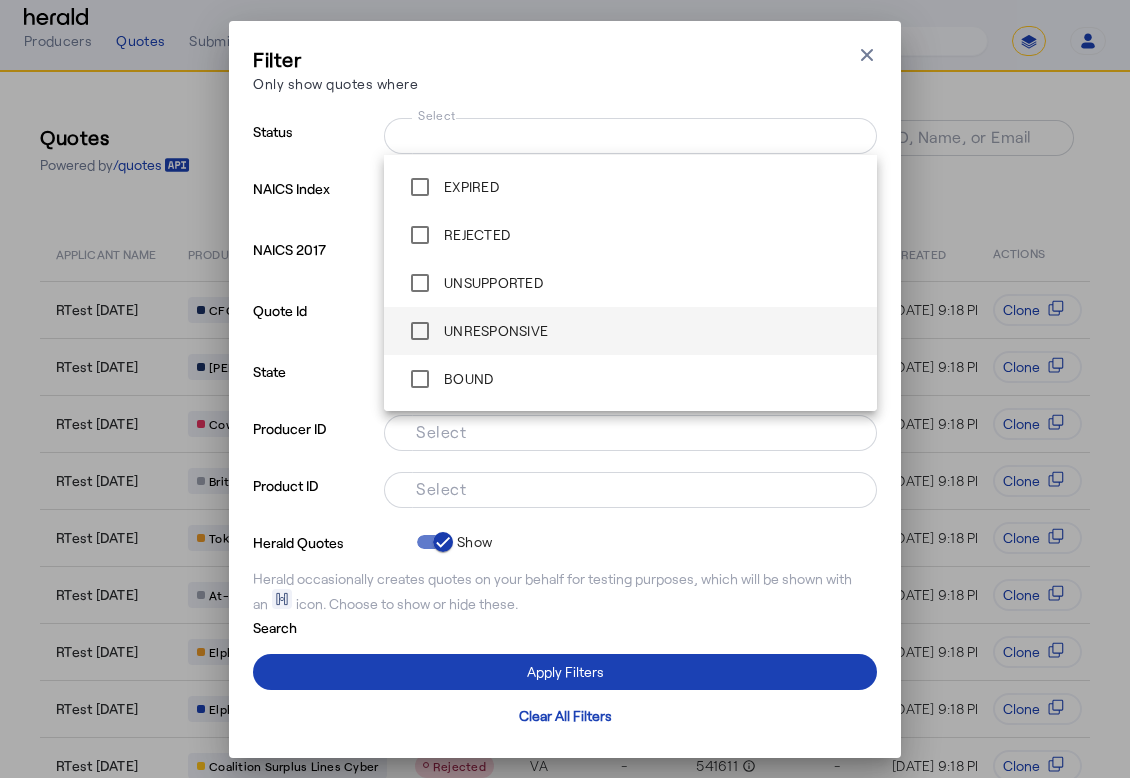 click on "UNRESPONSIVE" at bounding box center [630, 331] 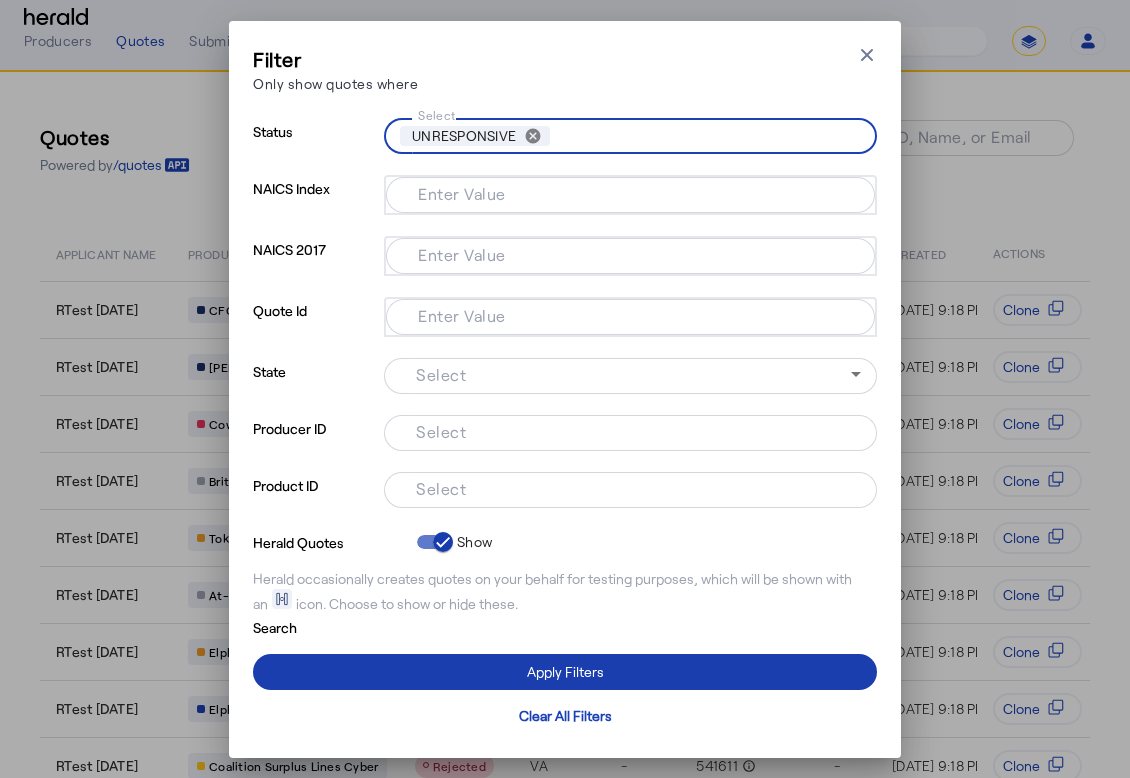 click on "Apply Filters" at bounding box center (565, 671) 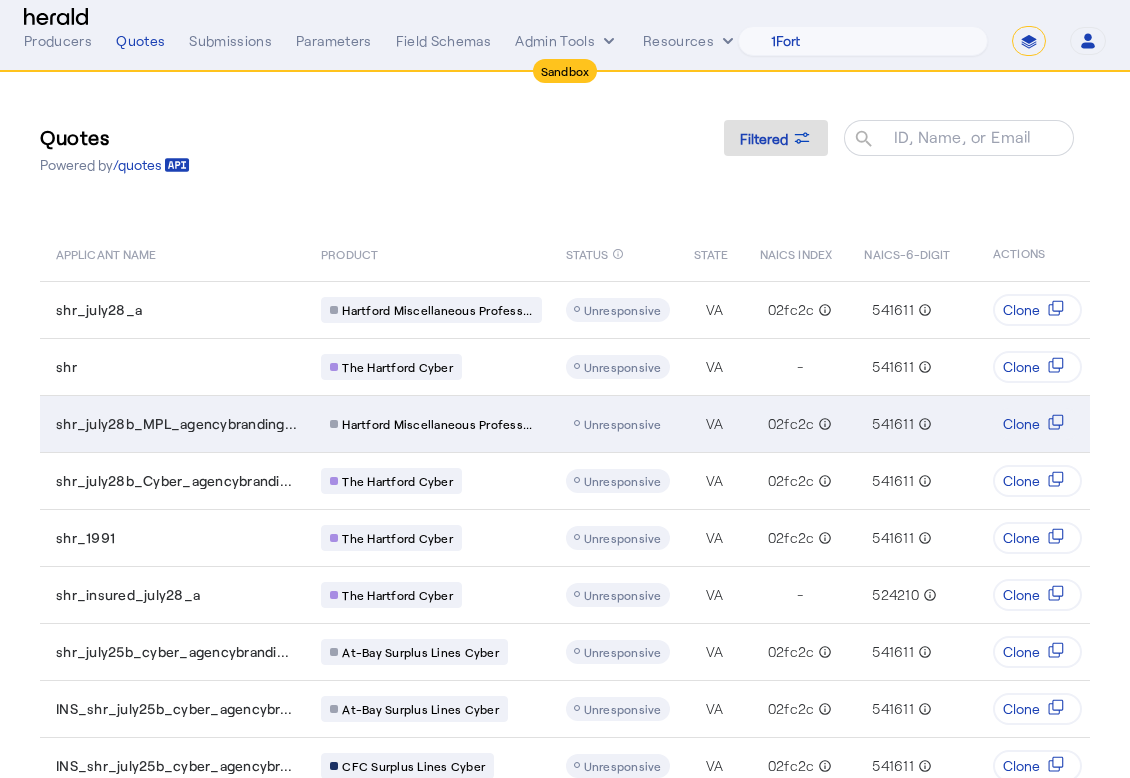 scroll, scrollTop: 119, scrollLeft: 0, axis: vertical 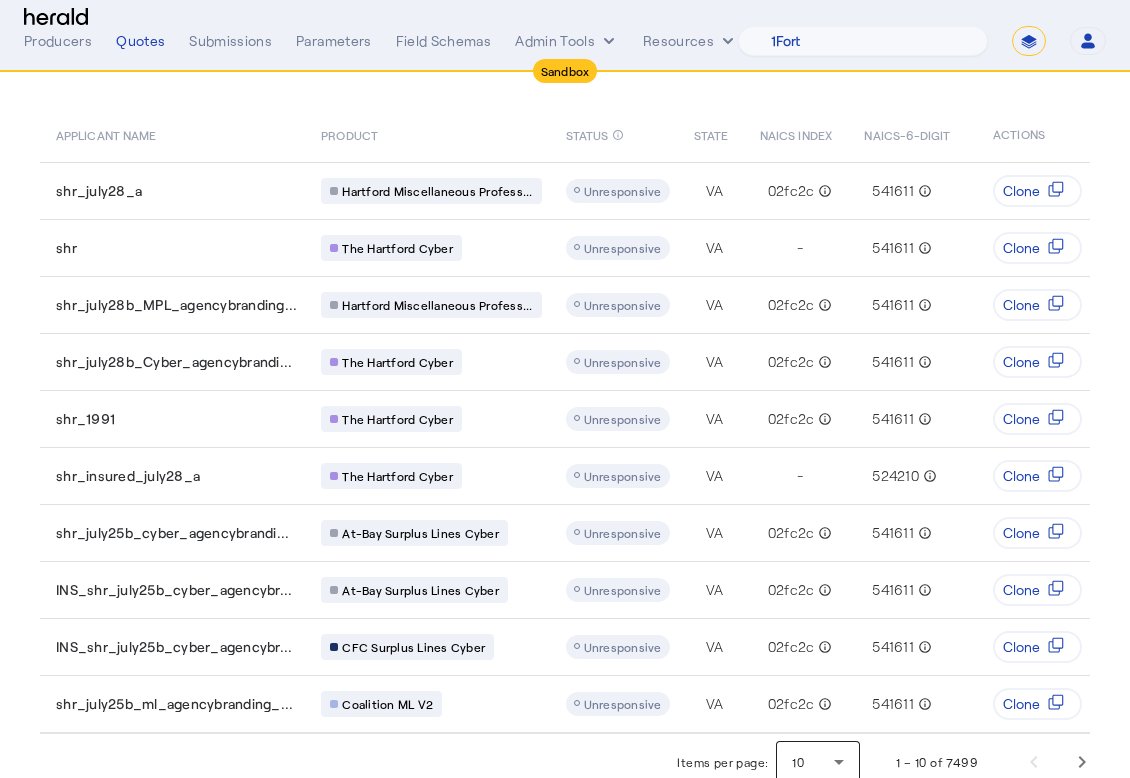 click on "10" 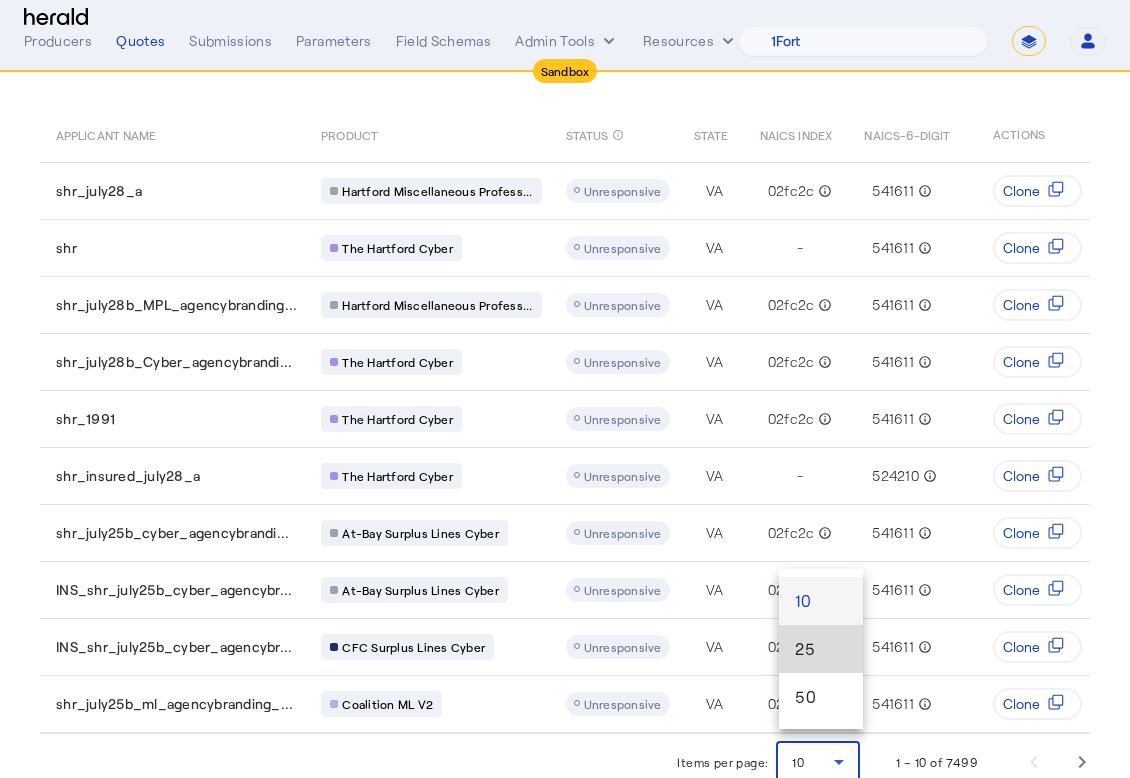 click on "25" at bounding box center [821, 649] 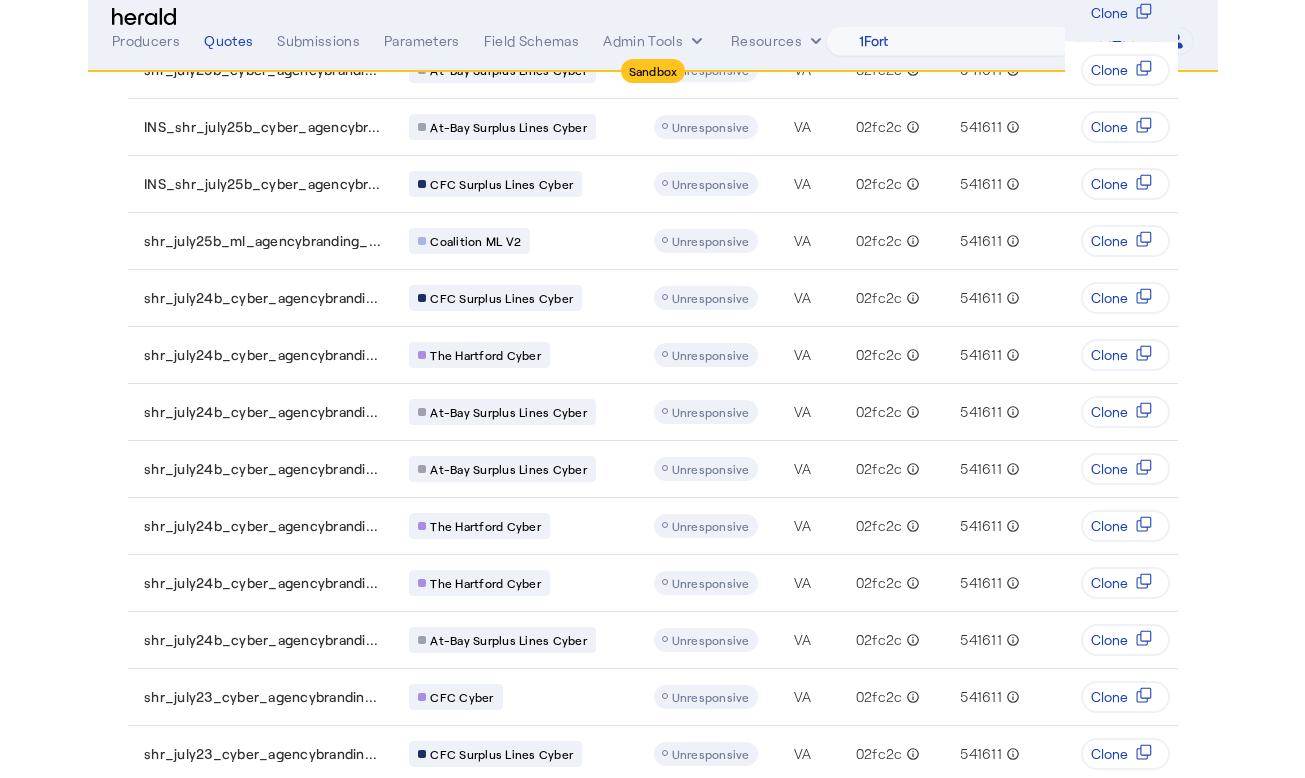 scroll, scrollTop: 590, scrollLeft: 0, axis: vertical 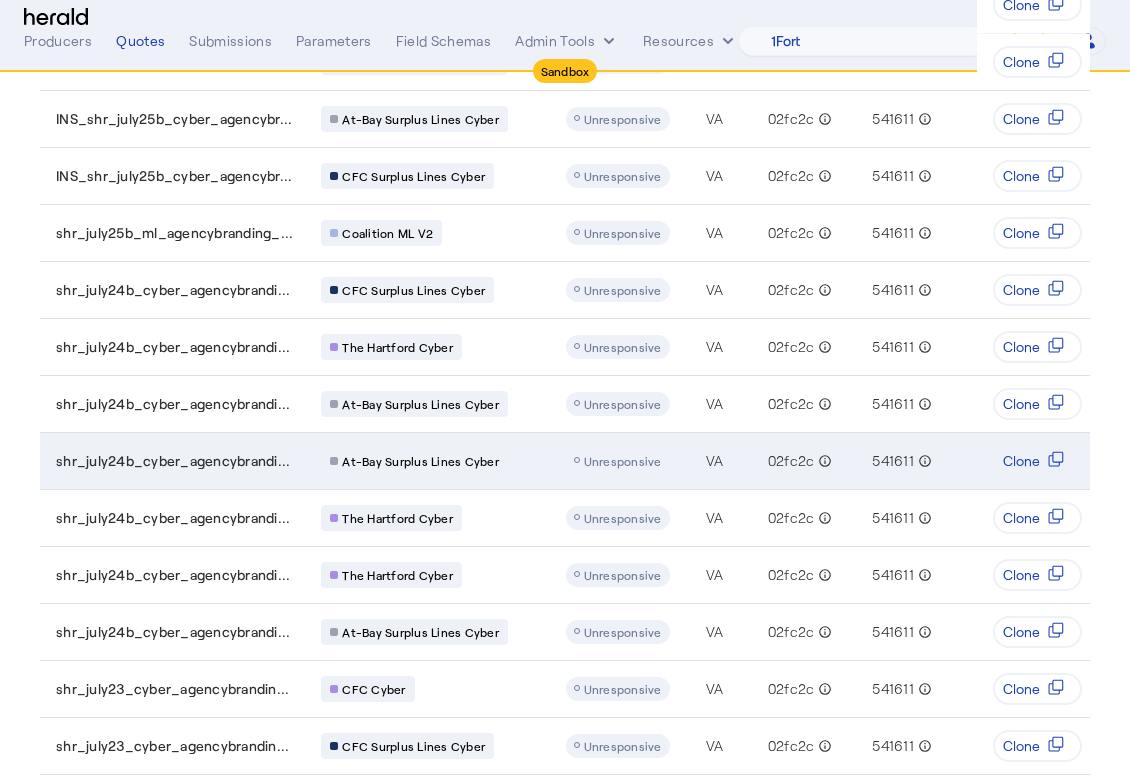 click on "At-Bay Surplus Lines Cyber" at bounding box center (427, 460) 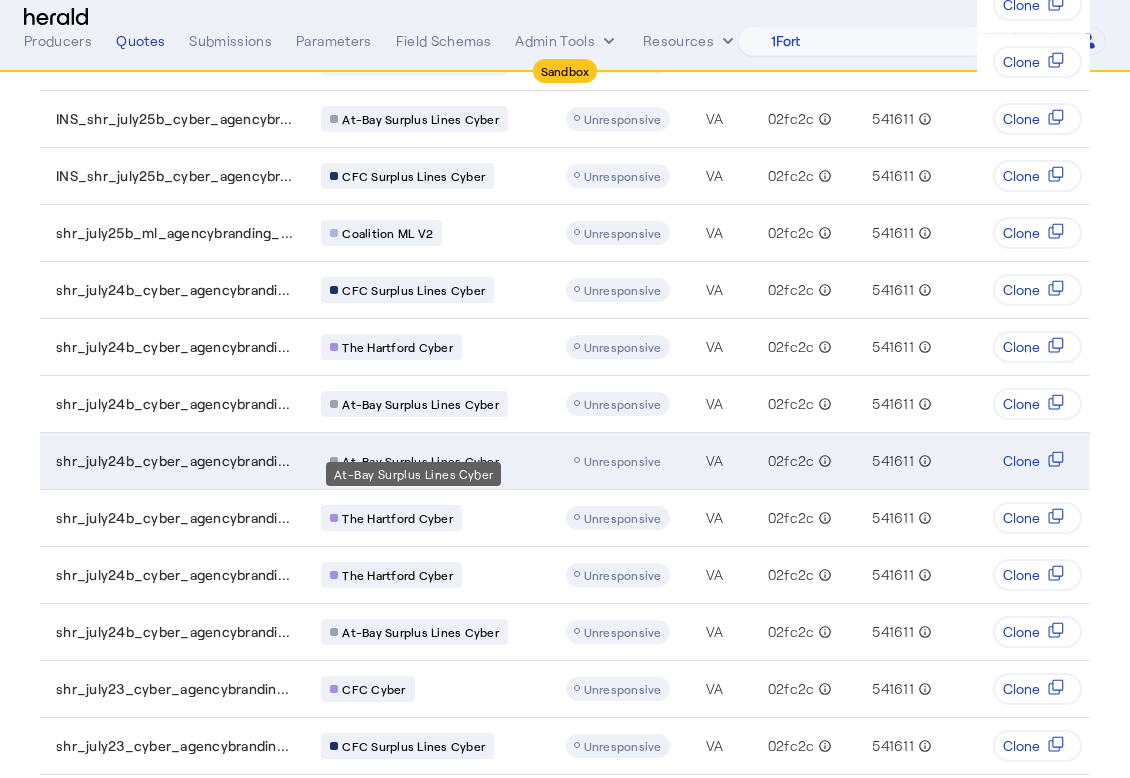 click on "At-Bay Surplus Lines Cyber" at bounding box center (420, 461) 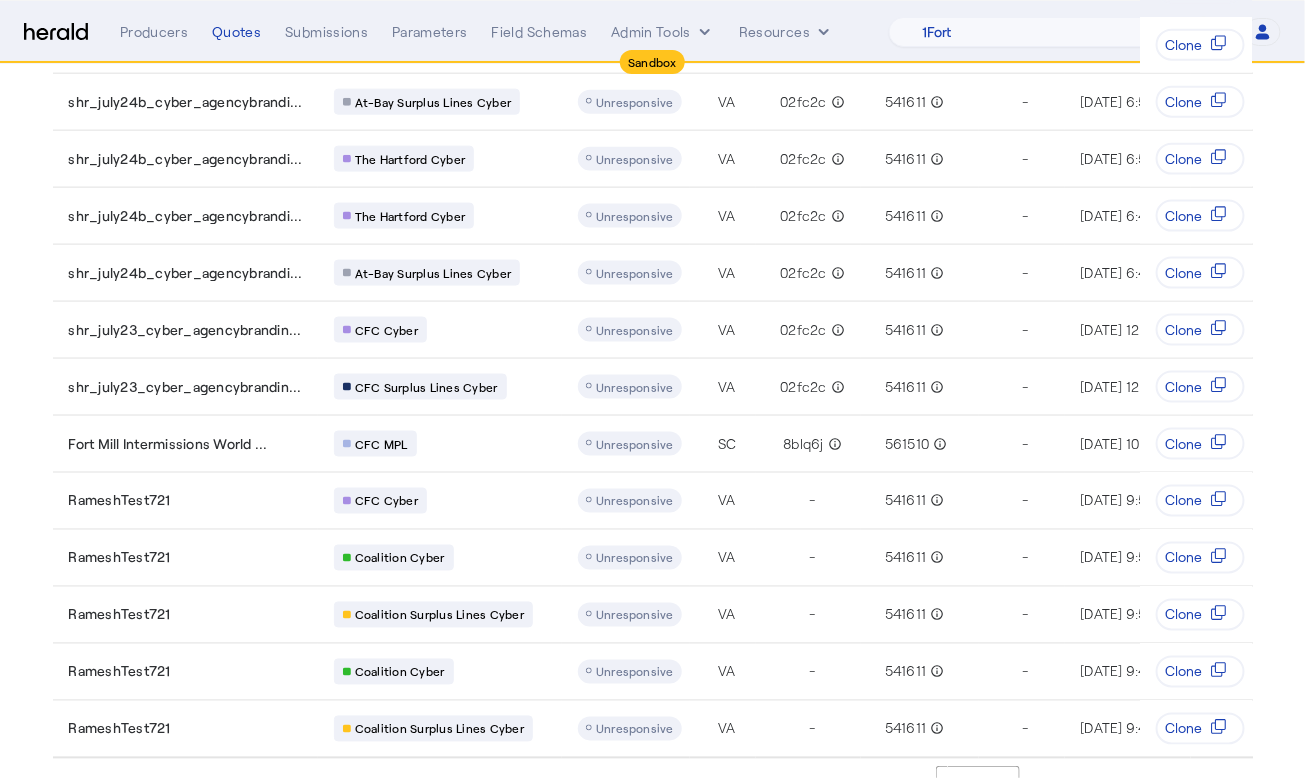 scroll, scrollTop: 957, scrollLeft: 0, axis: vertical 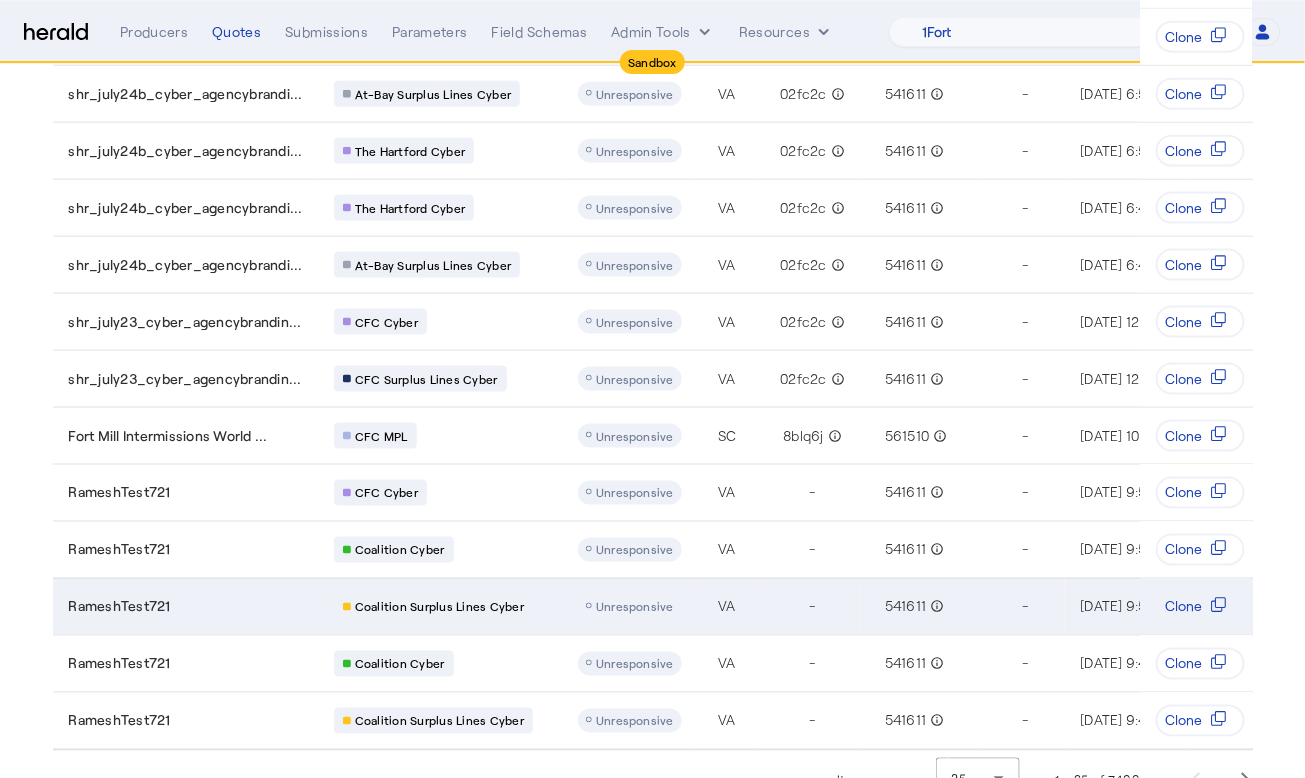 click on "Coalition Surplus Lines Cyber" at bounding box center (444, 607) 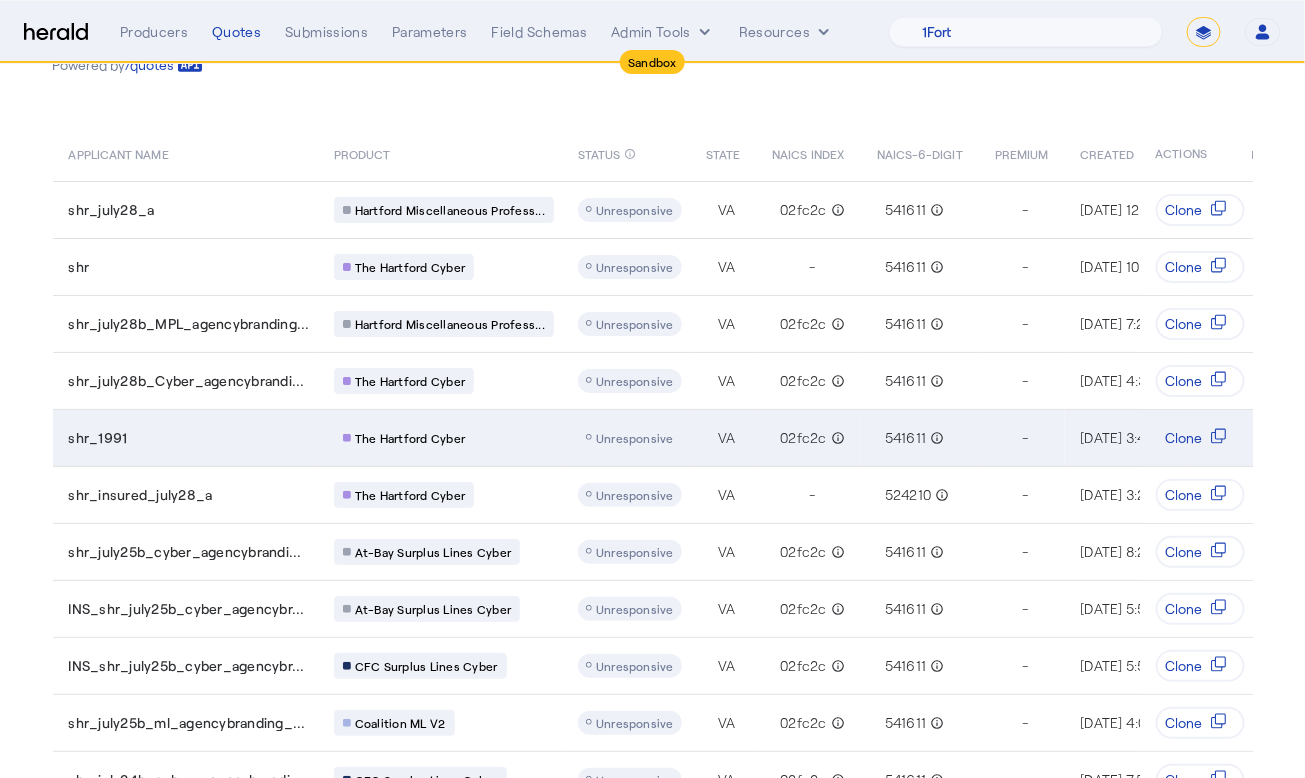 scroll, scrollTop: 0, scrollLeft: 0, axis: both 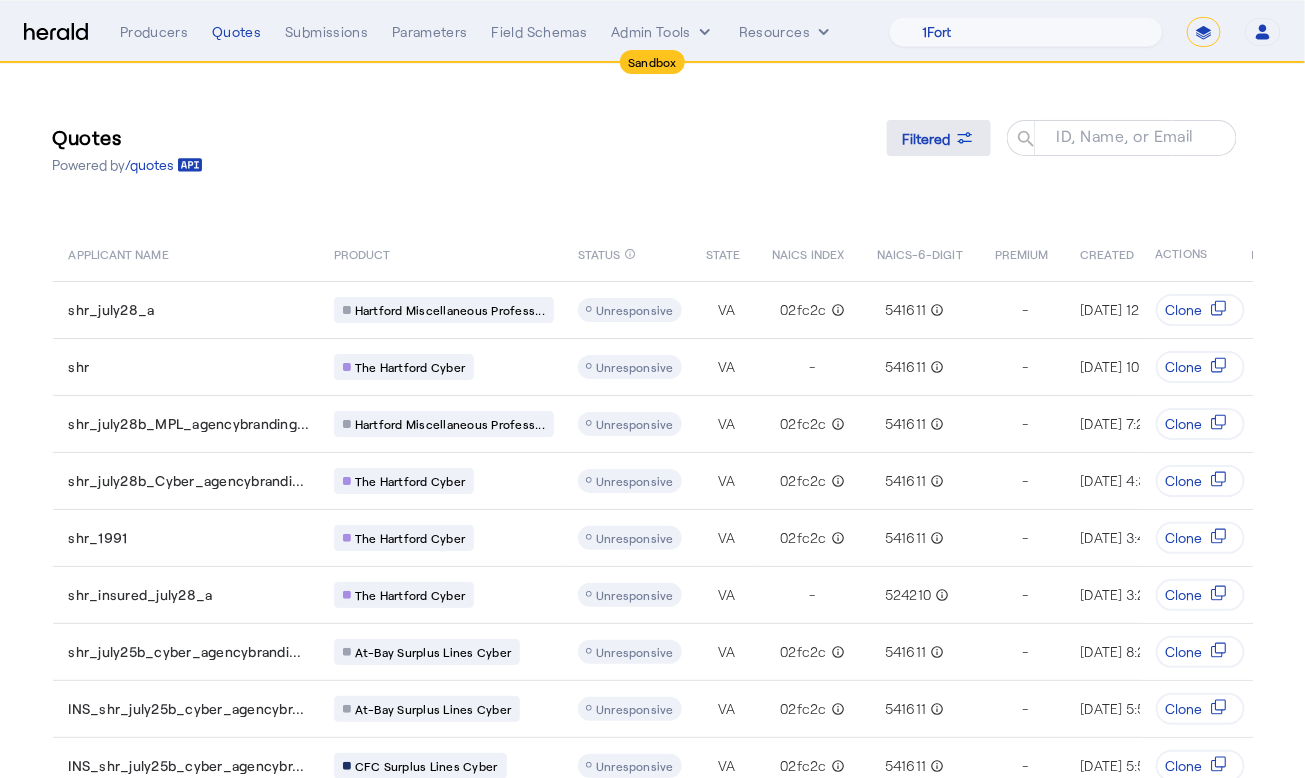 click on "Filtered" at bounding box center (927, 138) 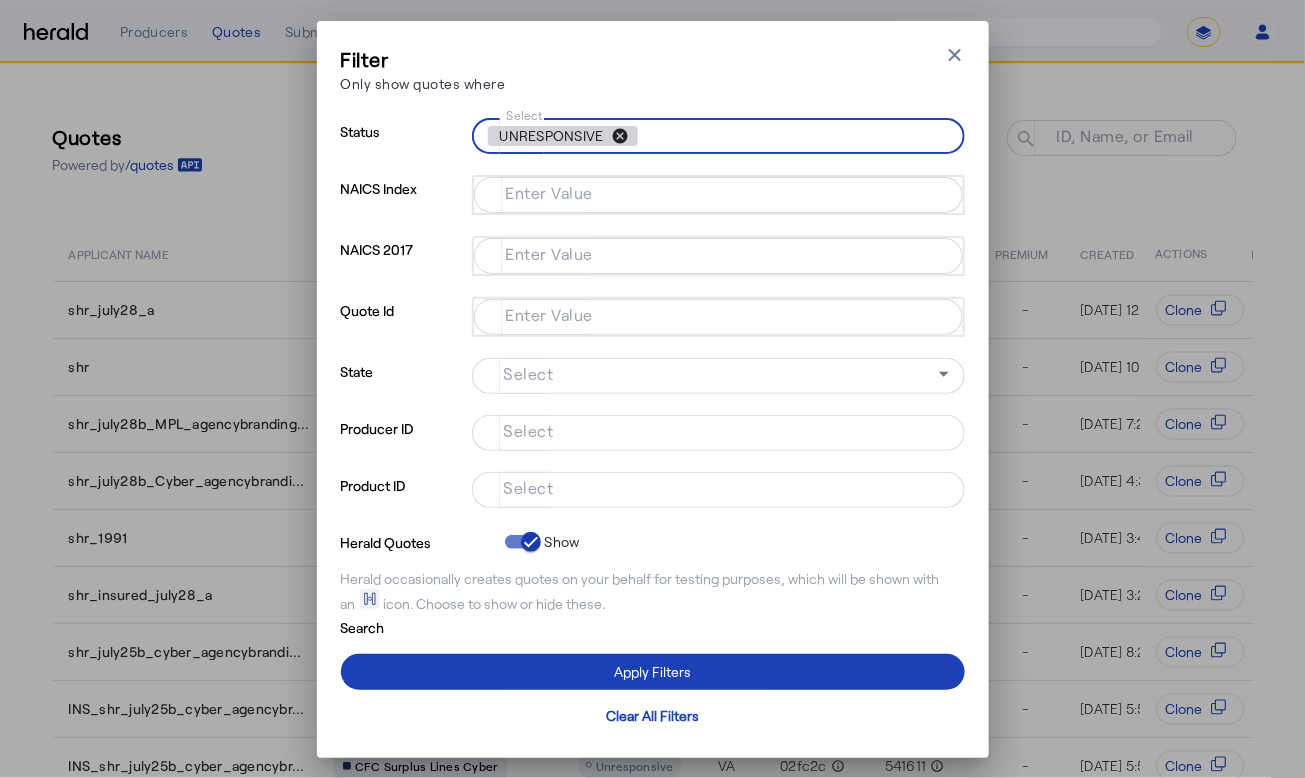 click on "cancel" at bounding box center [621, 136] 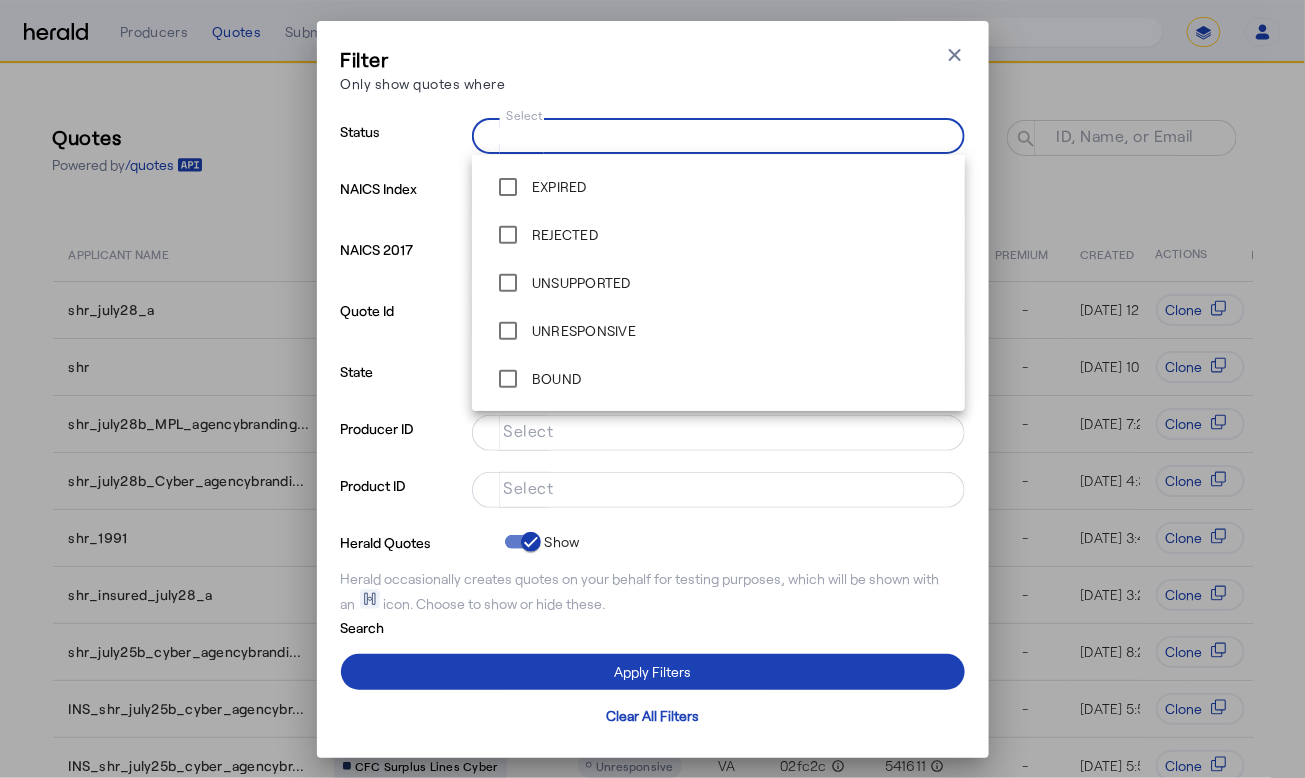 scroll, scrollTop: 70, scrollLeft: 0, axis: vertical 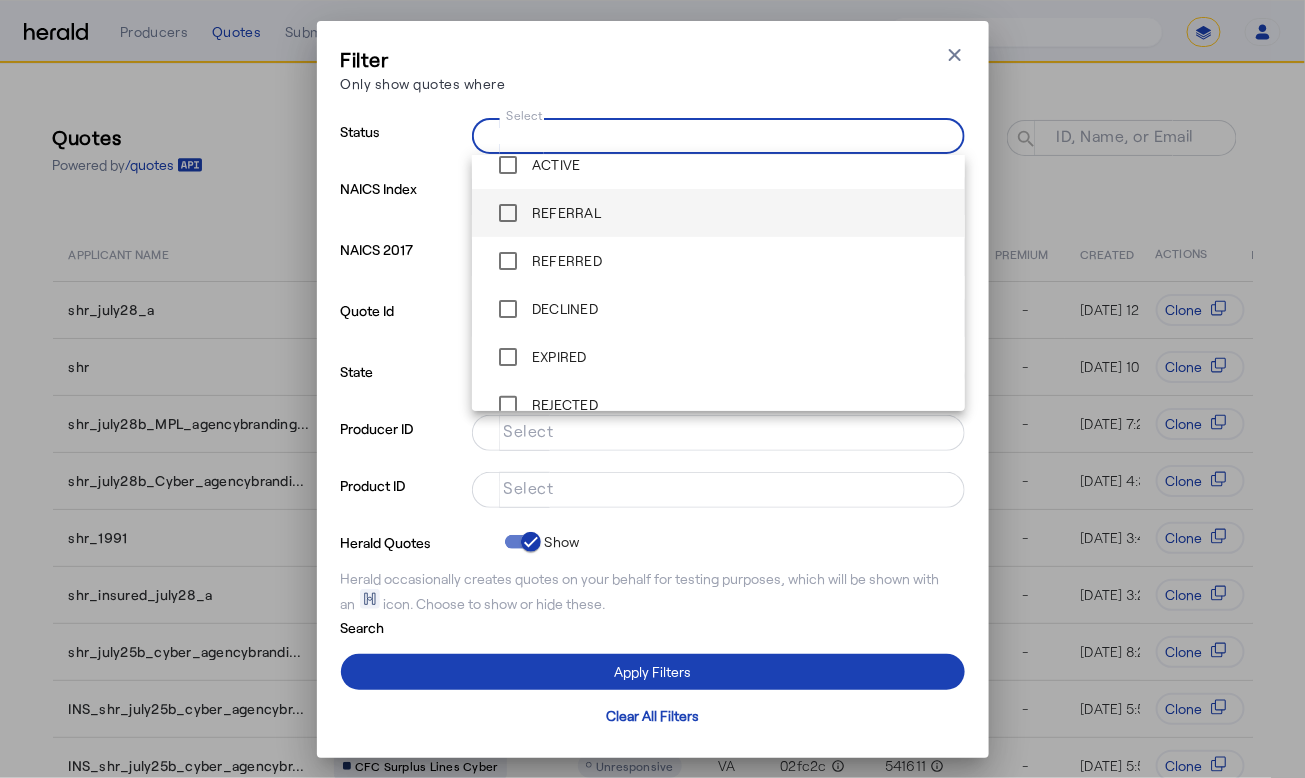 click on "REFERRAL" at bounding box center (718, 213) 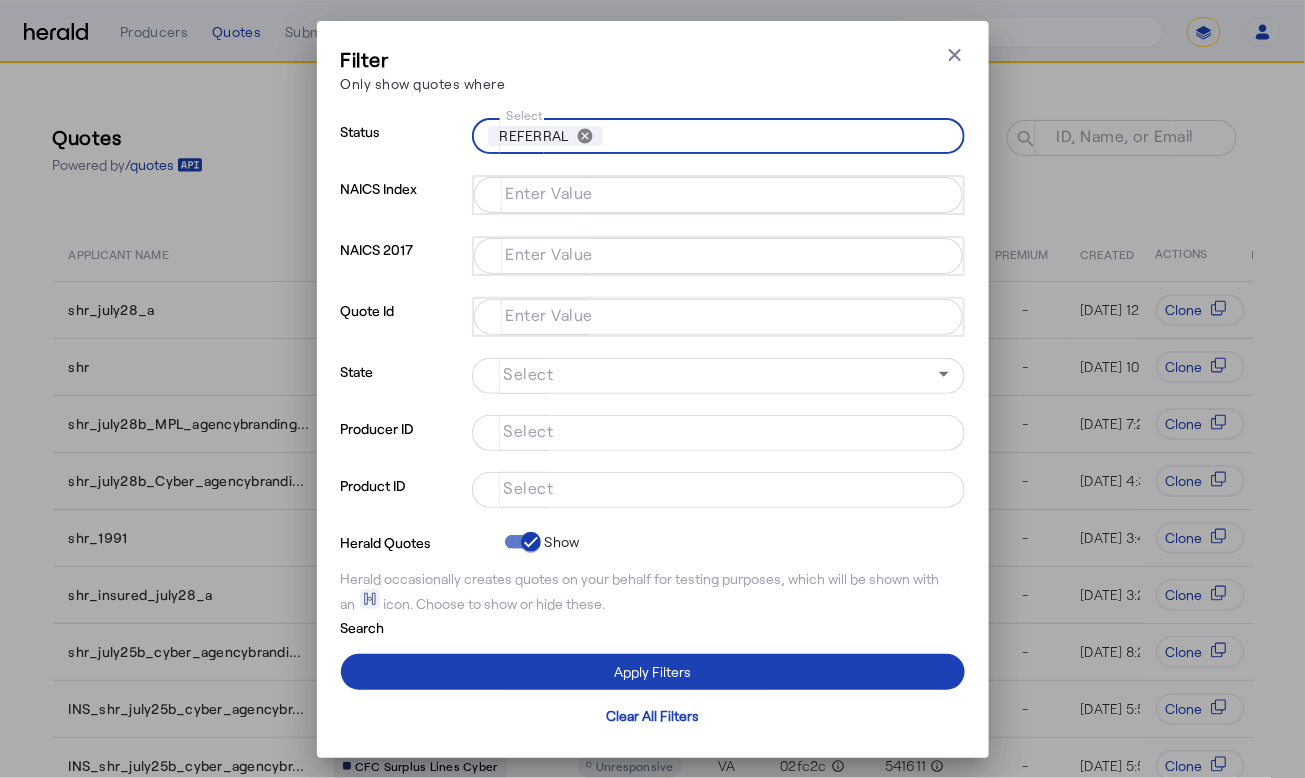 click at bounding box center (718, 490) 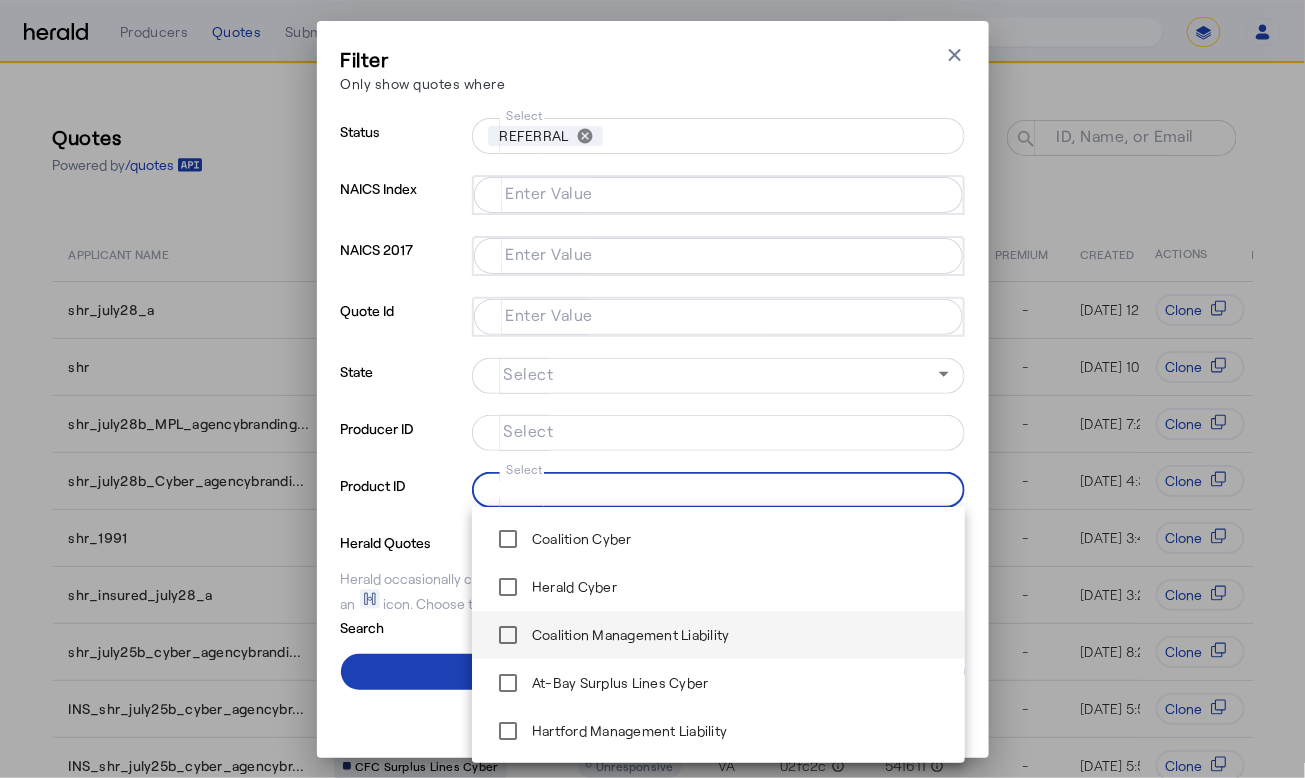 scroll, scrollTop: 46, scrollLeft: 0, axis: vertical 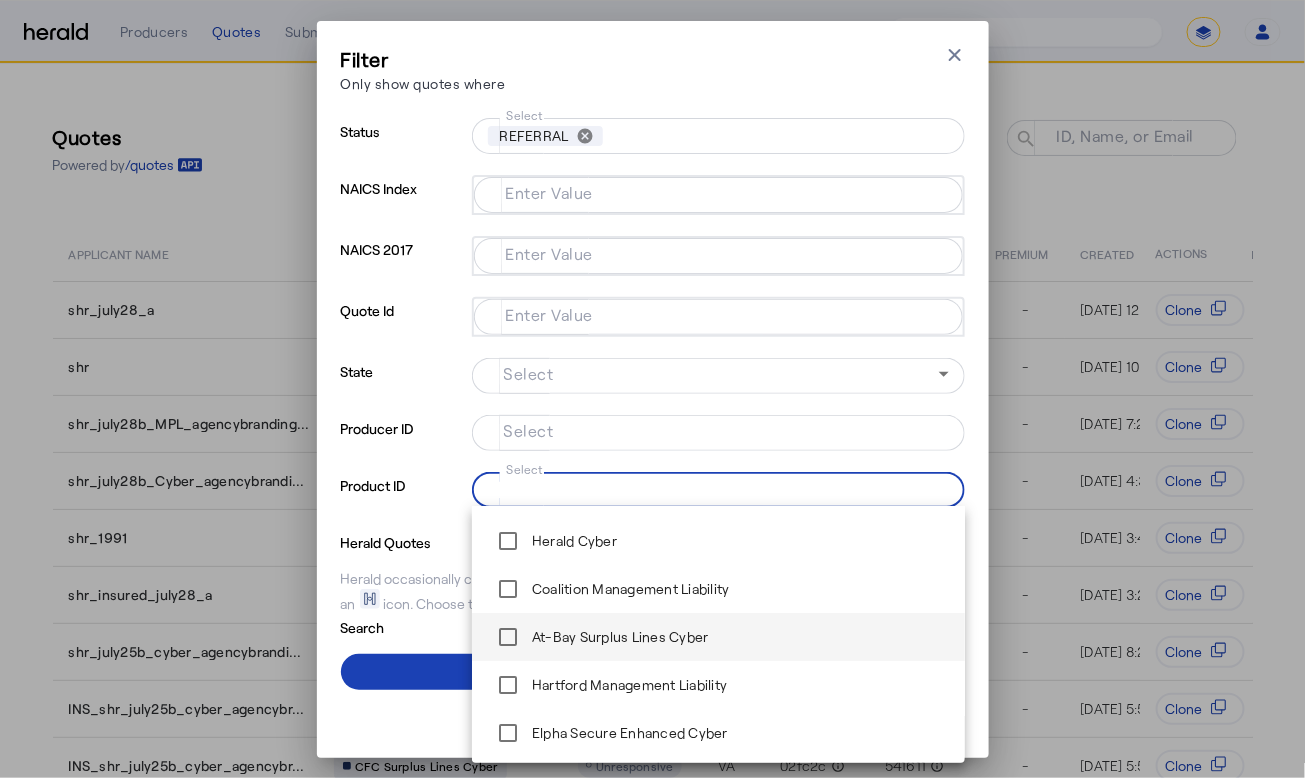 click on "At-Bay Surplus Lines Cyber" at bounding box center (618, 637) 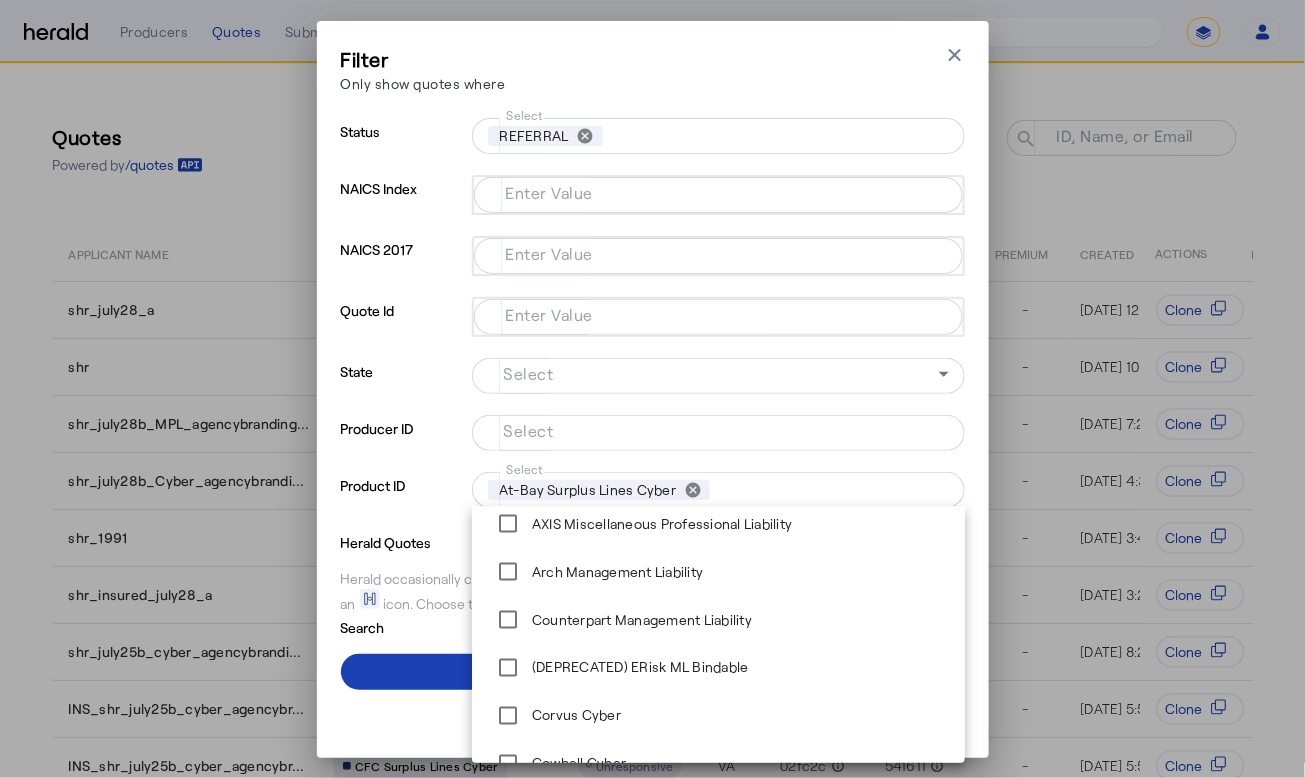 scroll, scrollTop: 1046, scrollLeft: 0, axis: vertical 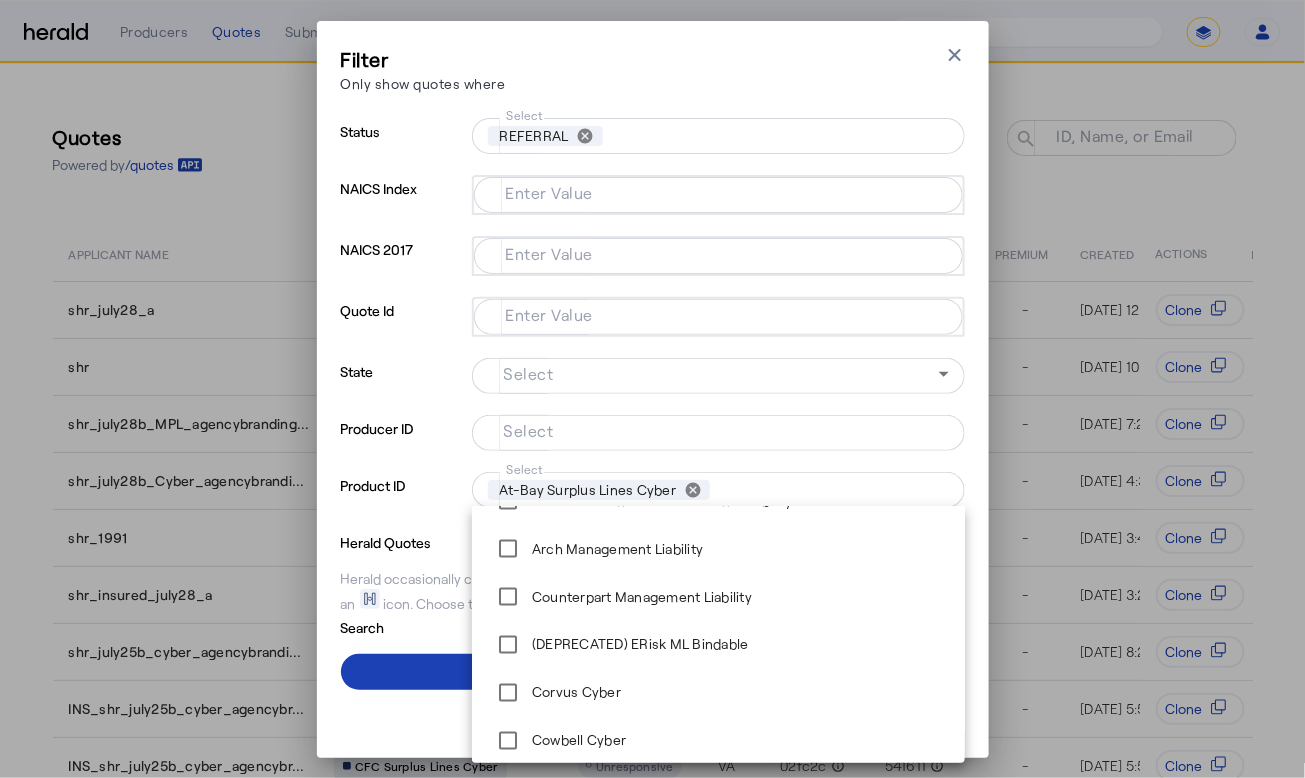 click on "Select" at bounding box center [829, 490] 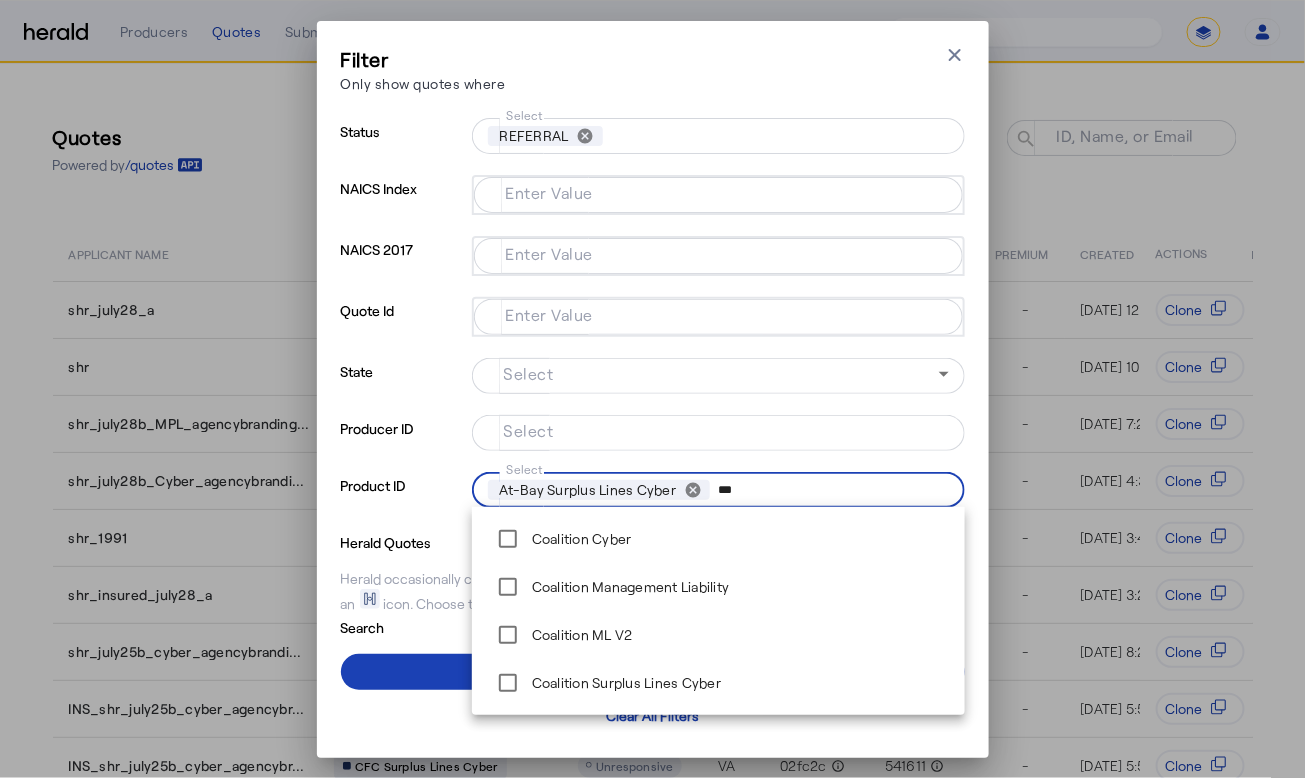 scroll, scrollTop: 0, scrollLeft: 0, axis: both 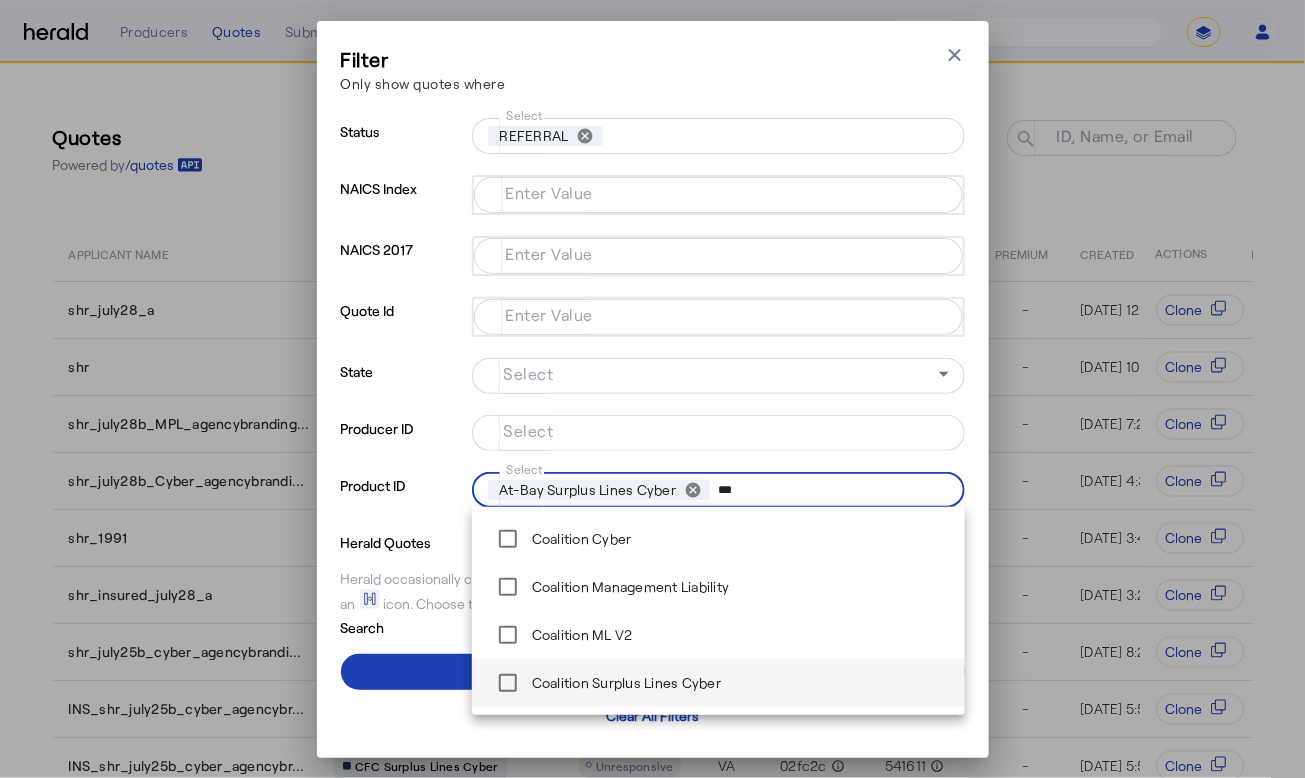 type on "***" 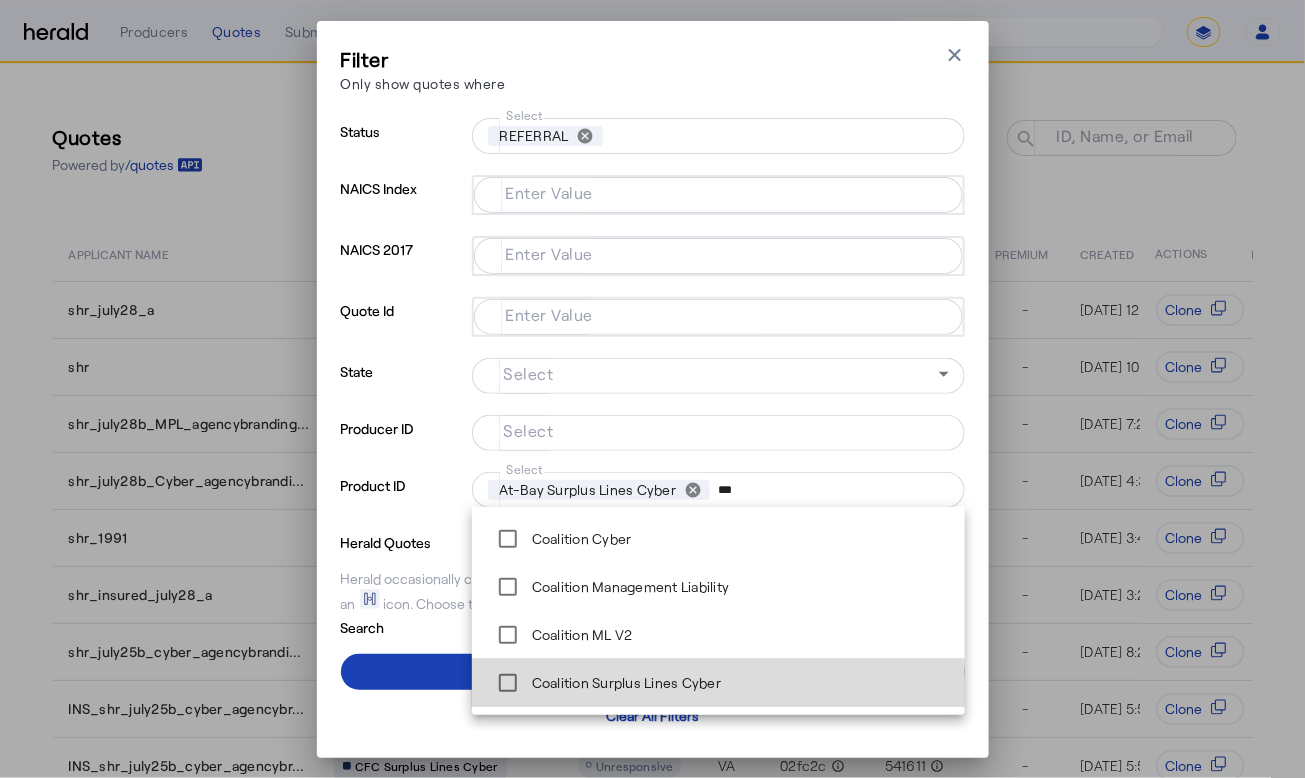 click on "Coalition Surplus Lines Cyber" at bounding box center (624, 683) 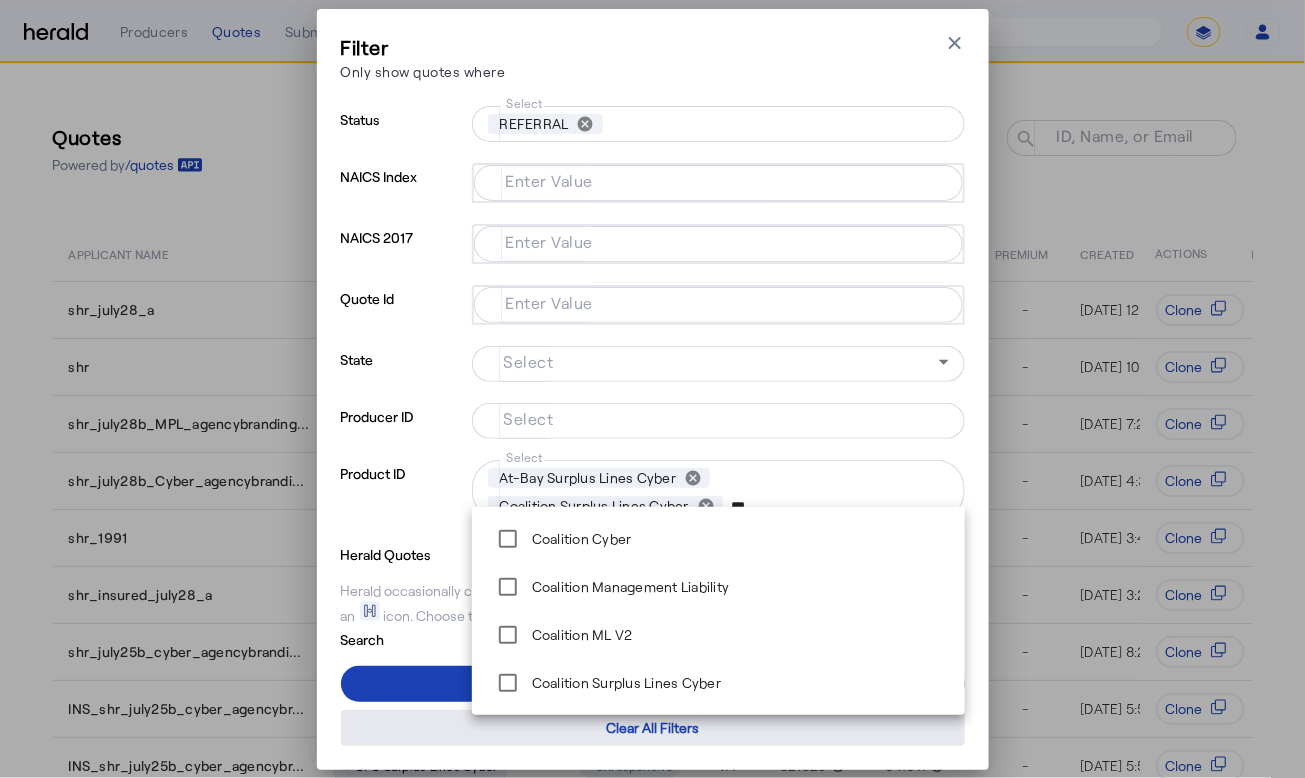 click at bounding box center (653, 728) 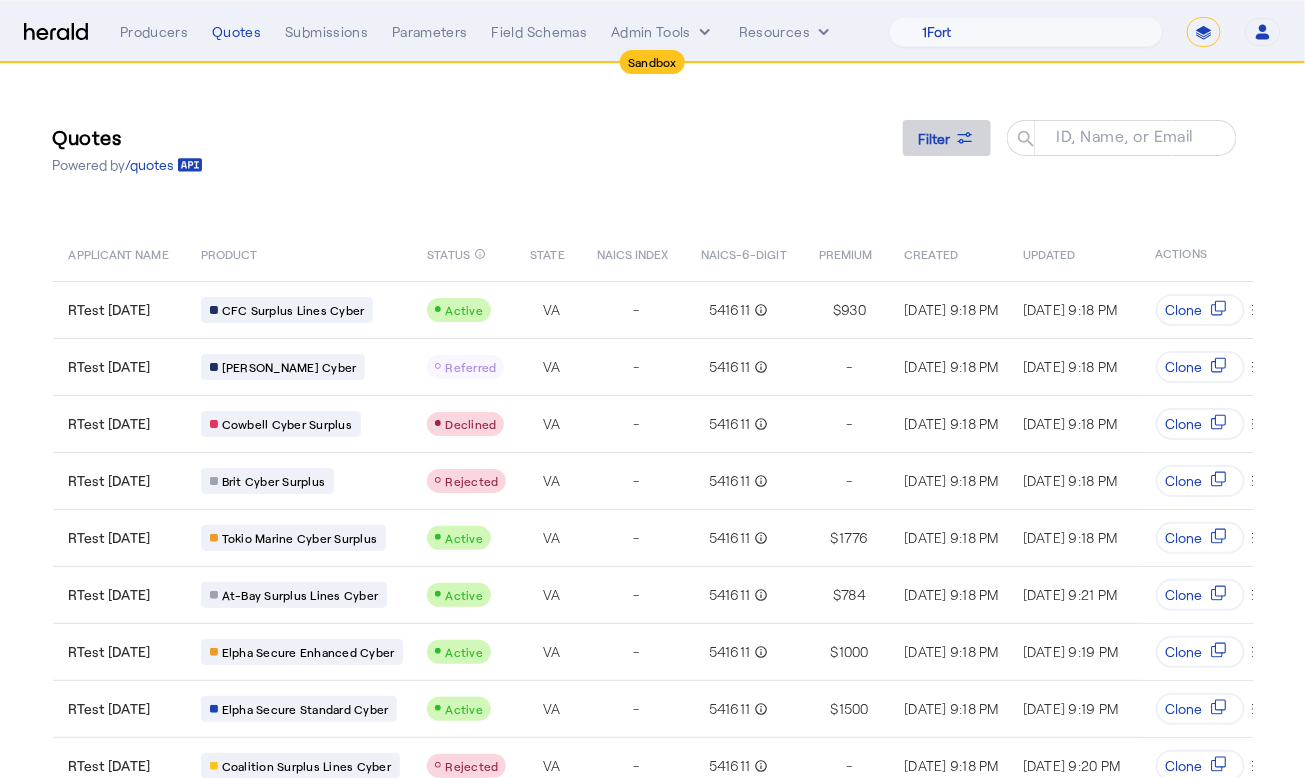 click on "Filter" at bounding box center (947, 138) 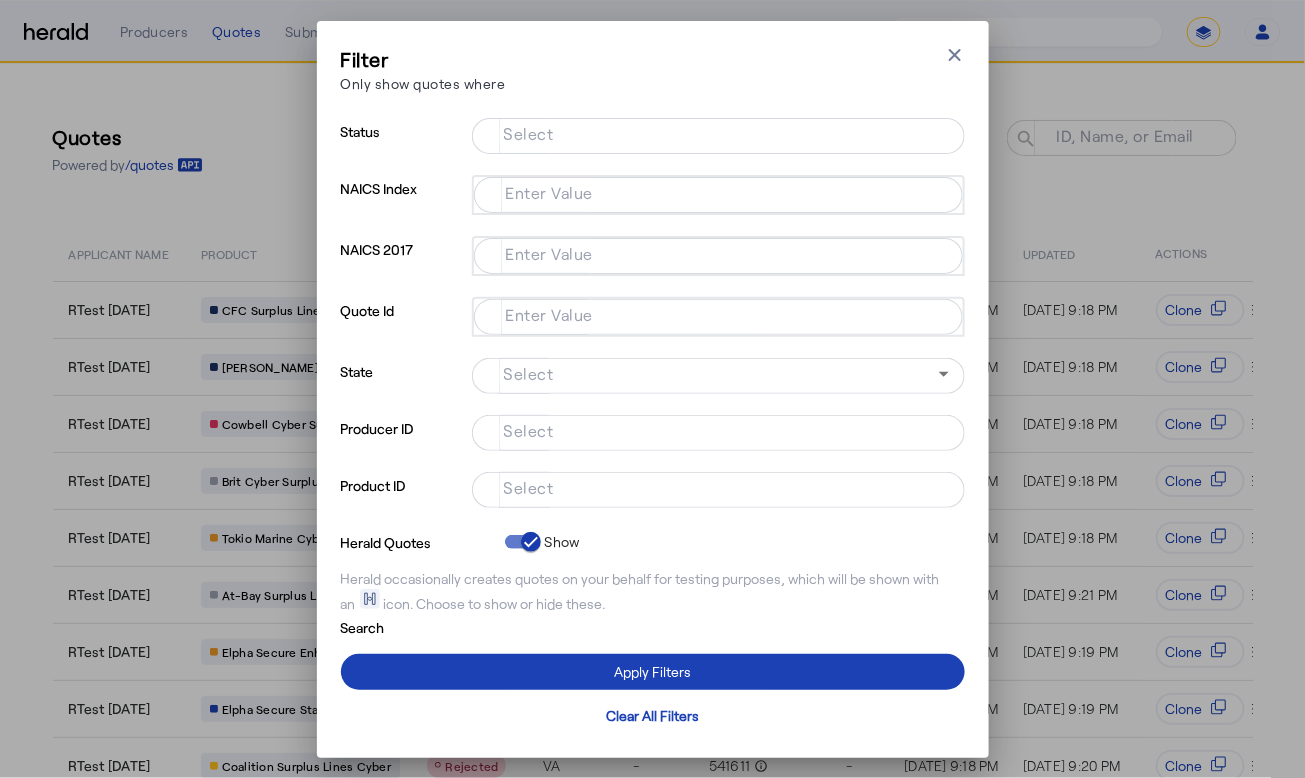 click on "Select" at bounding box center (714, 134) 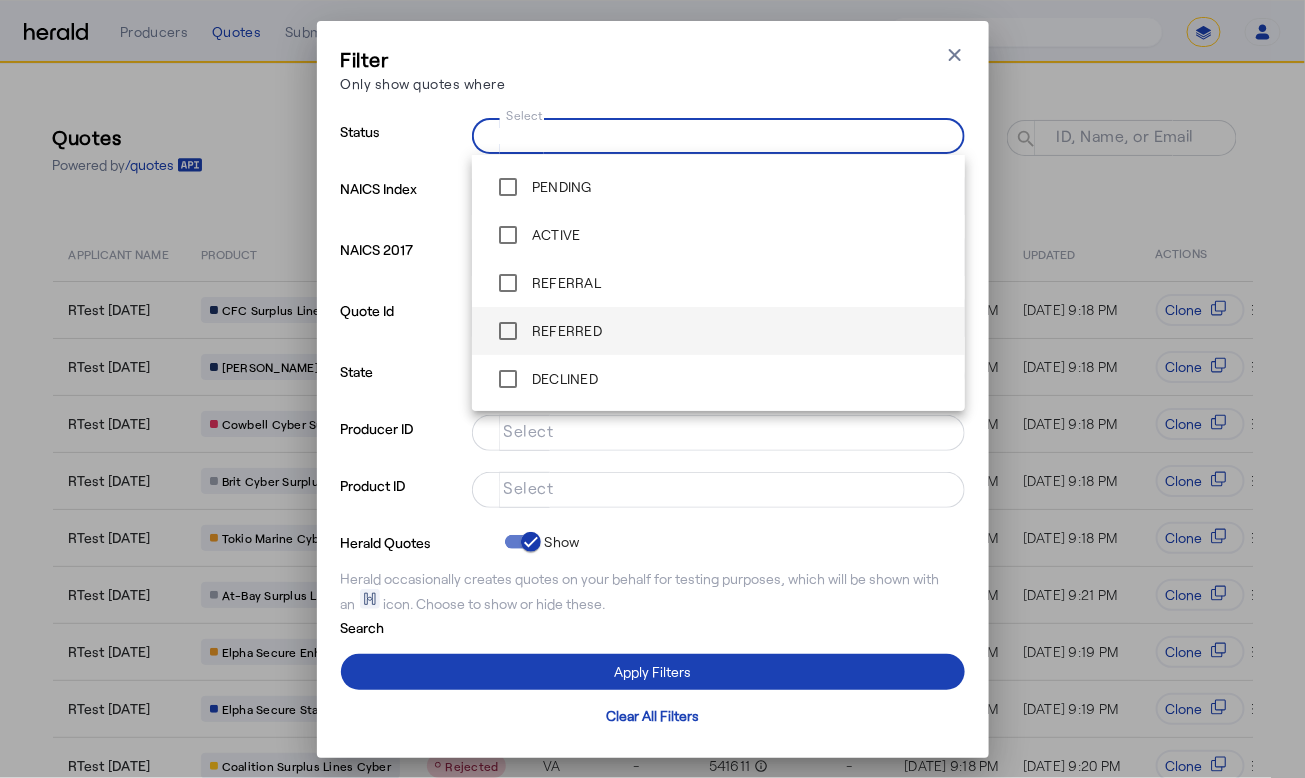 scroll, scrollTop: 28, scrollLeft: 0, axis: vertical 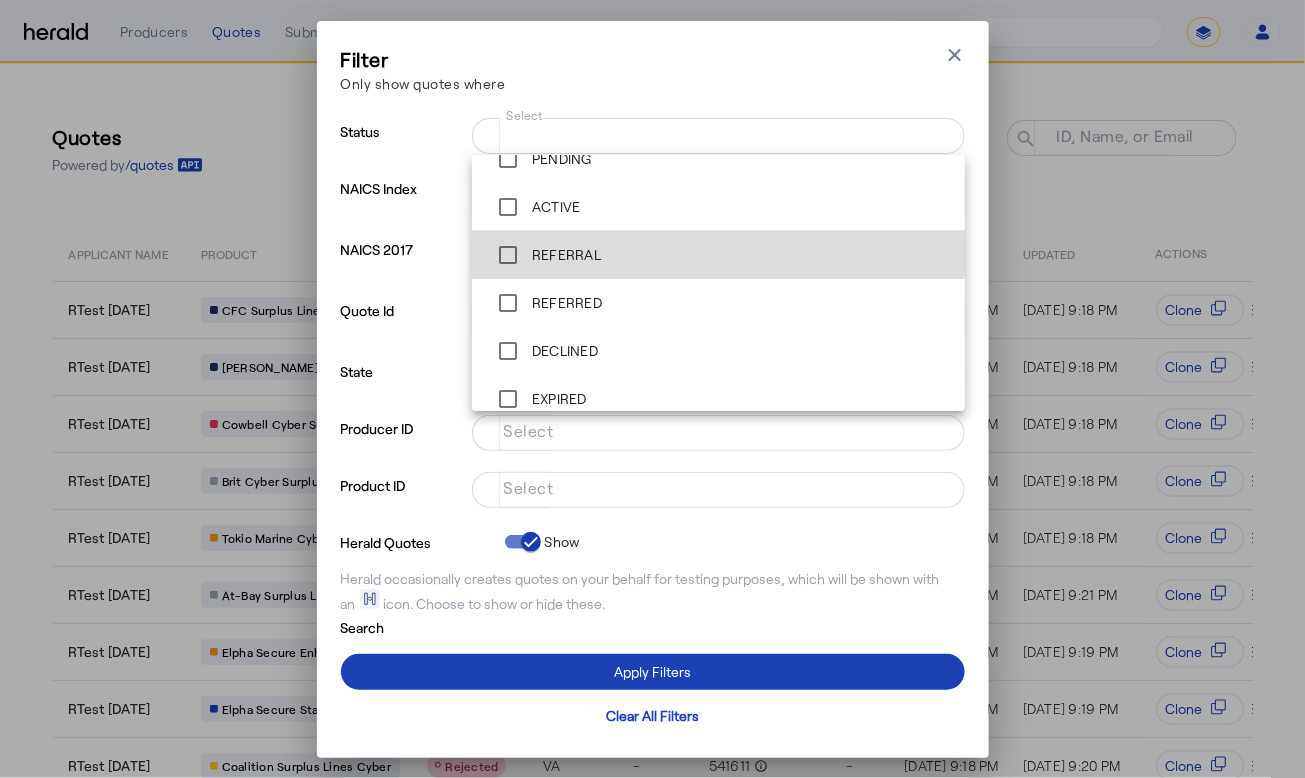 click on "REFERRAL" at bounding box center [564, 255] 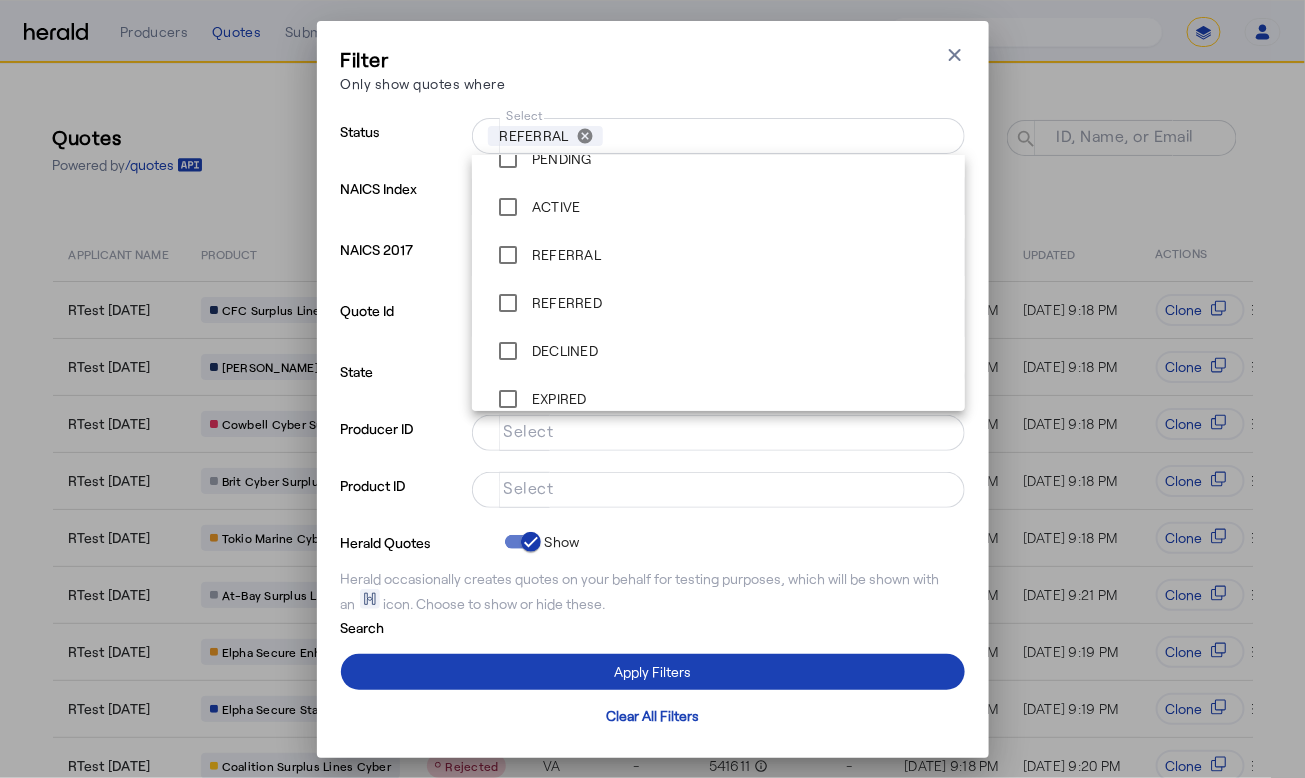 click on "State" at bounding box center [402, 386] 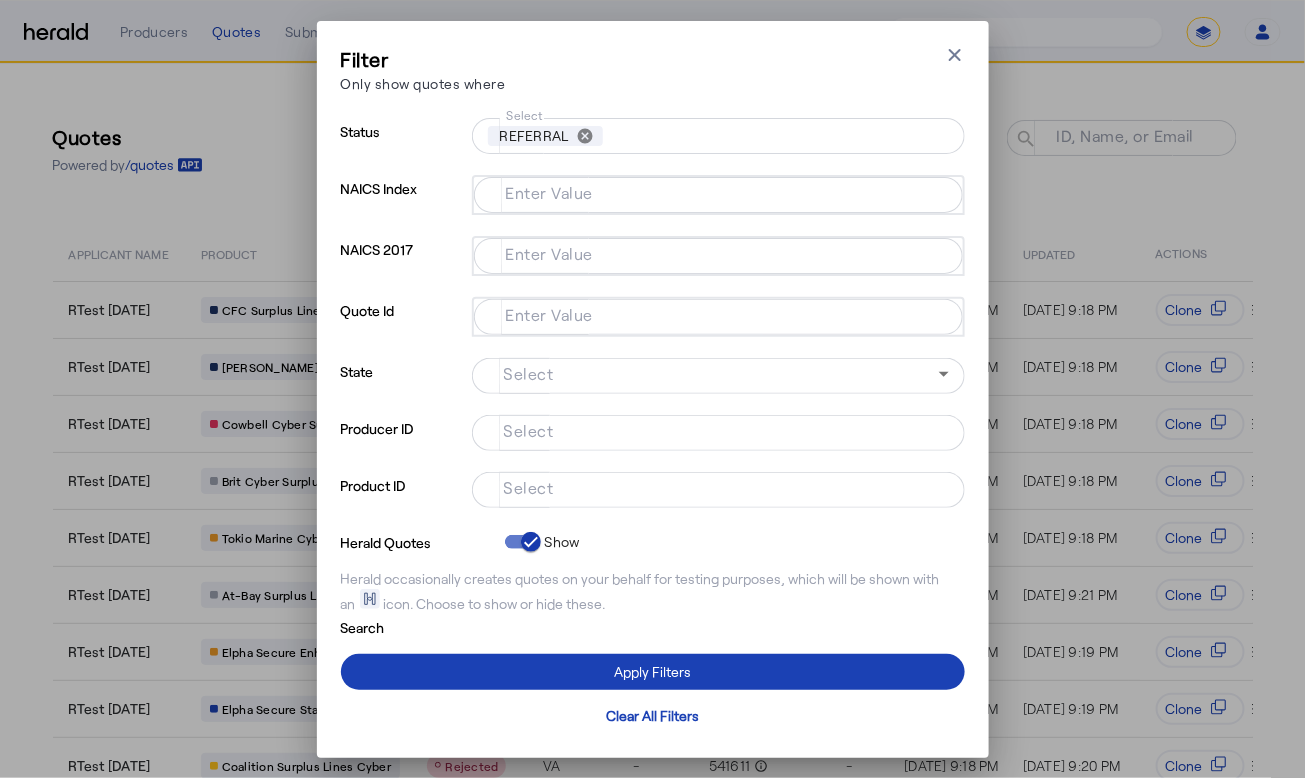 click at bounding box center (718, 490) 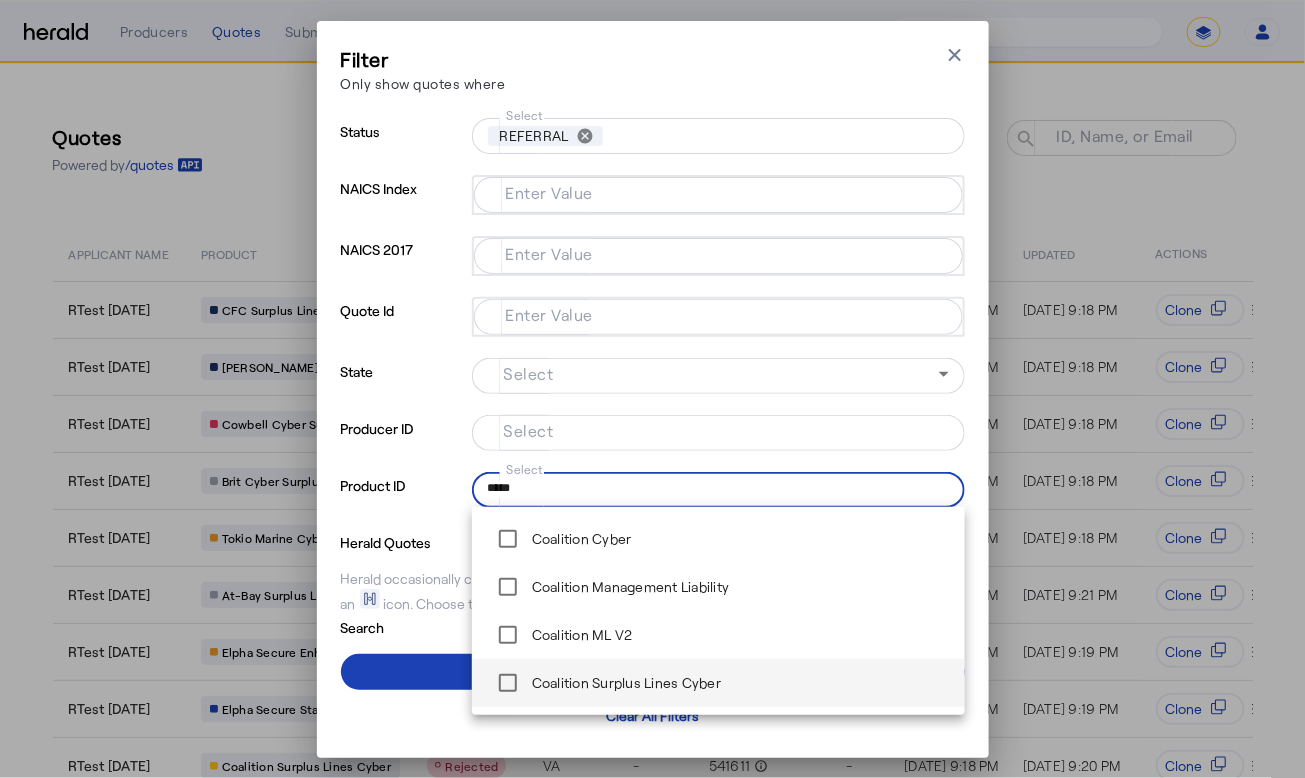 click on "Coalition Surplus Lines Cyber" at bounding box center [624, 683] 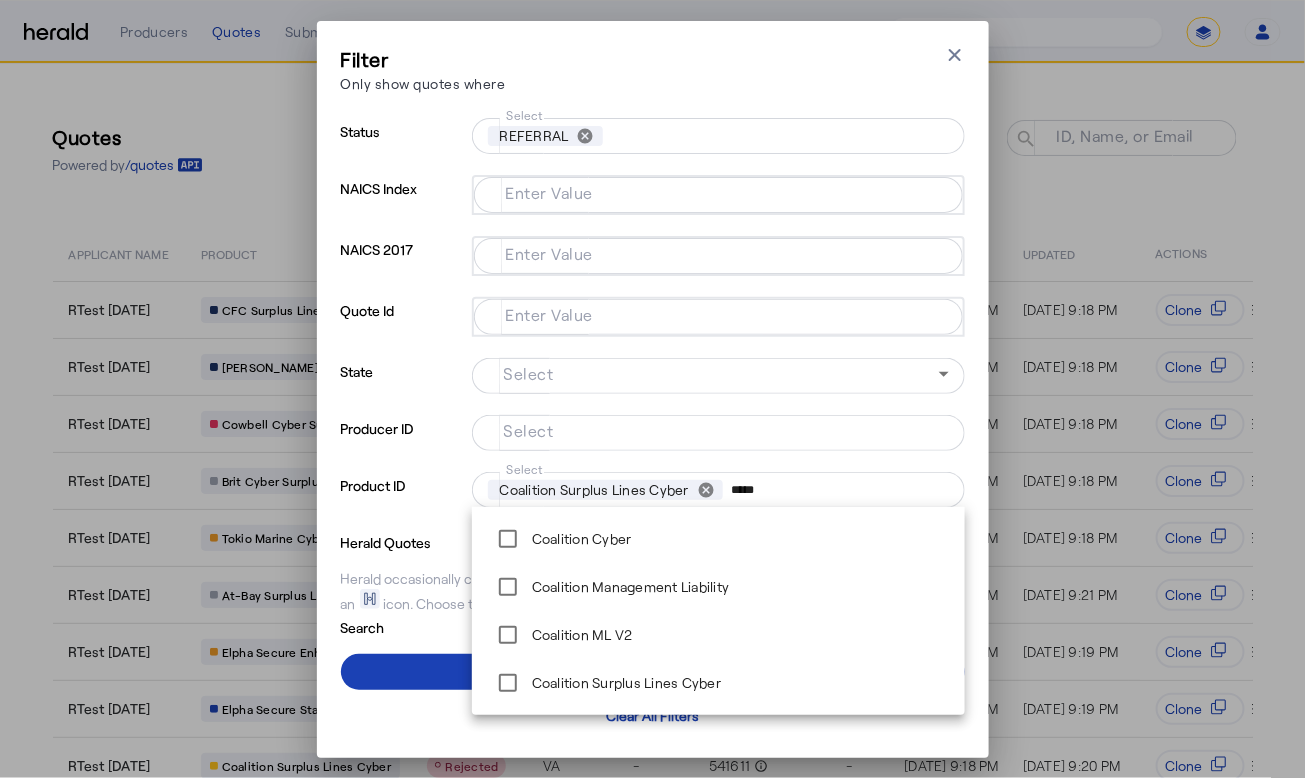 click on "*****" at bounding box center [836, 490] 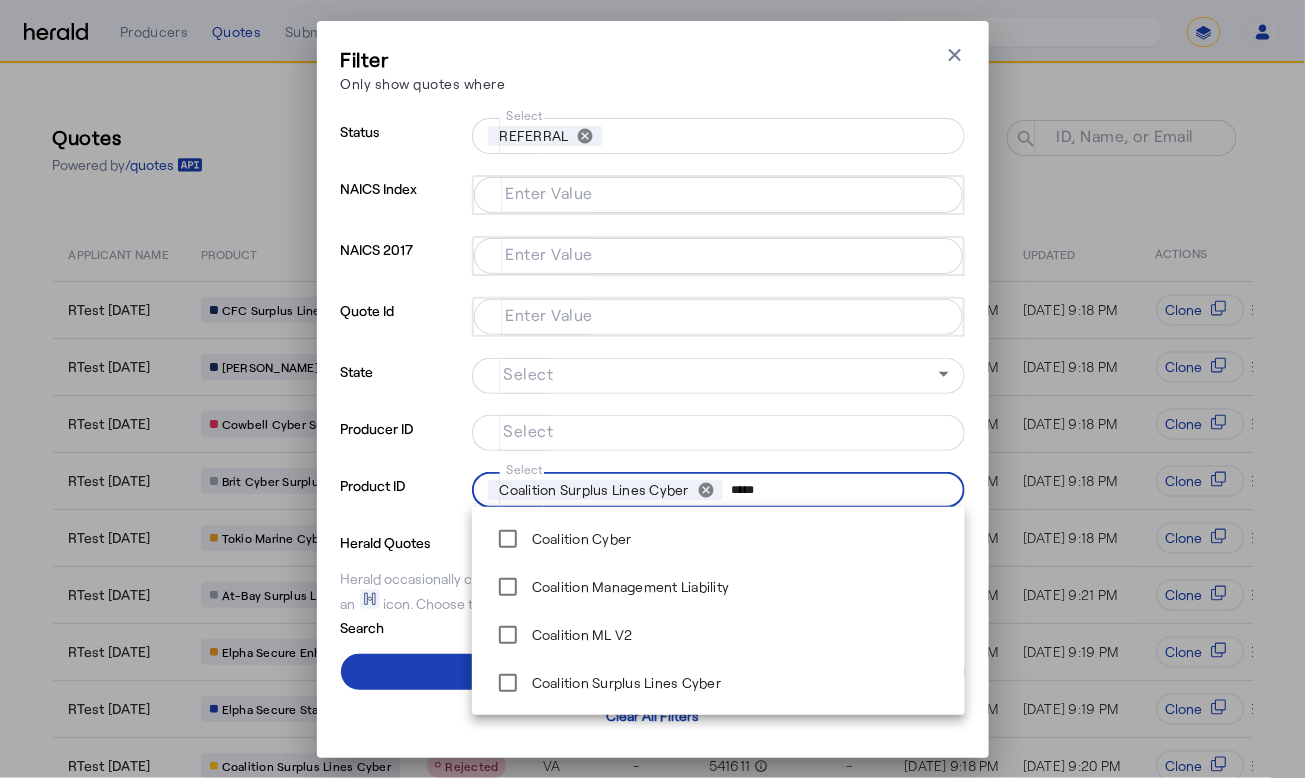 click on "*****" at bounding box center [836, 490] 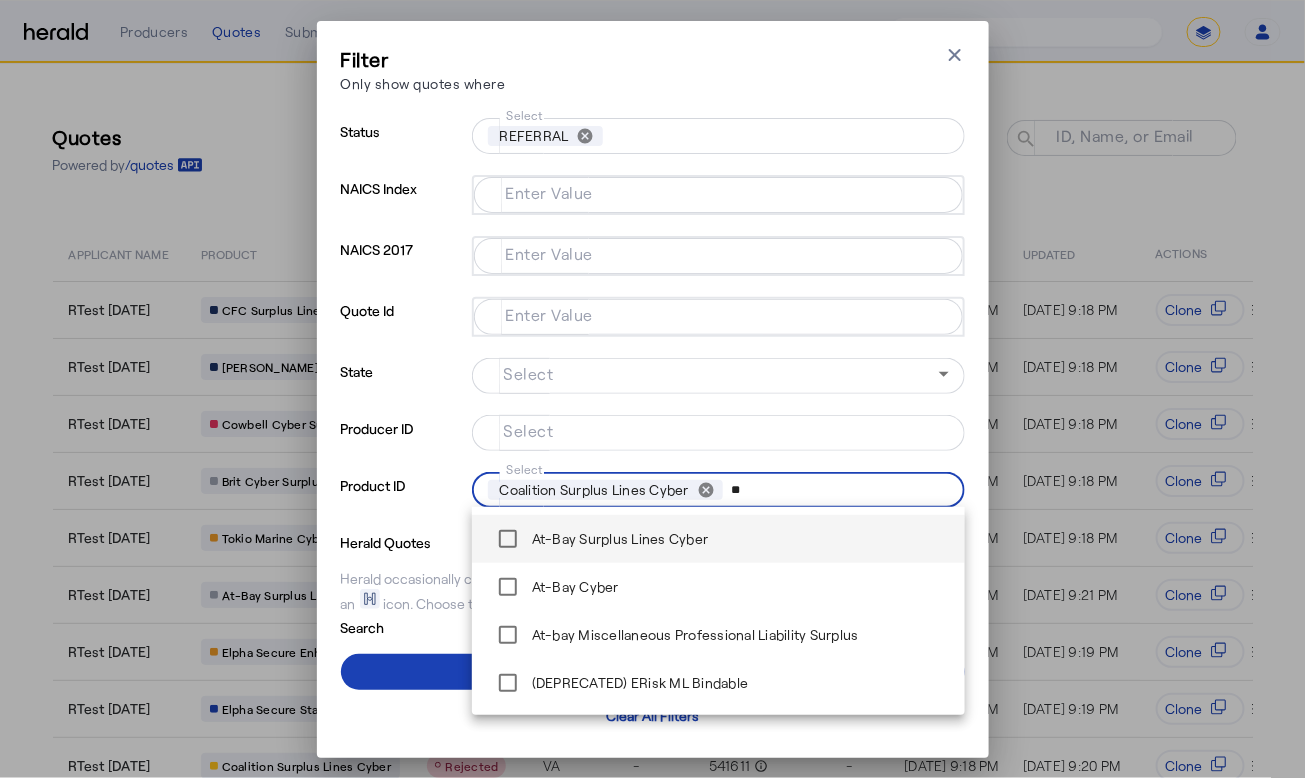 type on "**" 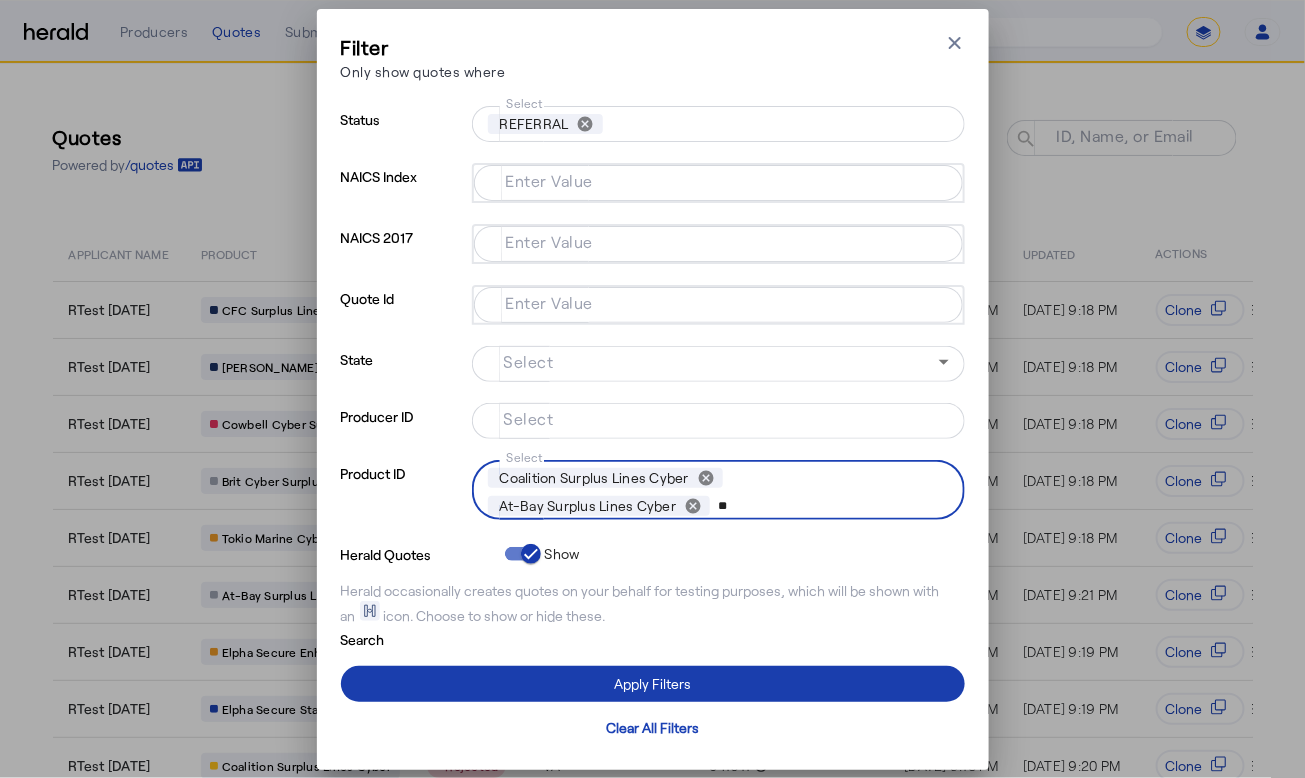 click on "Apply Filters" at bounding box center (652, 683) 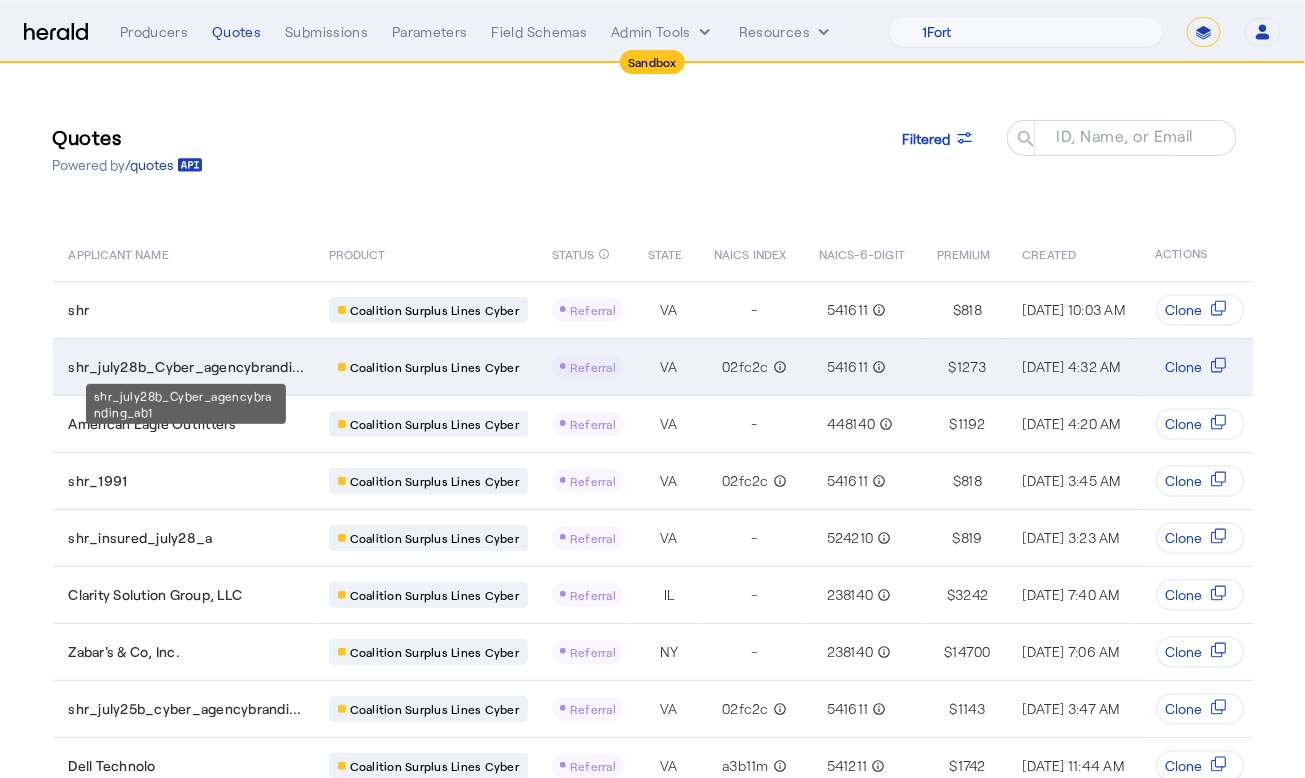 click on "shr_july28b_Cyber_agencybrandi..." at bounding box center (187, 367) 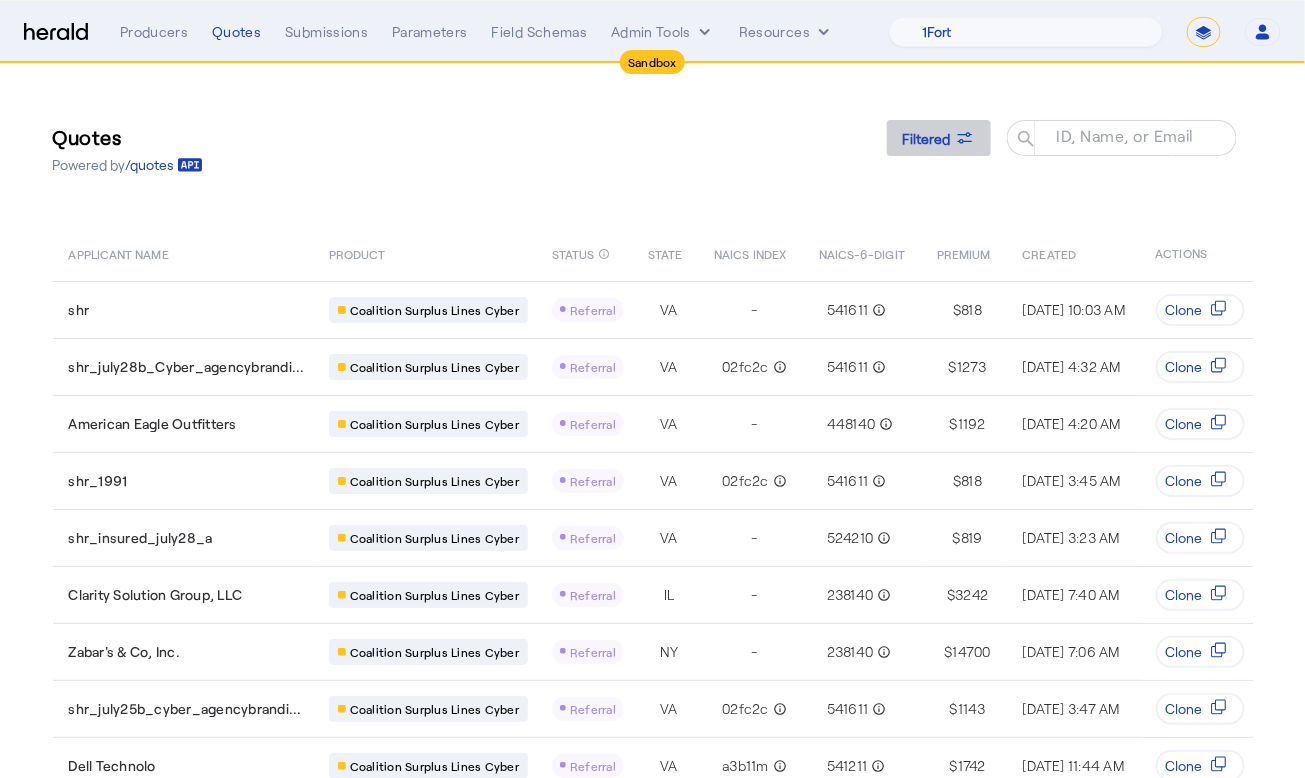 click on "Filtered" at bounding box center [927, 138] 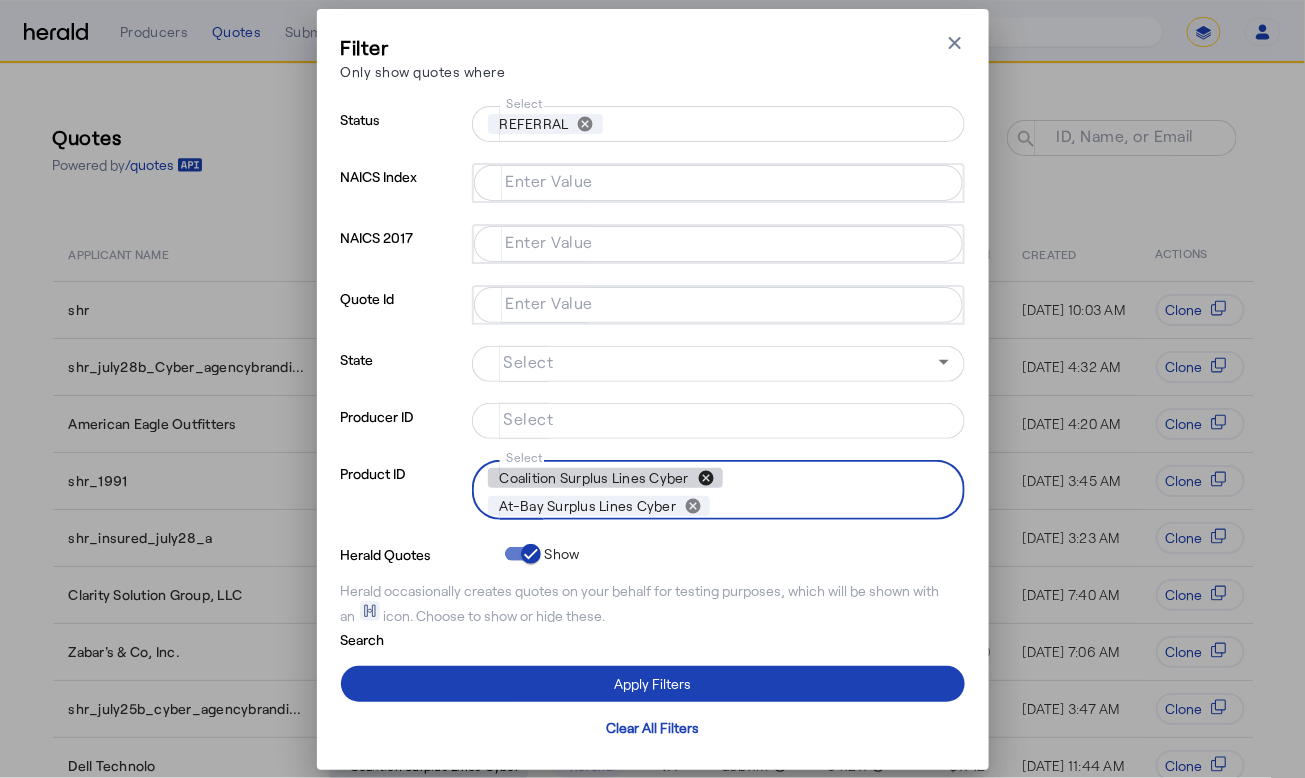click on "cancel" at bounding box center (706, 478) 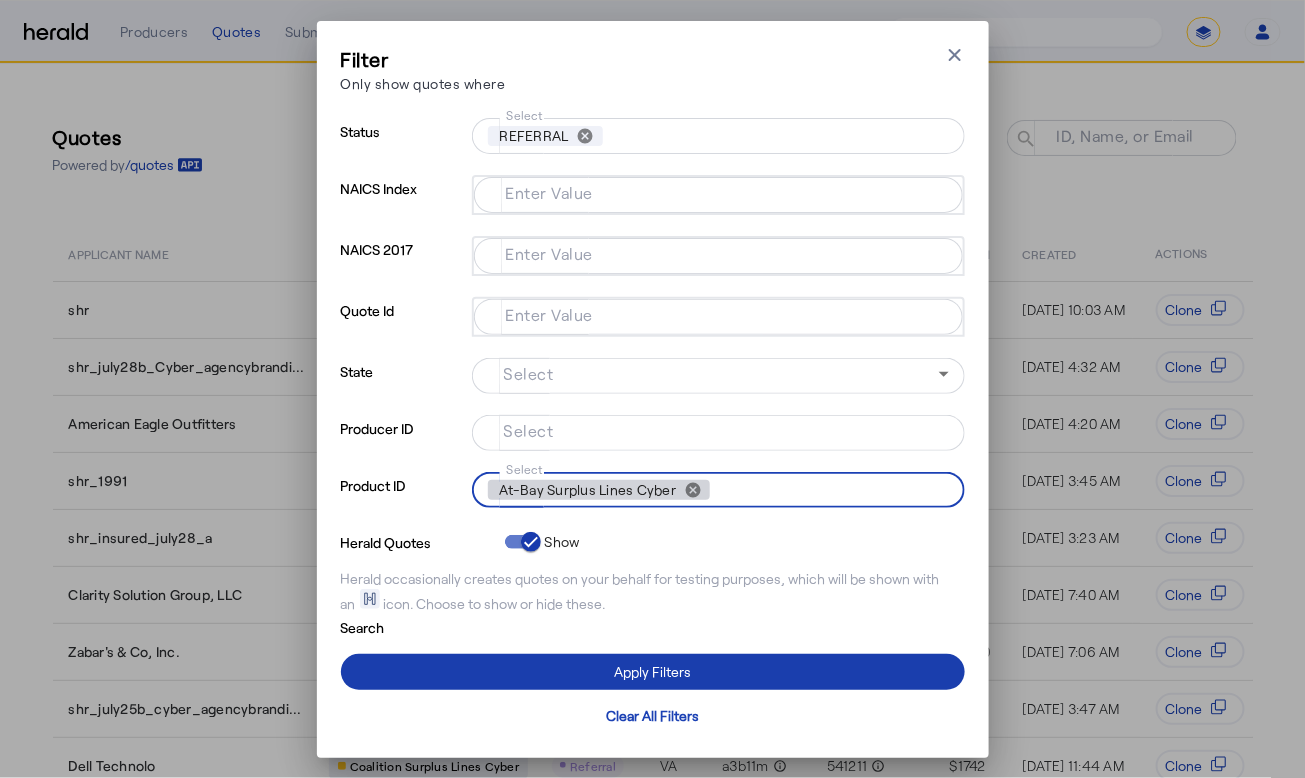 click at bounding box center (653, 672) 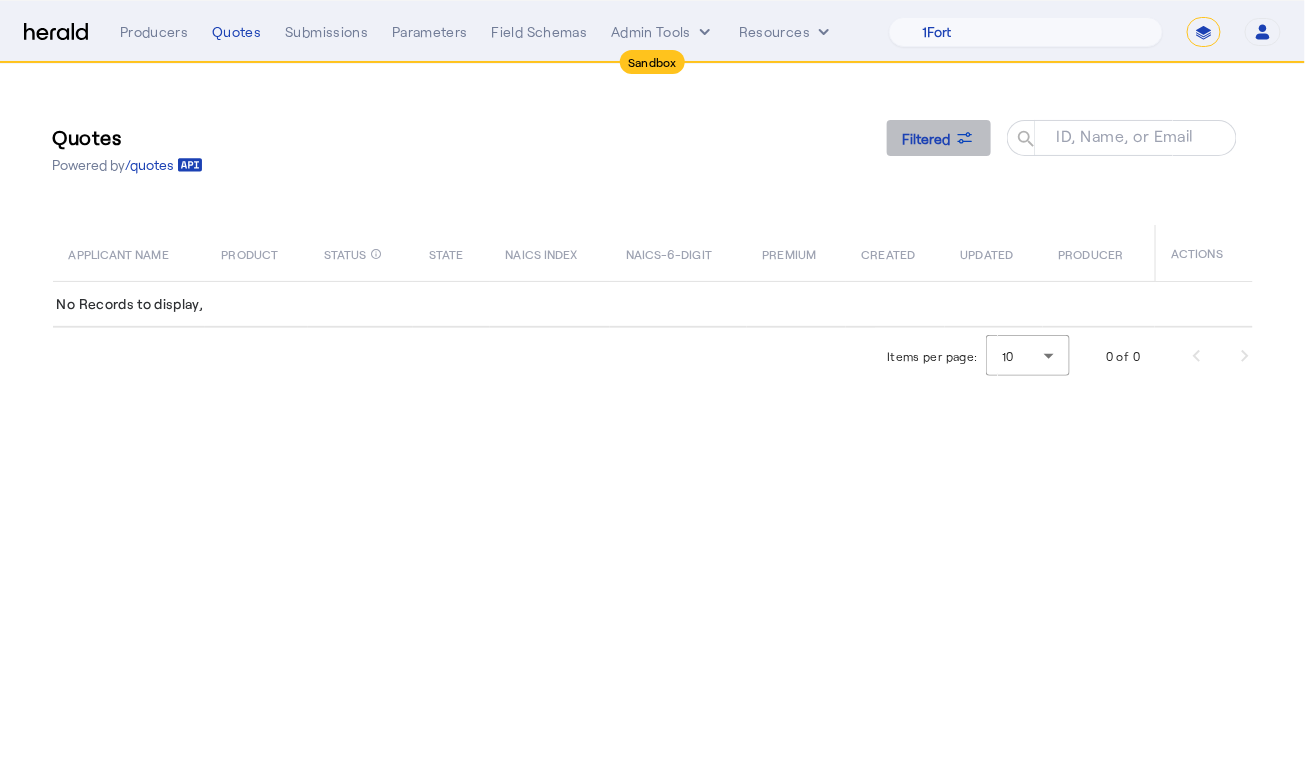 click on "Filtered" at bounding box center (939, 138) 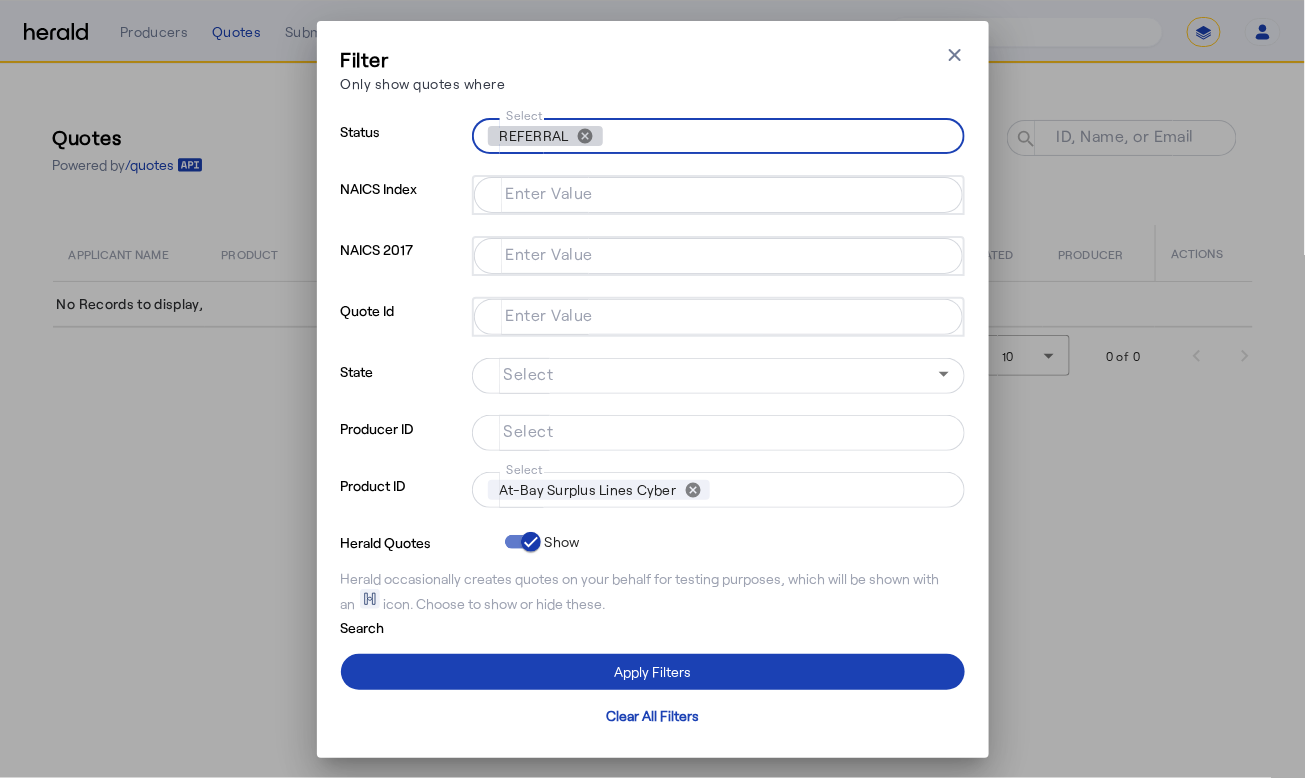 click on "REFERRAL" at bounding box center [534, 136] 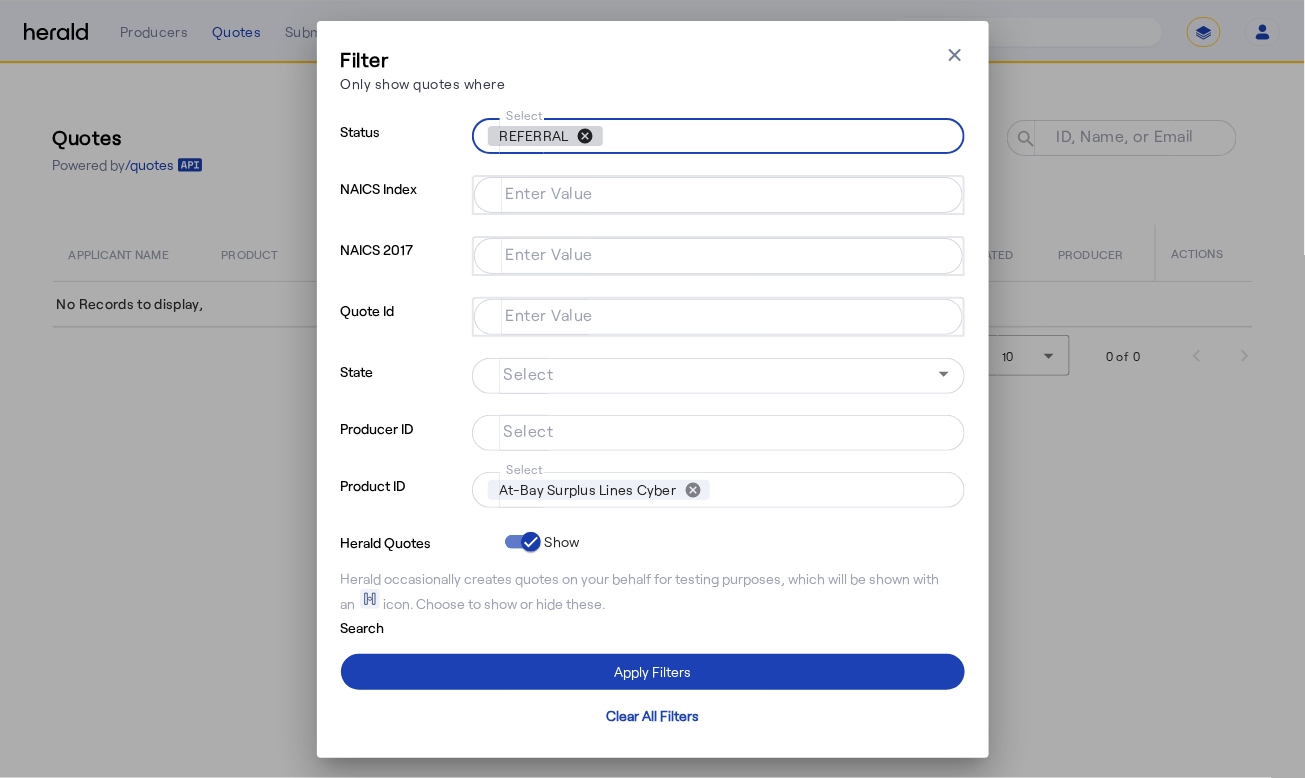 click on "cancel" at bounding box center (586, 136) 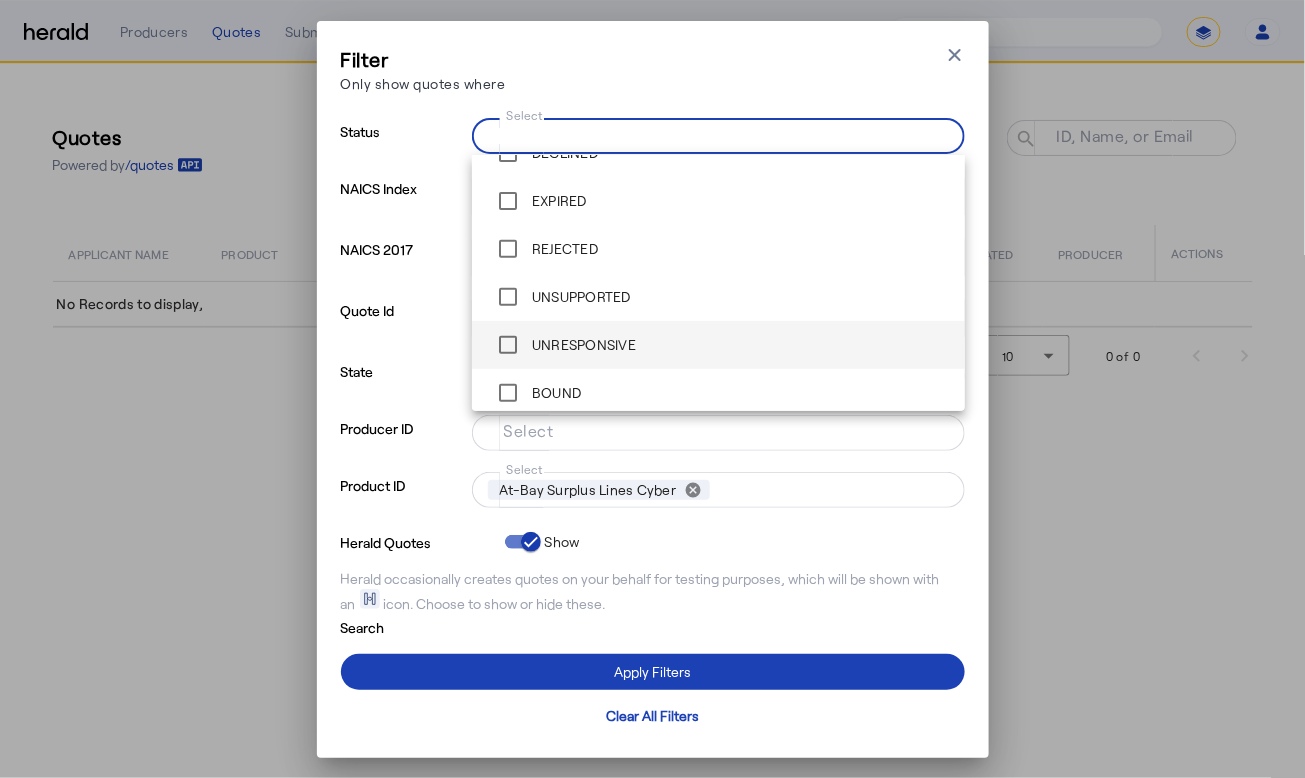 scroll, scrollTop: 184, scrollLeft: 0, axis: vertical 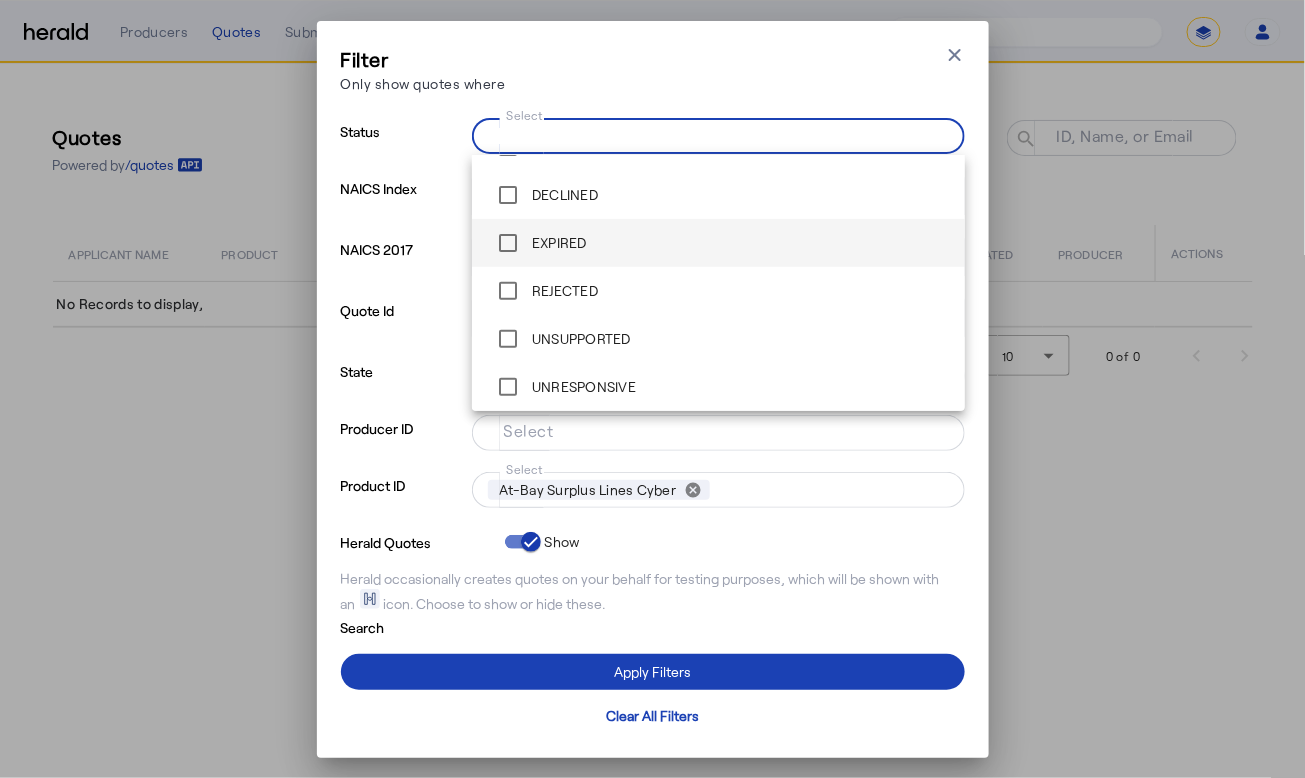 click on "EXPIRED" at bounding box center [718, 243] 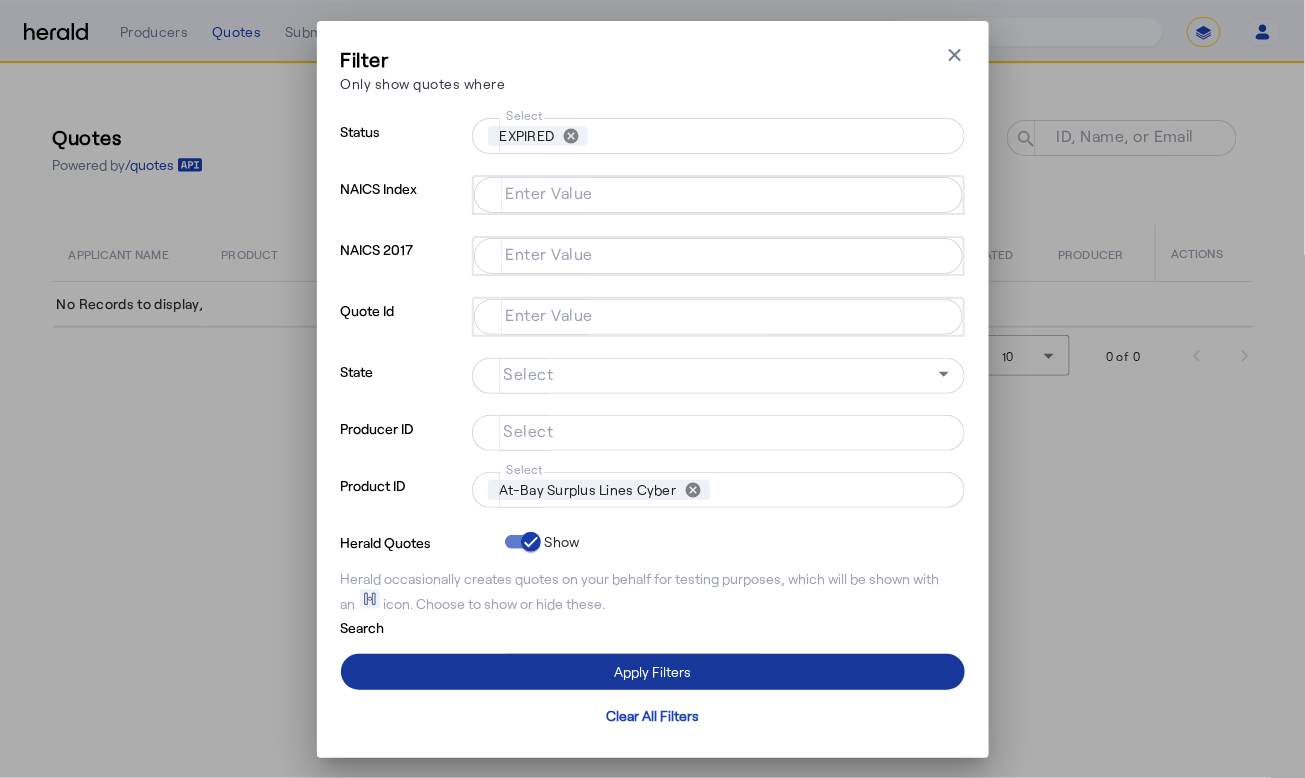 click at bounding box center [653, 672] 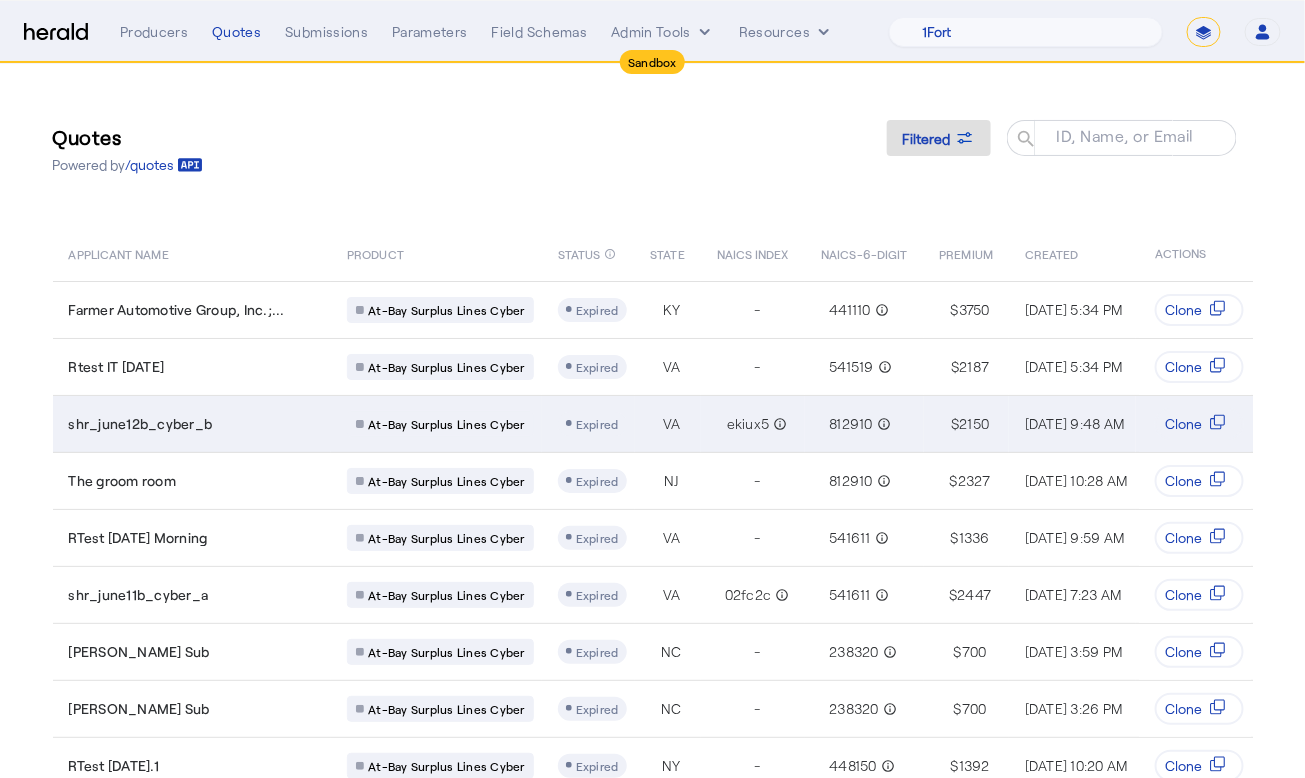 click on "shr_june12b_cyber_b" at bounding box center [196, 424] 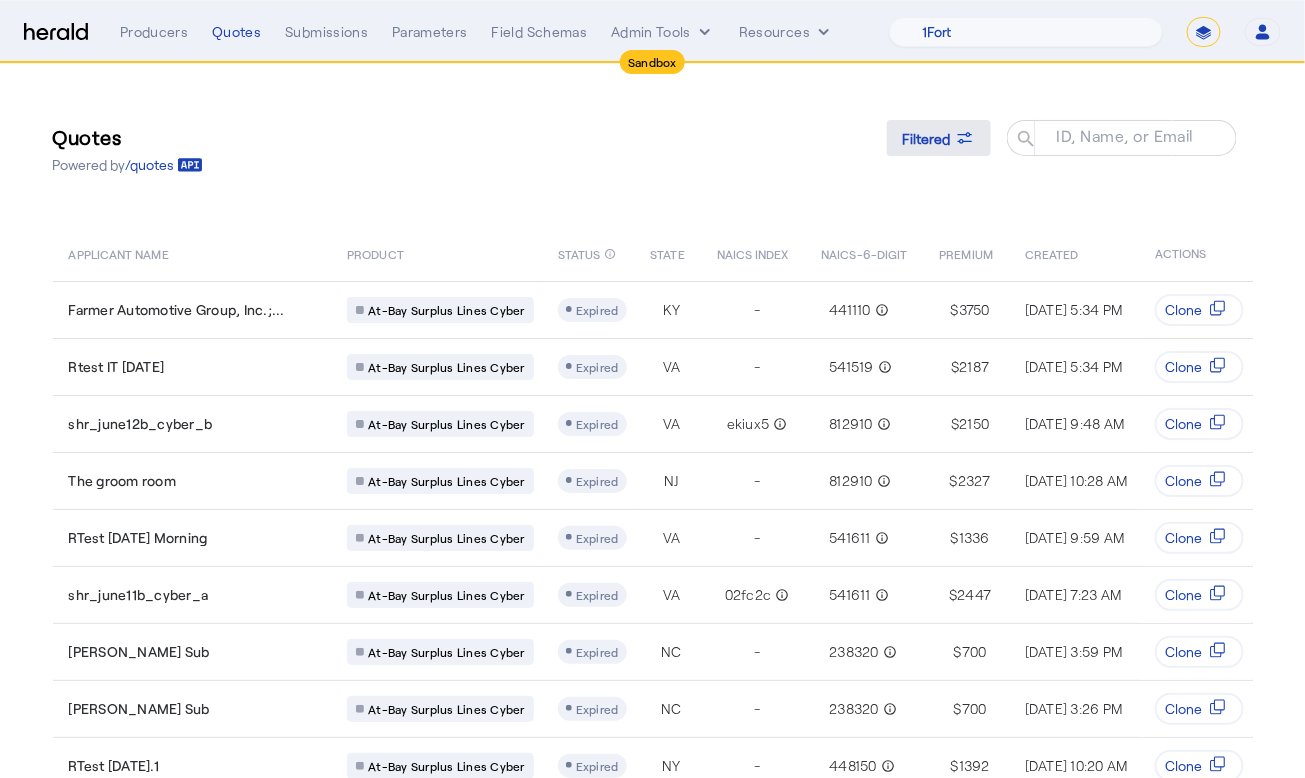 click at bounding box center (939, 138) 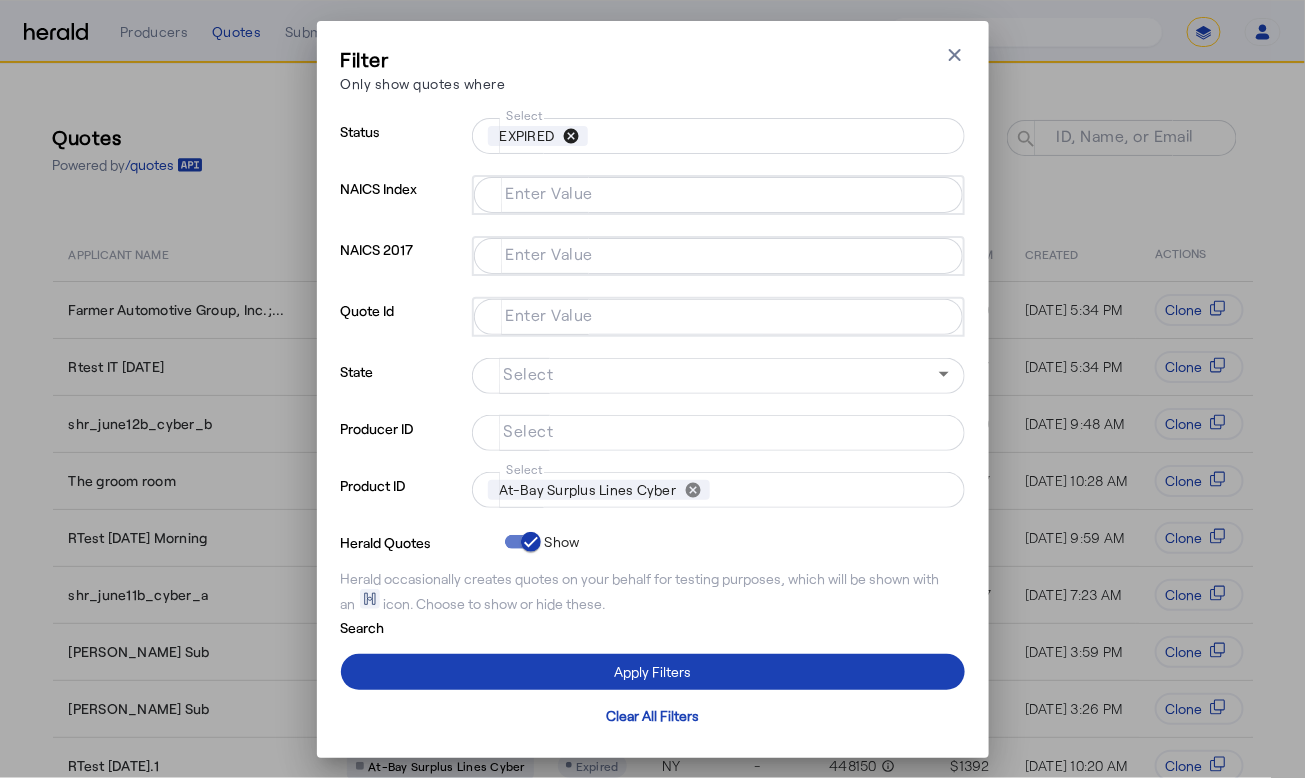 click on "cancel" at bounding box center (571, 136) 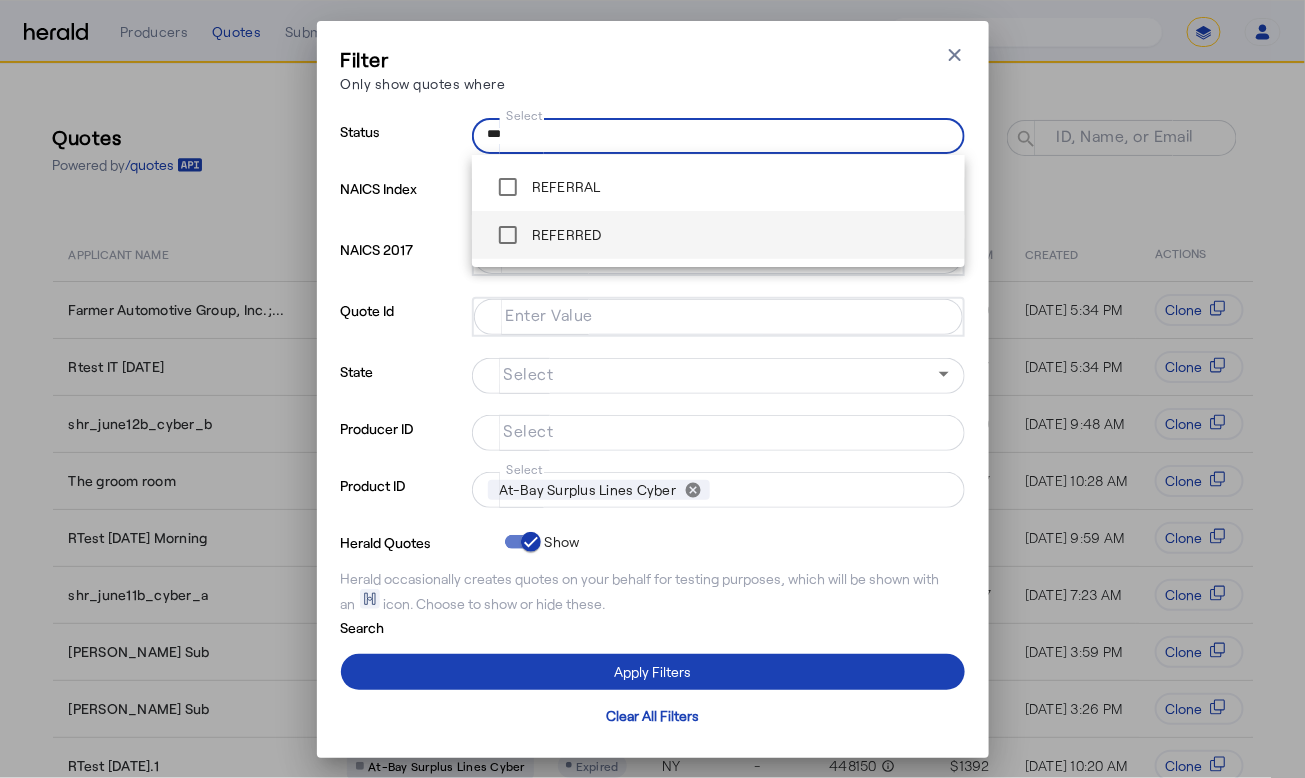 type on "***" 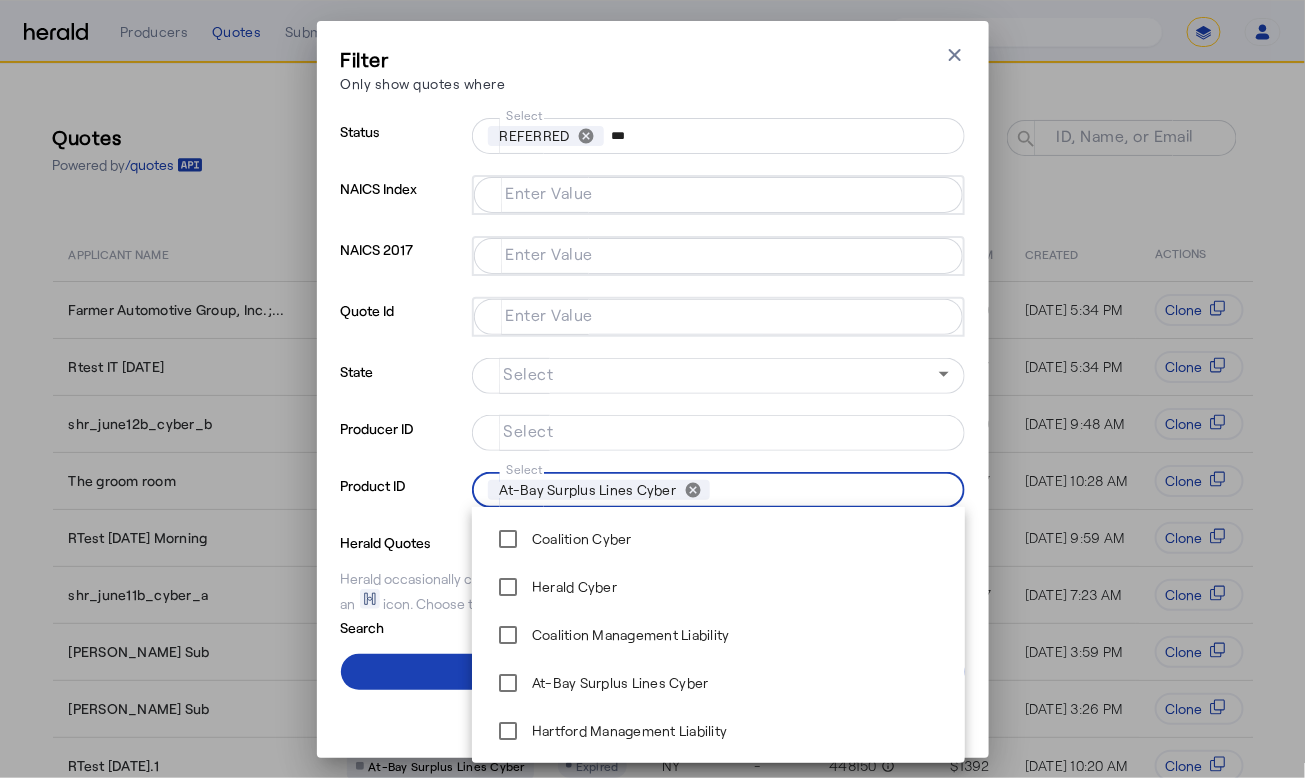 click on "Select" at bounding box center [829, 490] 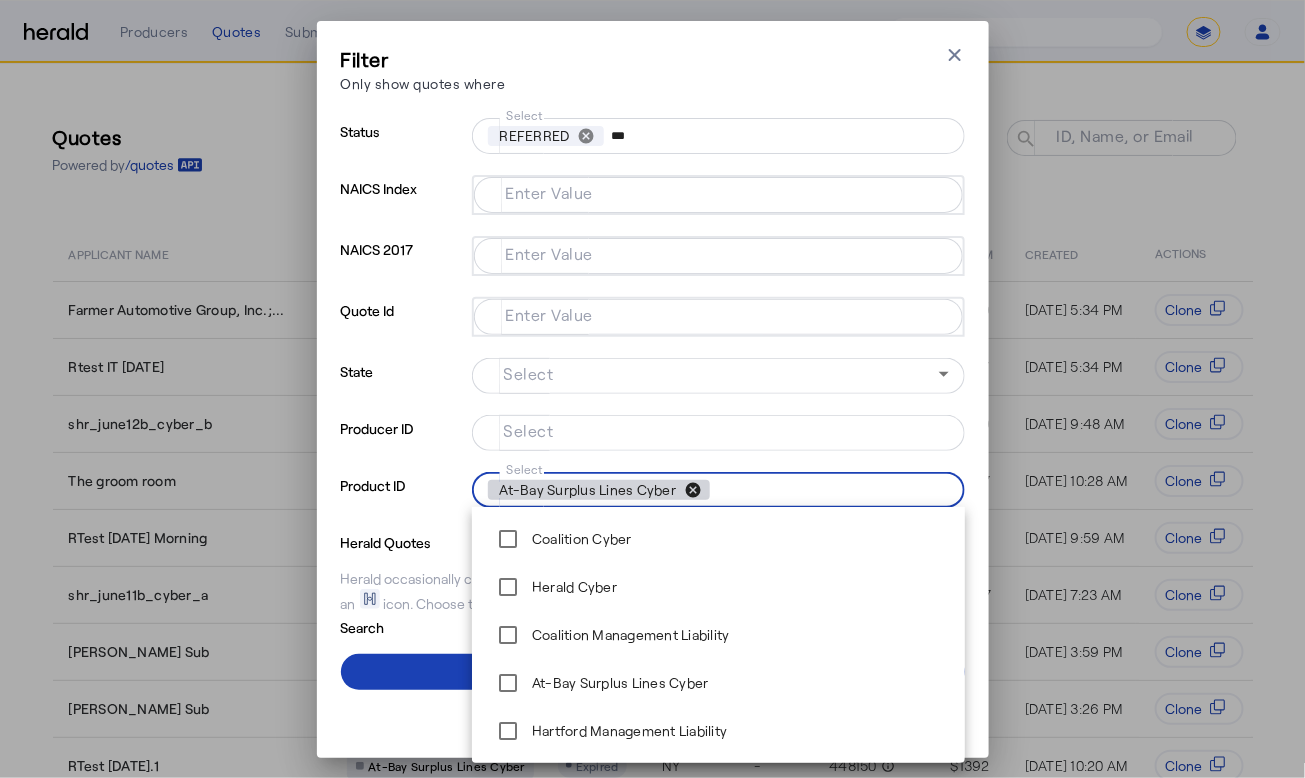 click on "cancel" at bounding box center [693, 490] 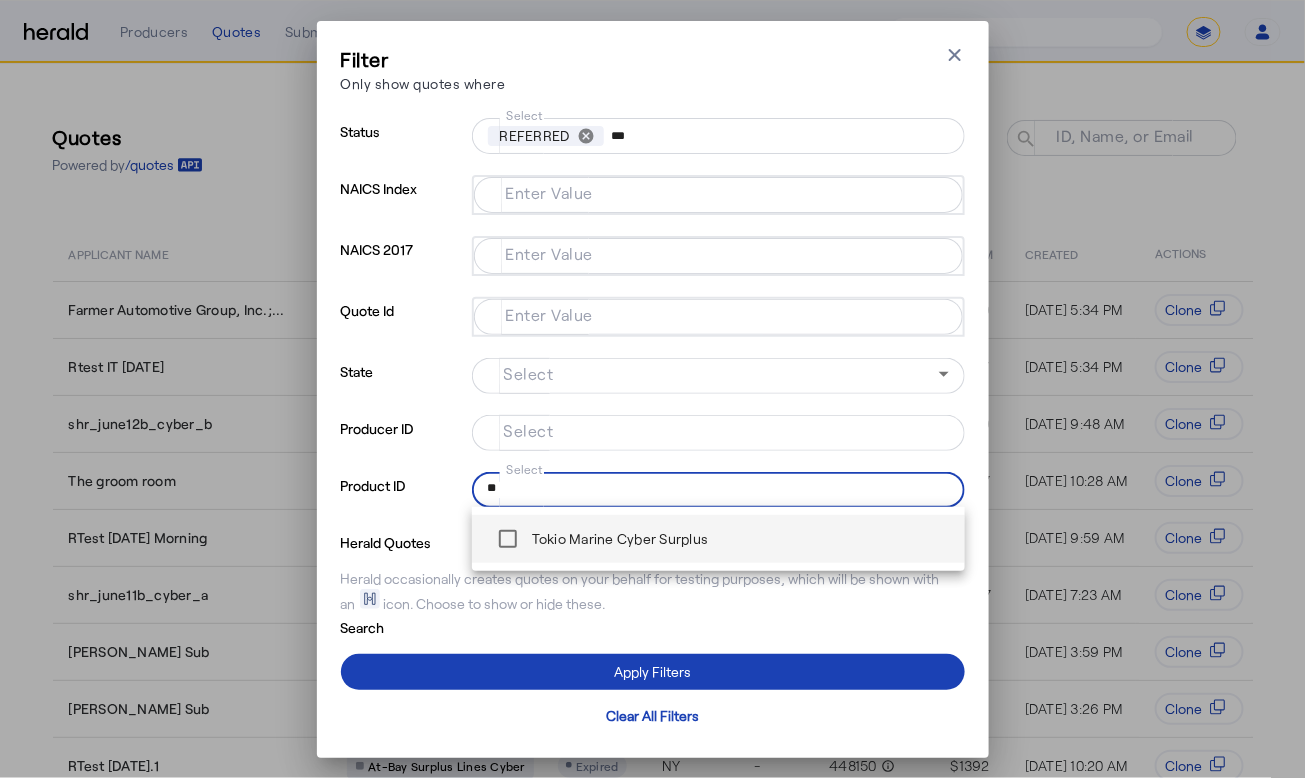 type on "**" 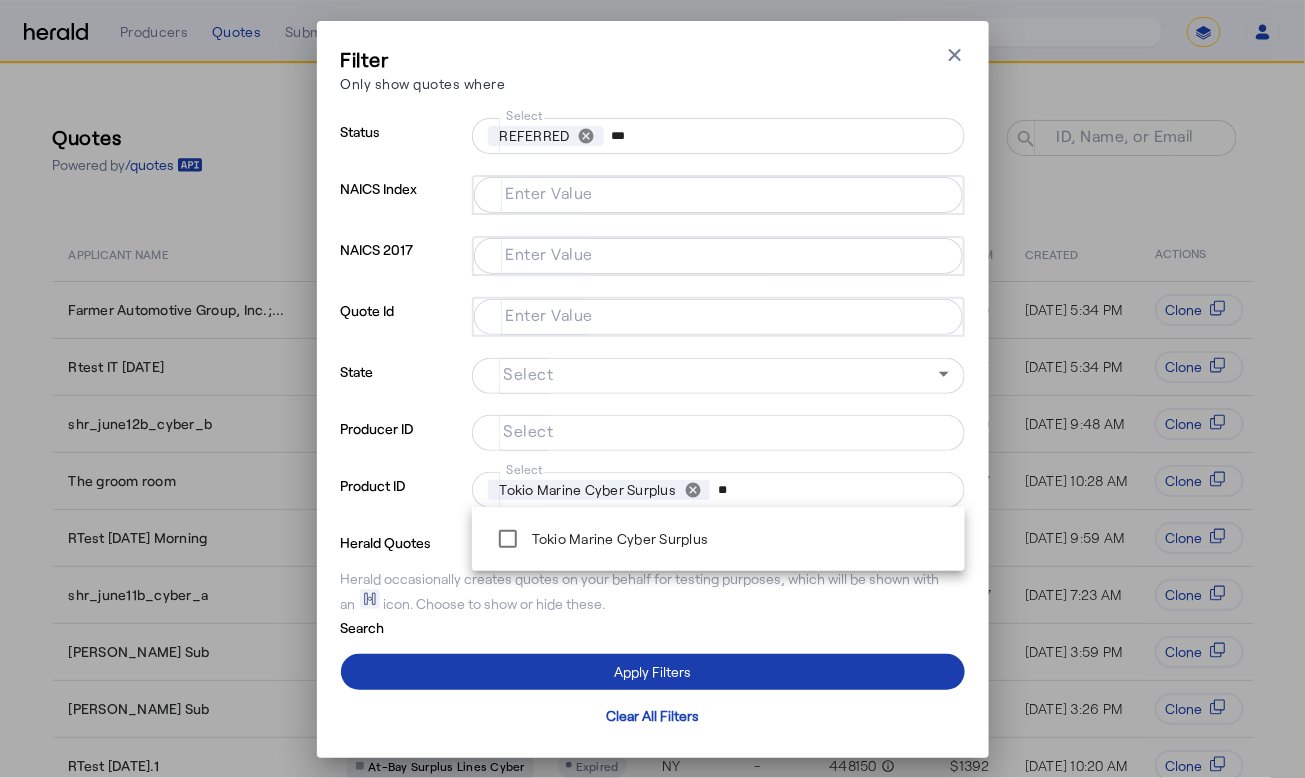 click at bounding box center [653, 672] 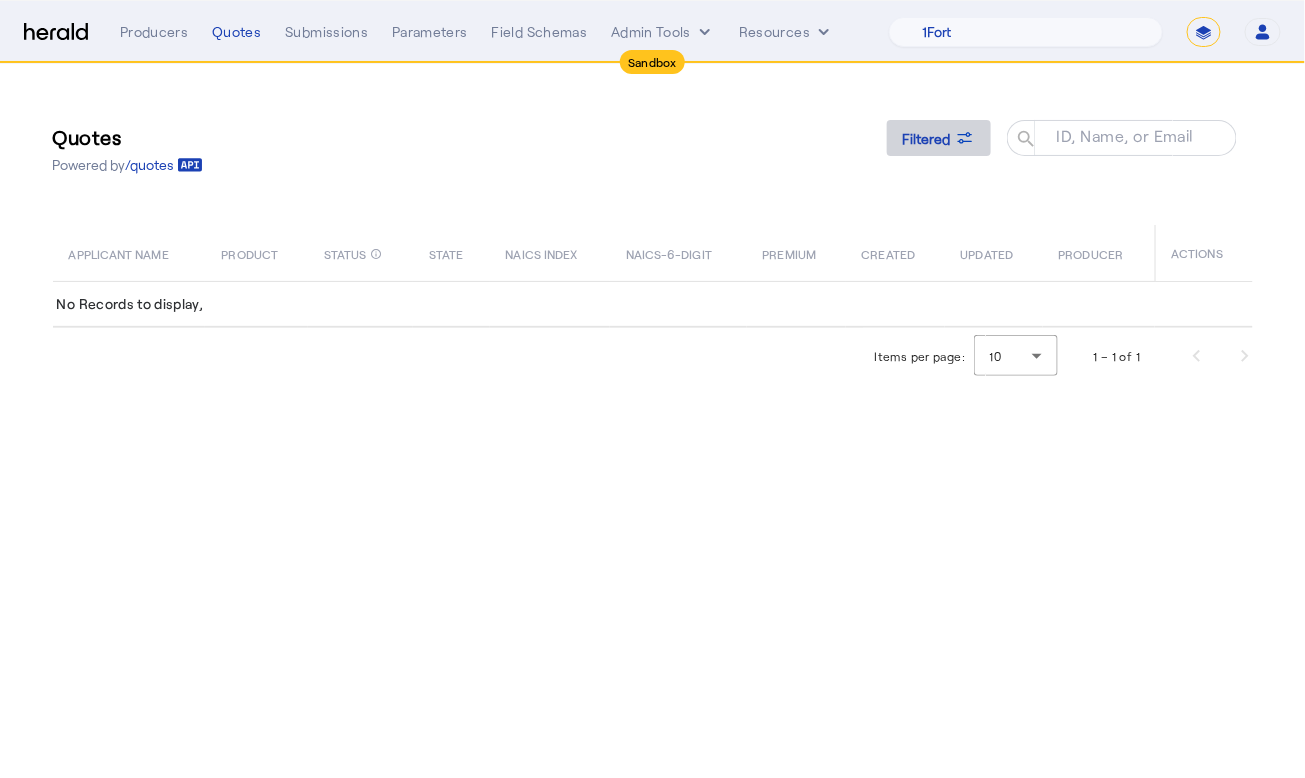 click at bounding box center (939, 138) 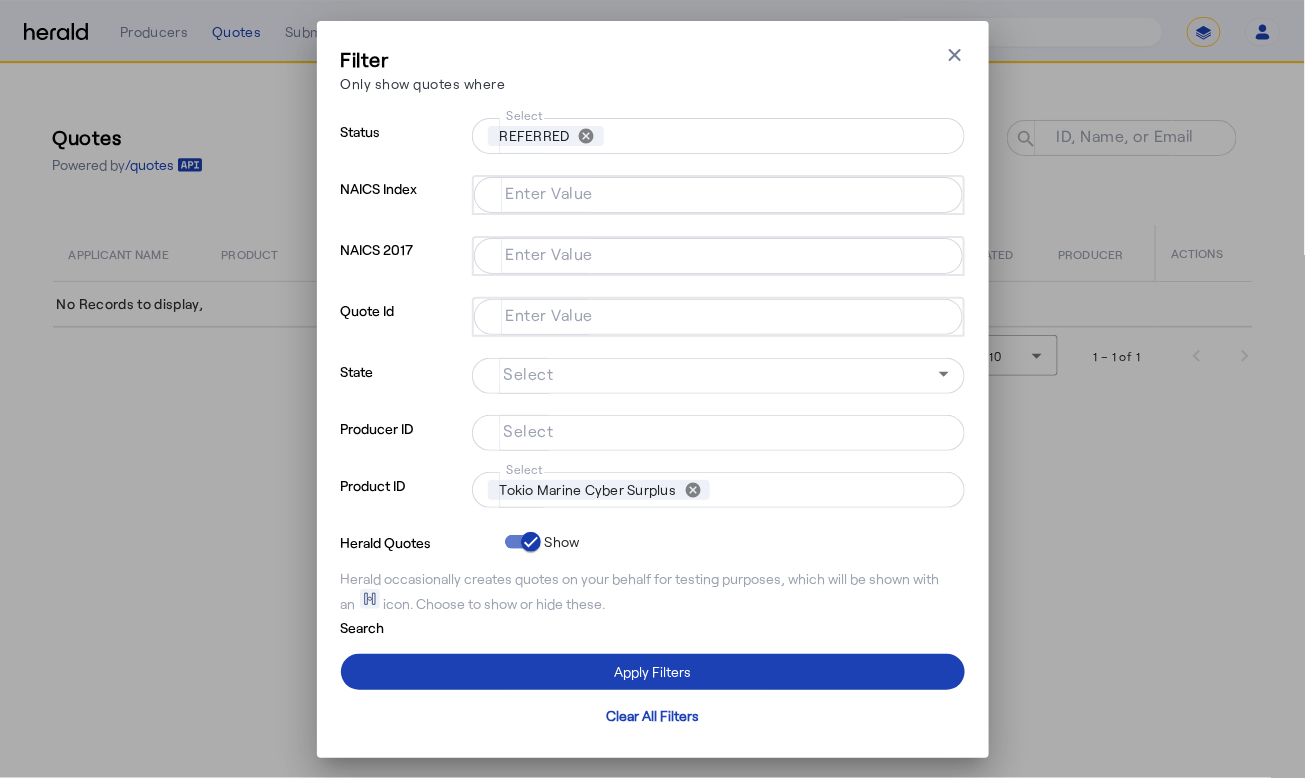 click on "Select" at bounding box center (776, 136) 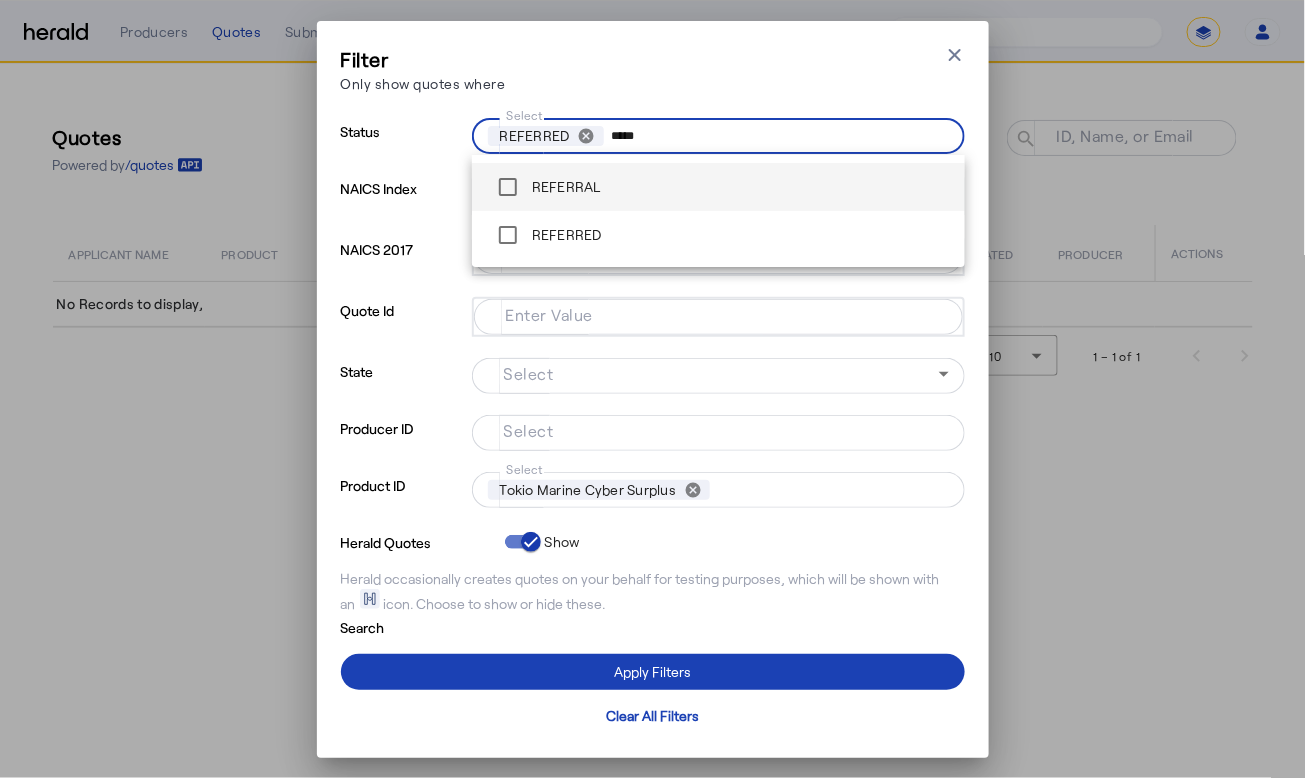 type on "*****" 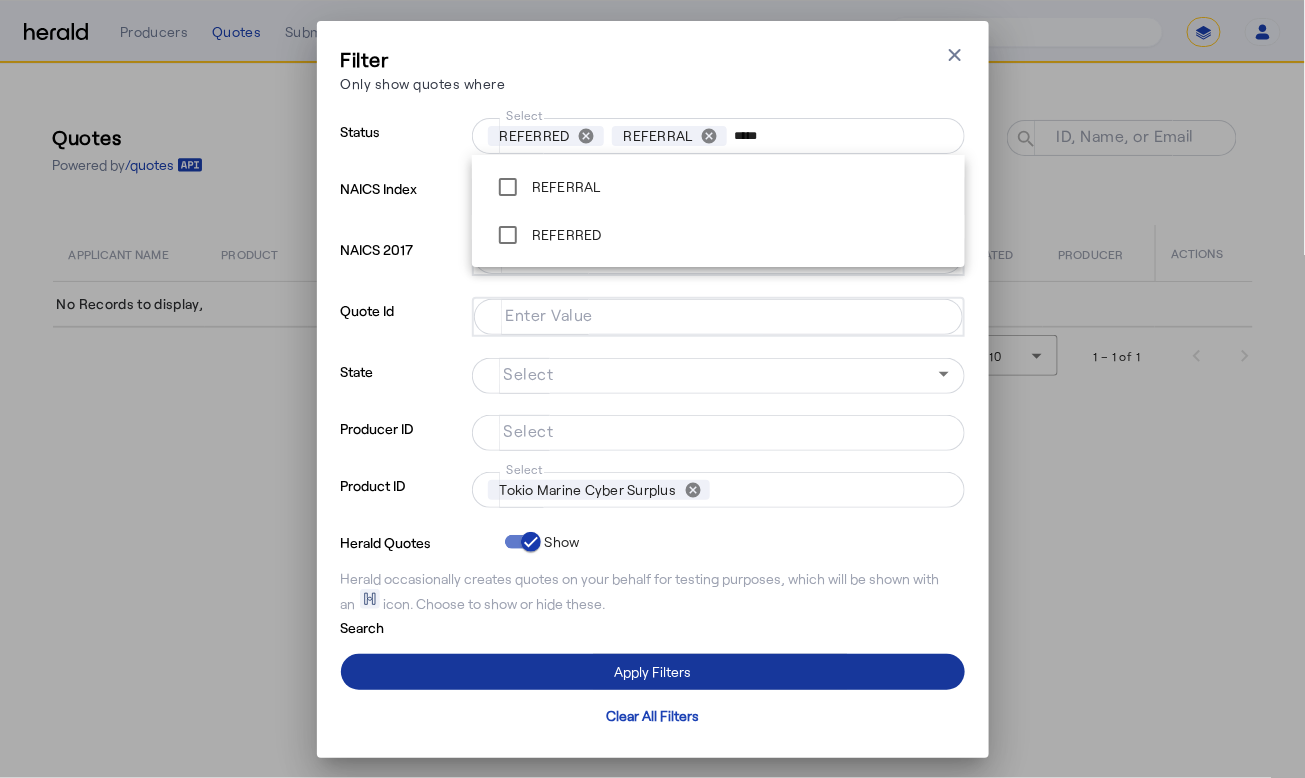 click at bounding box center (653, 672) 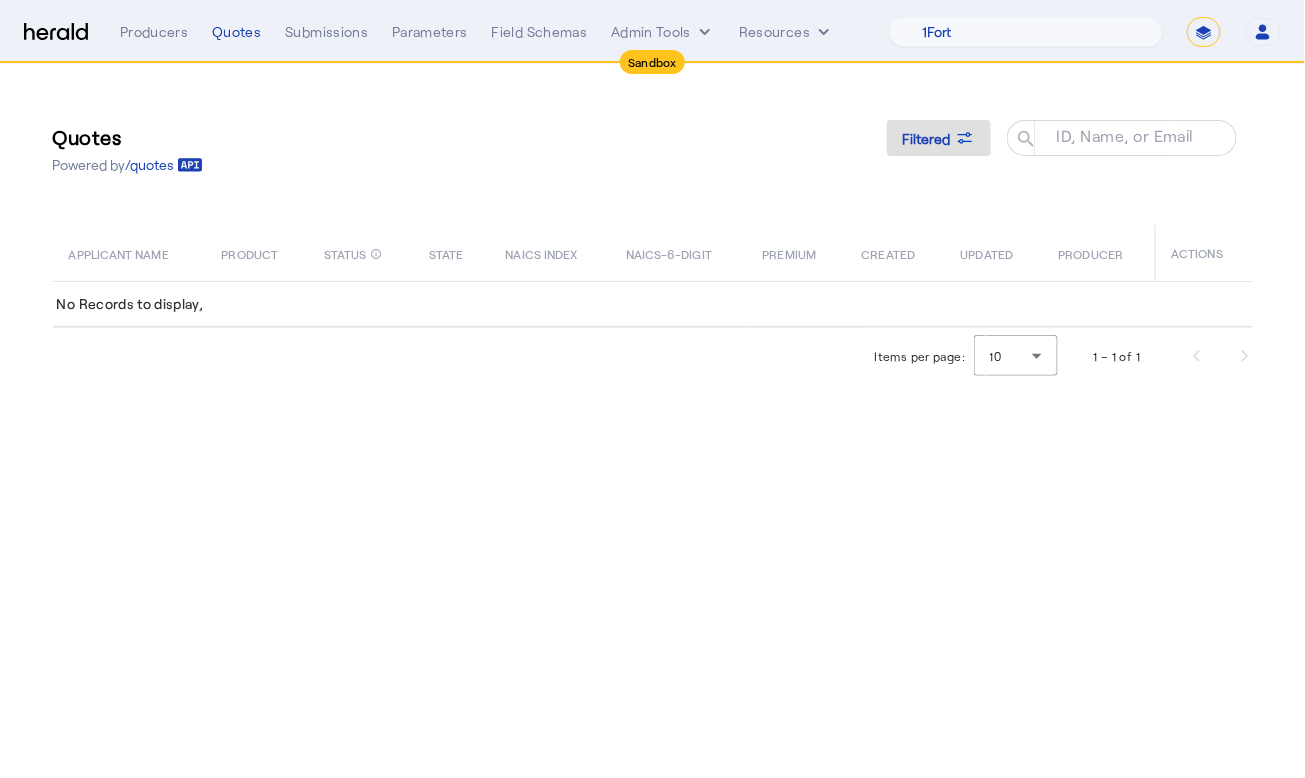 click on "**********" at bounding box center (1204, 32) 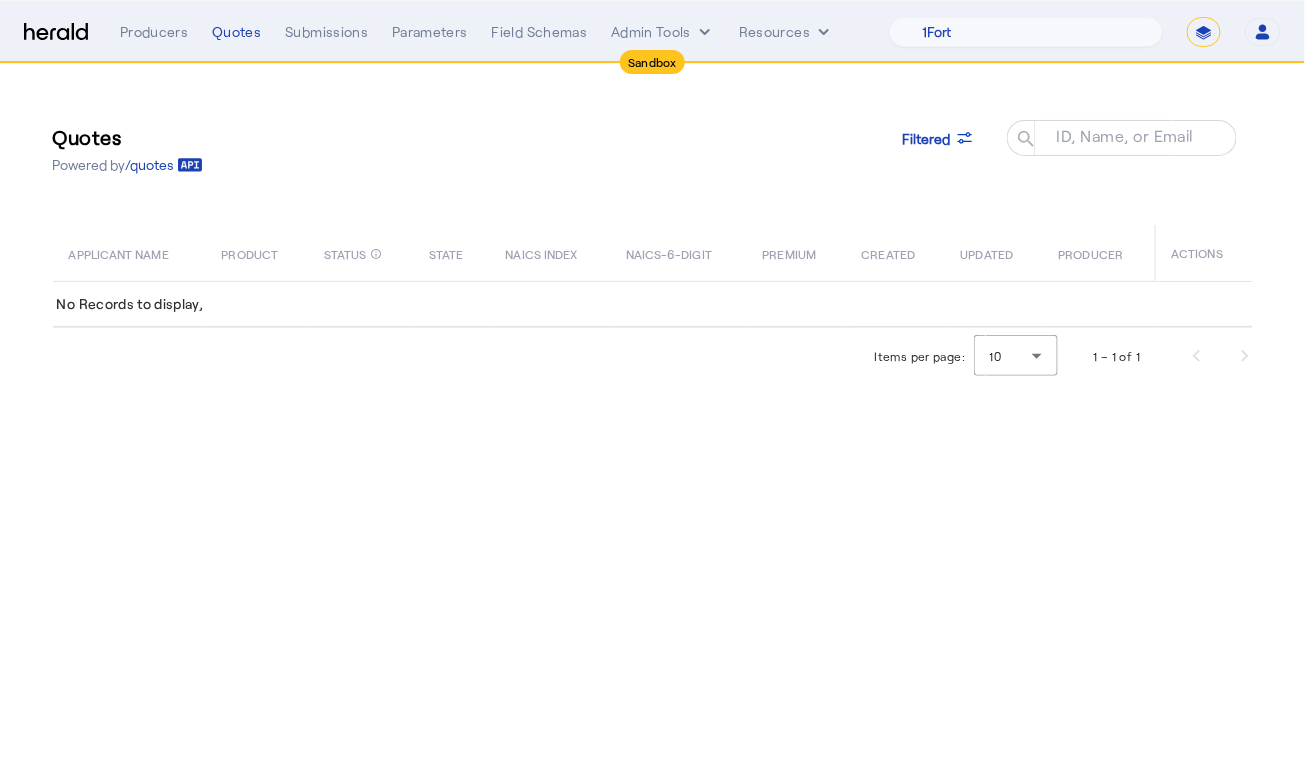 select on "**********" 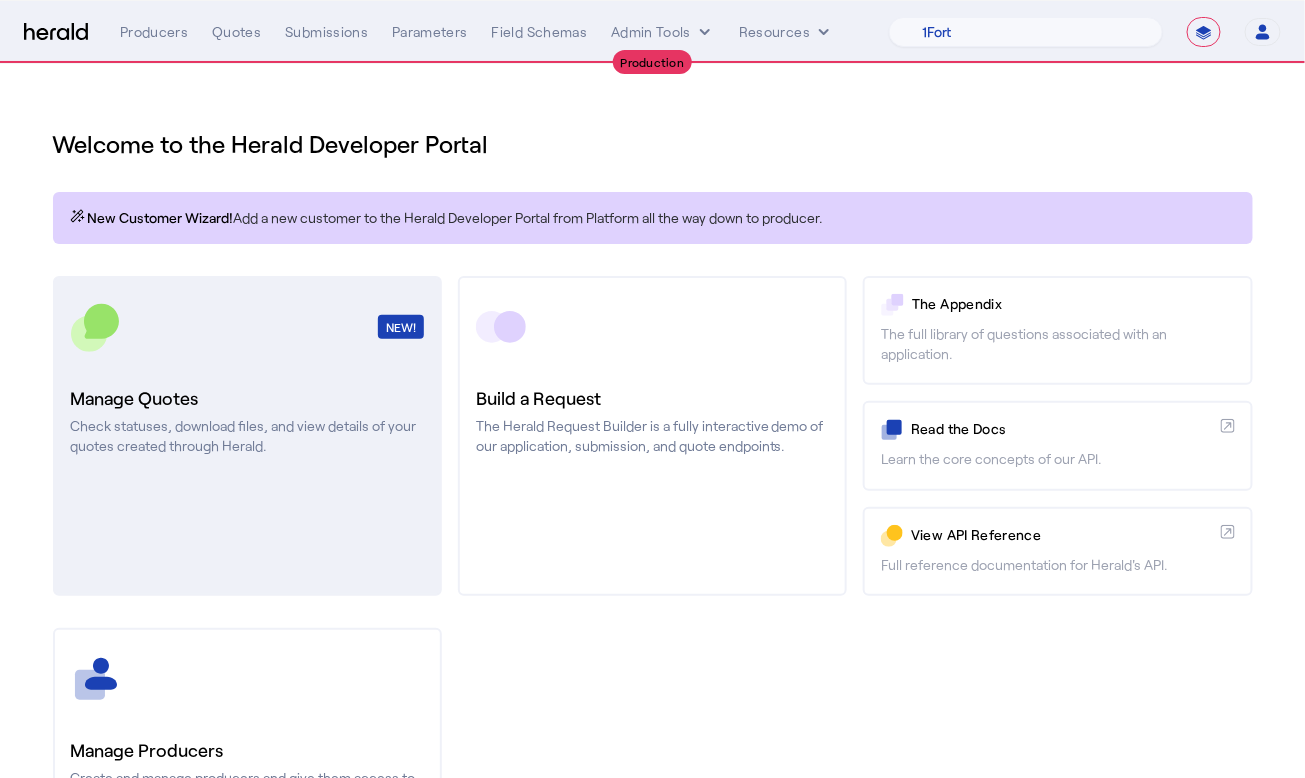 click on "Check statuses, download files, and view details of your quotes created through Herald." 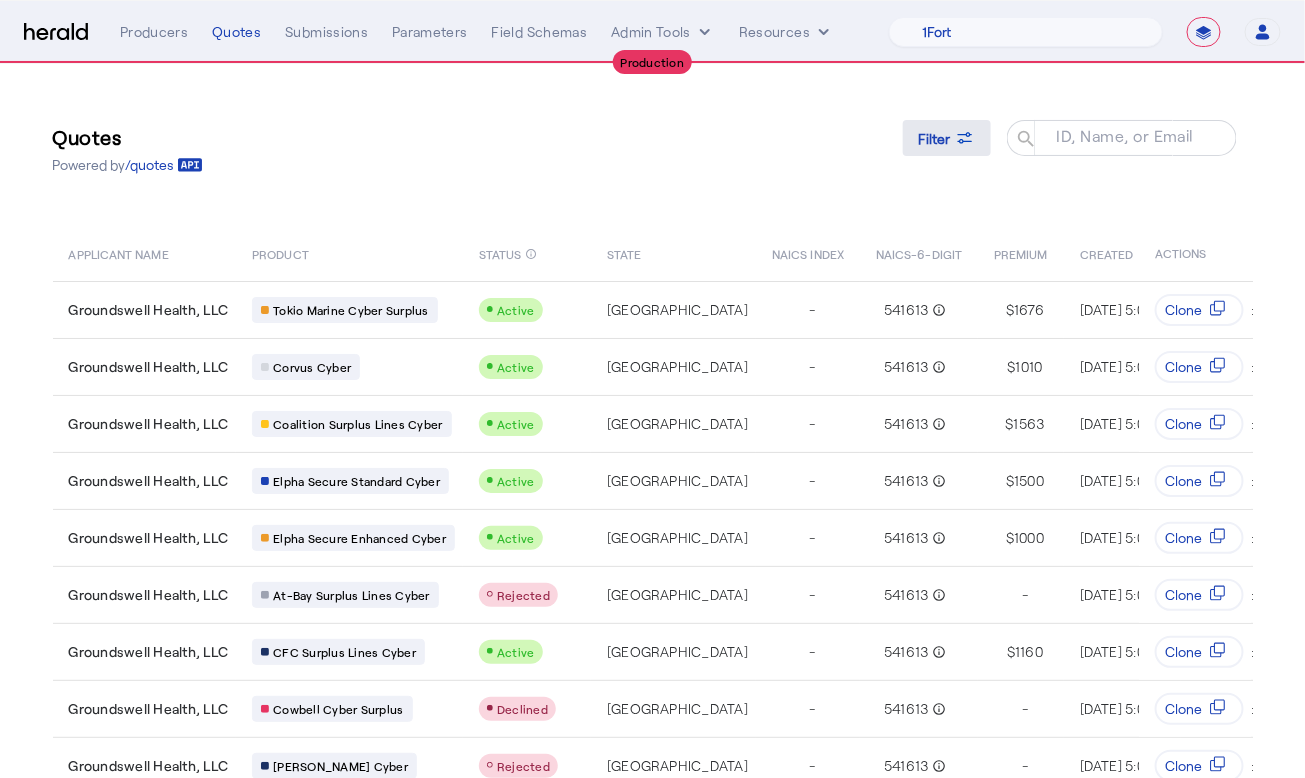 click at bounding box center [947, 138] 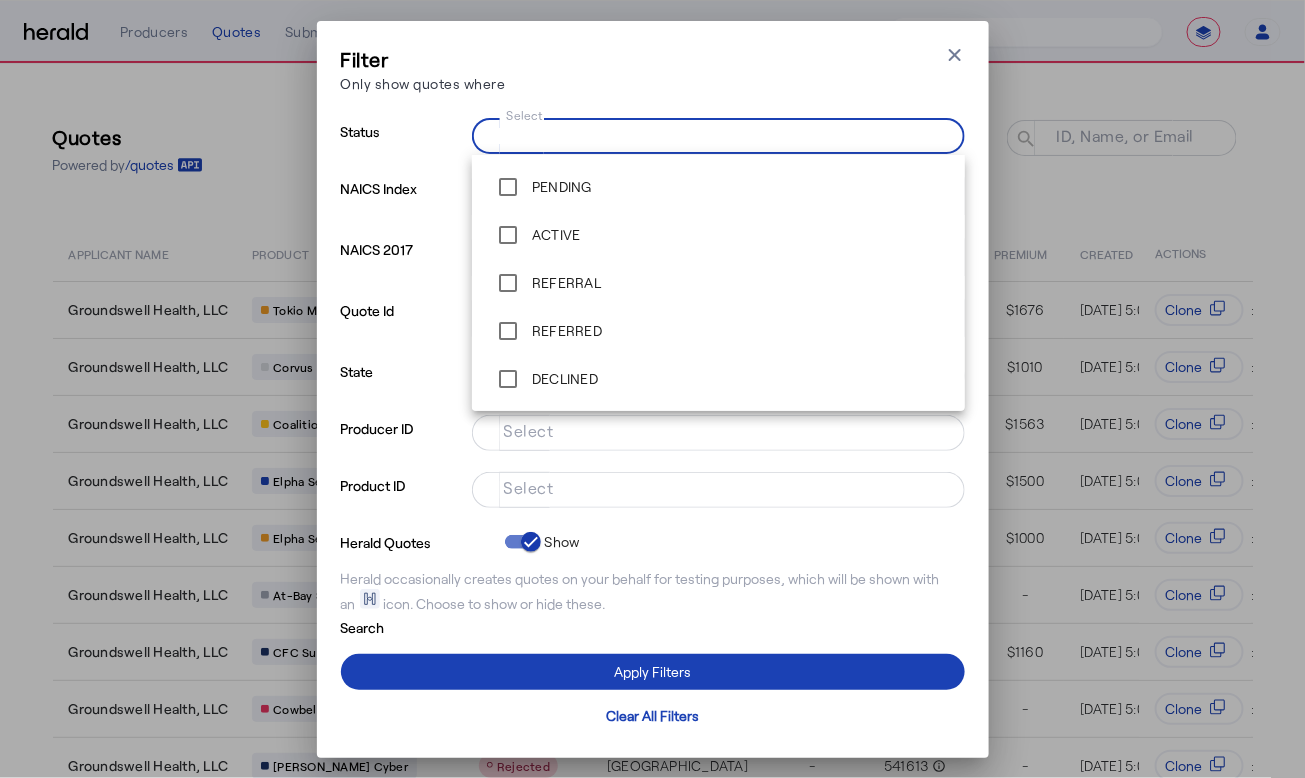 click on "Select" at bounding box center [714, 134] 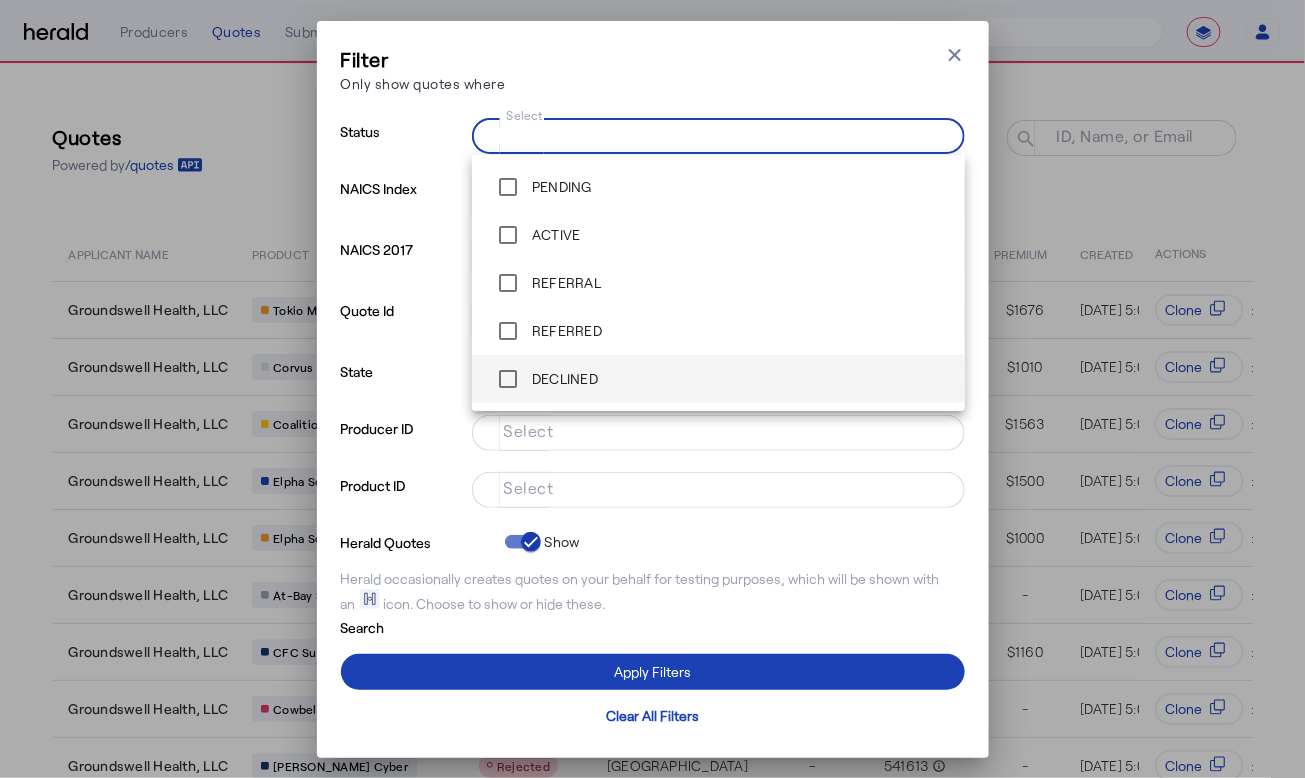 scroll, scrollTop: 62, scrollLeft: 0, axis: vertical 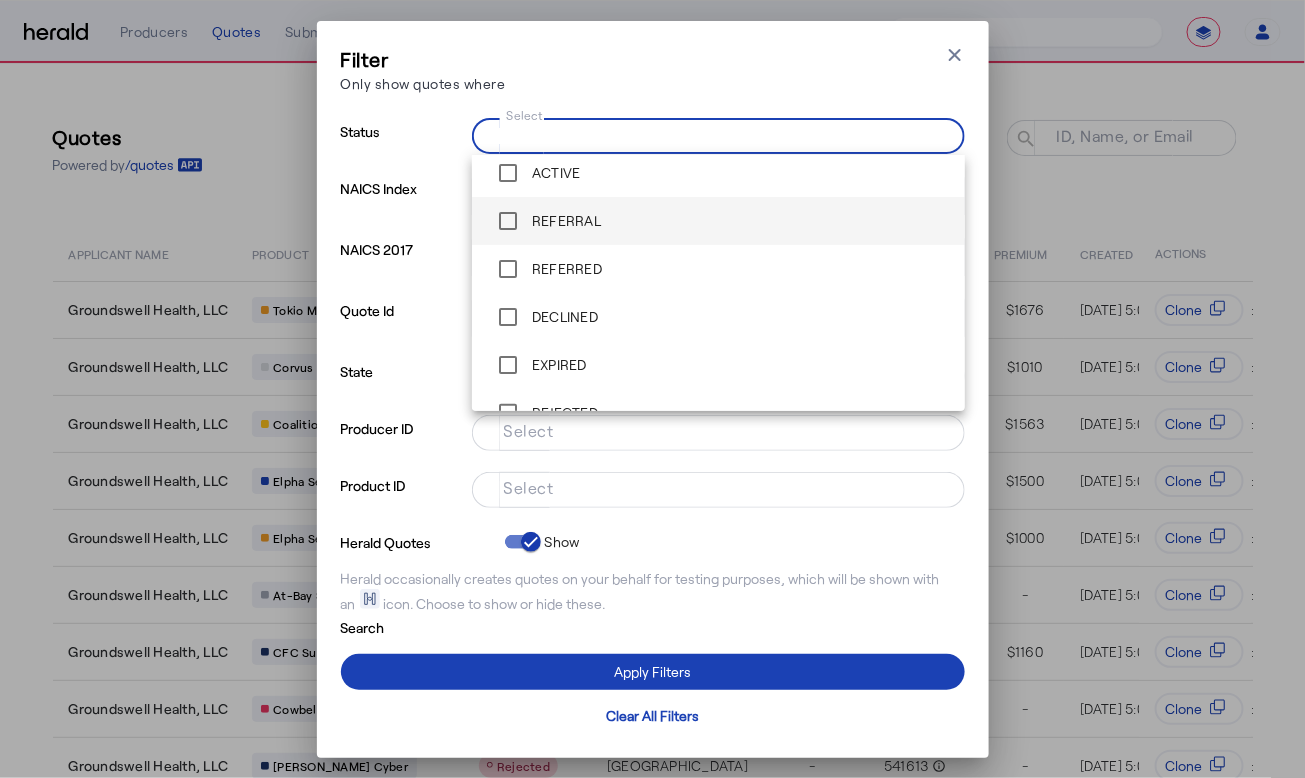 click on "REFERRAL" at bounding box center [544, 221] 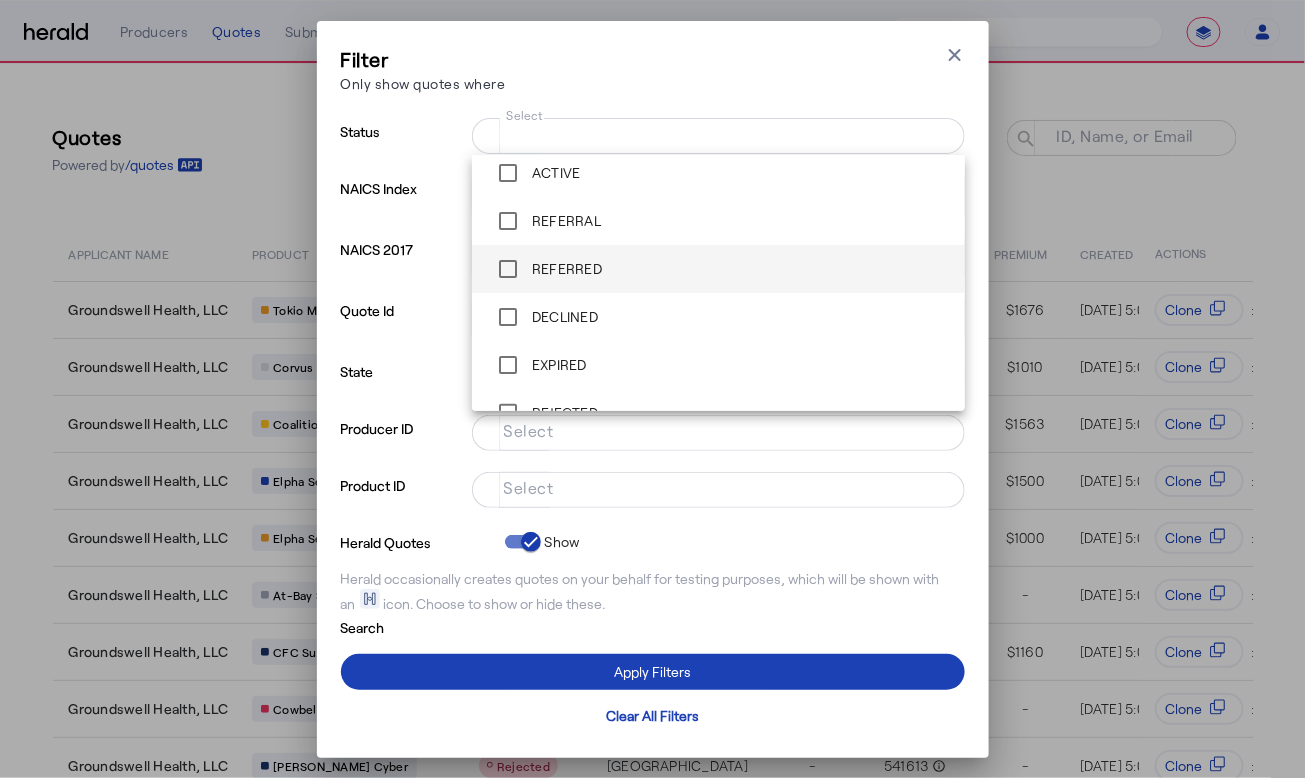 click on "REFERRED" at bounding box center (565, 269) 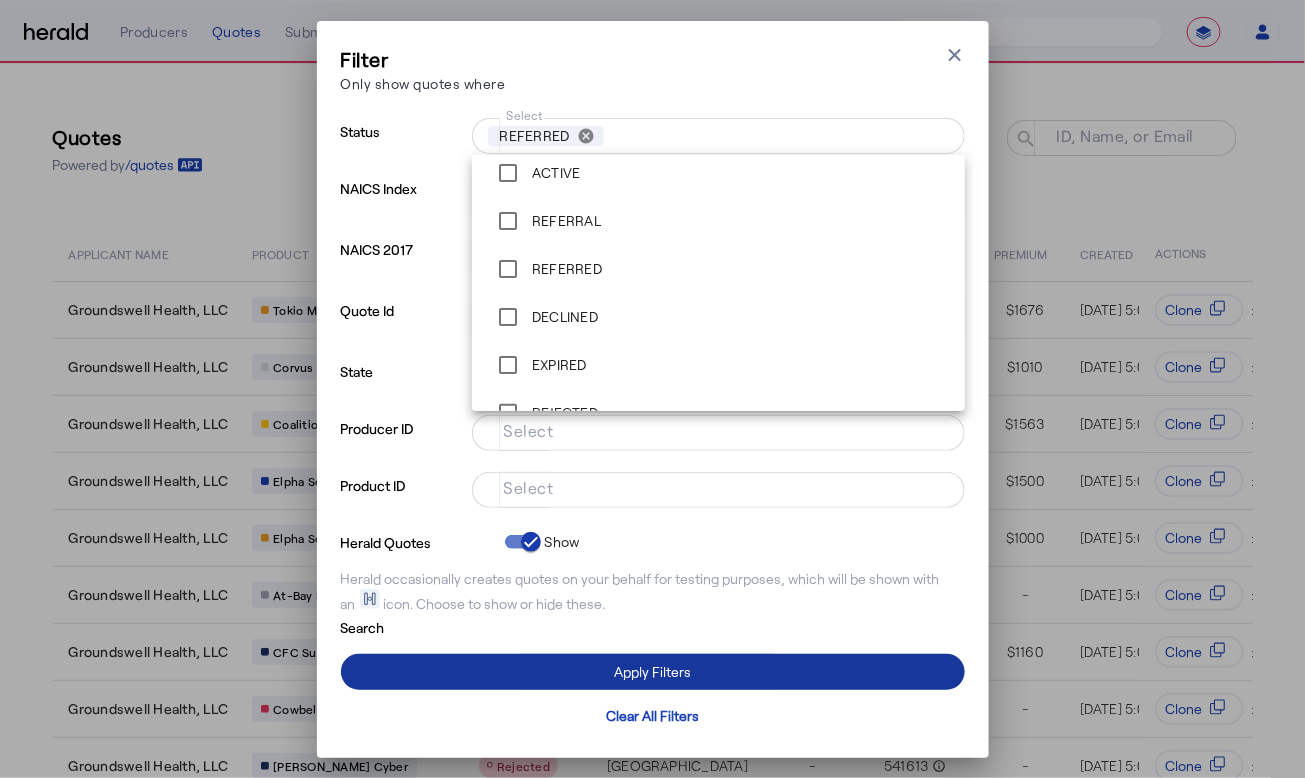 click at bounding box center [653, 672] 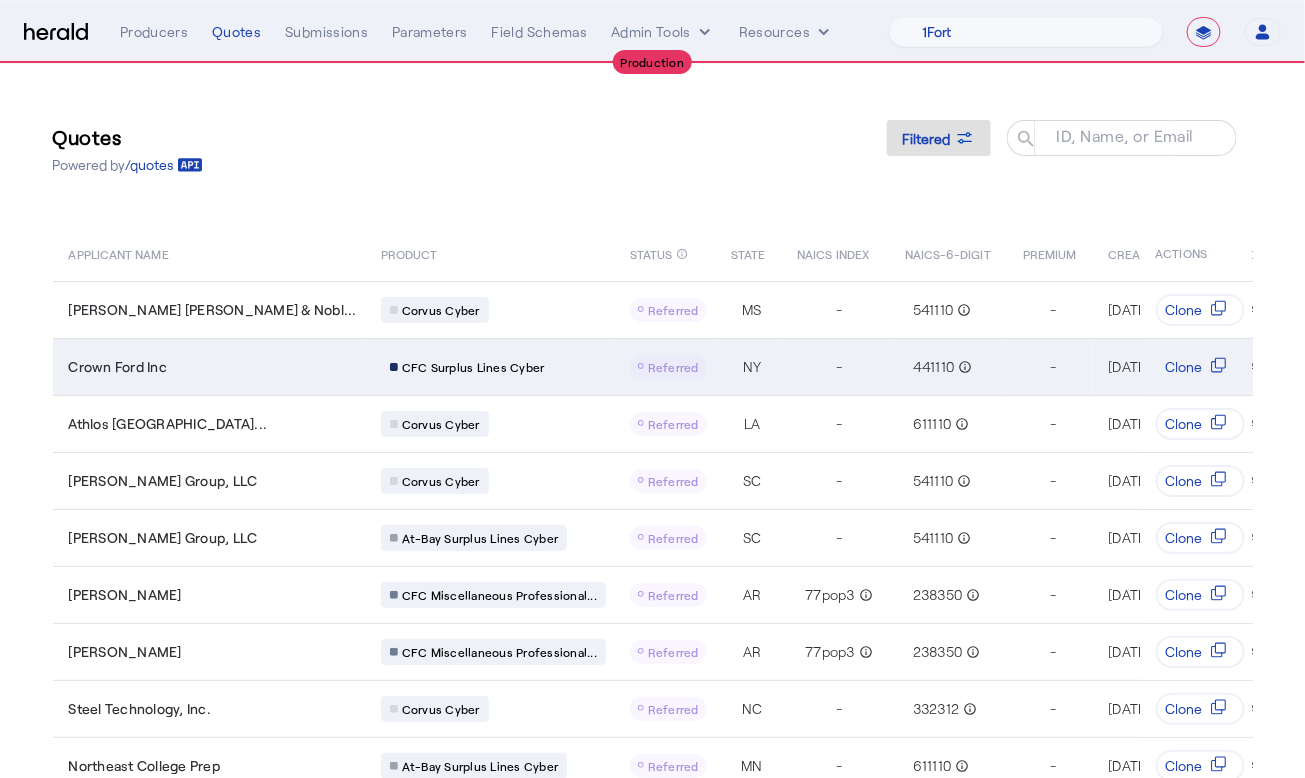 scroll, scrollTop: 119, scrollLeft: 0, axis: vertical 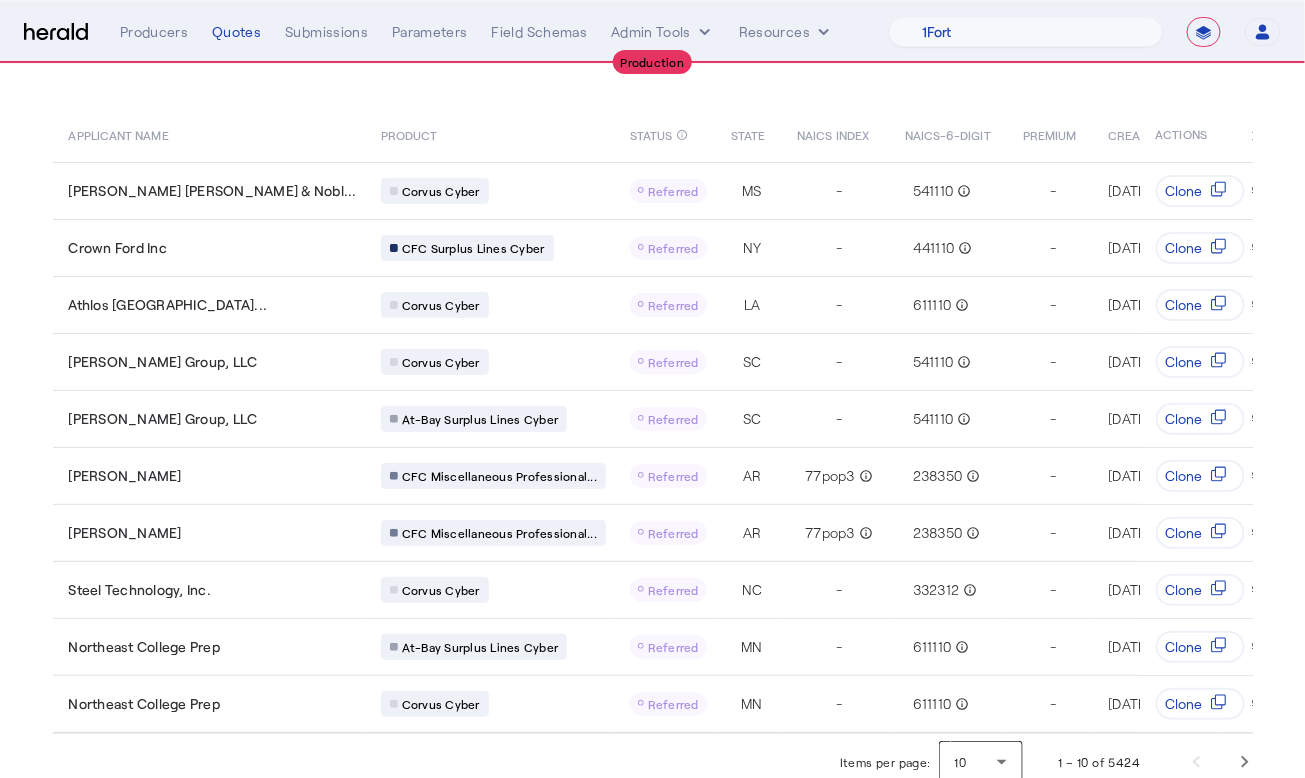 click 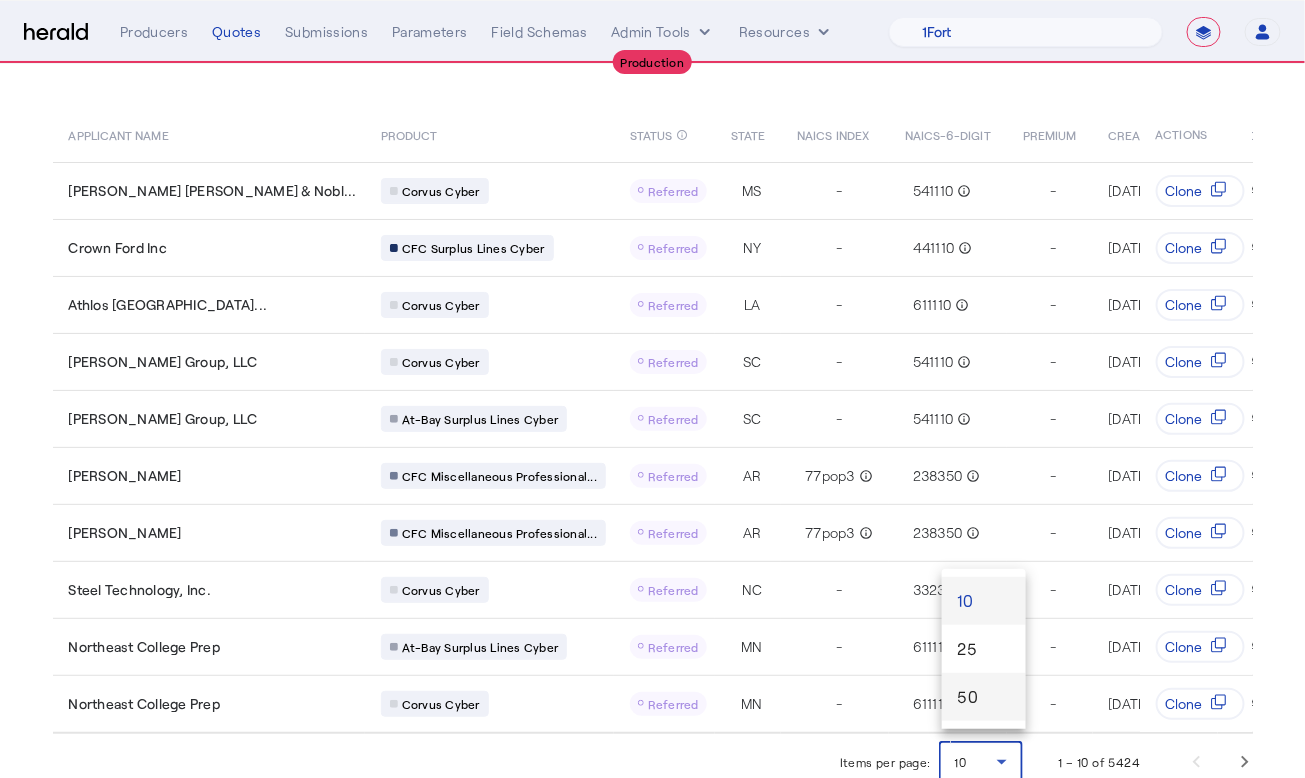 click on "50" at bounding box center [984, 697] 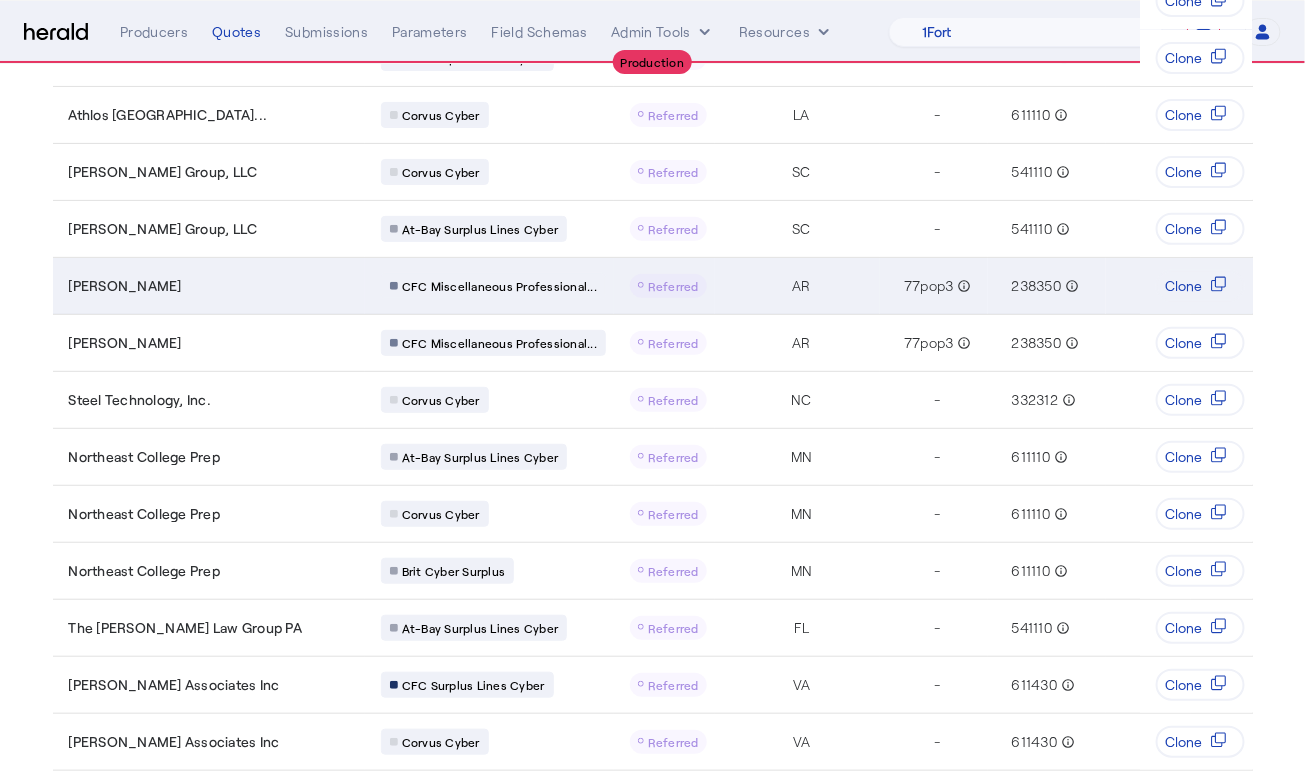scroll, scrollTop: 311, scrollLeft: 0, axis: vertical 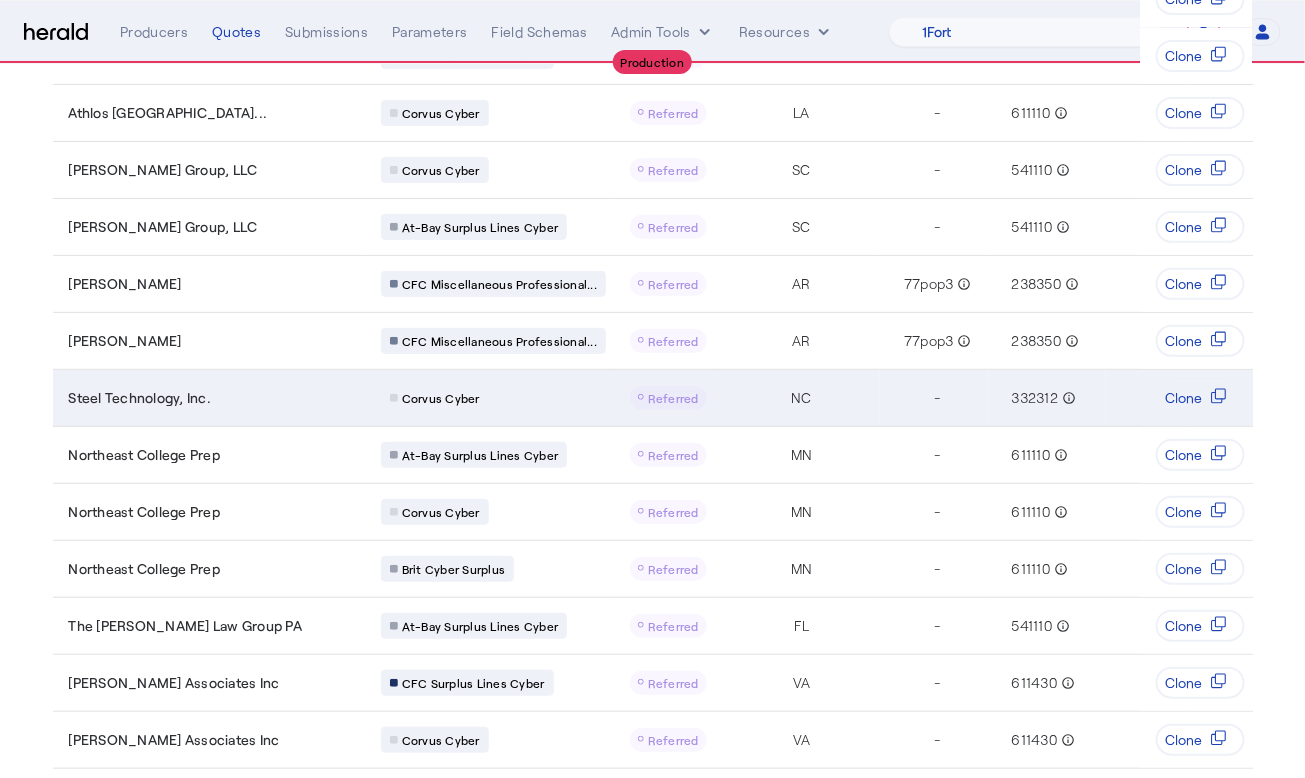 click on "-" at bounding box center (934, 397) 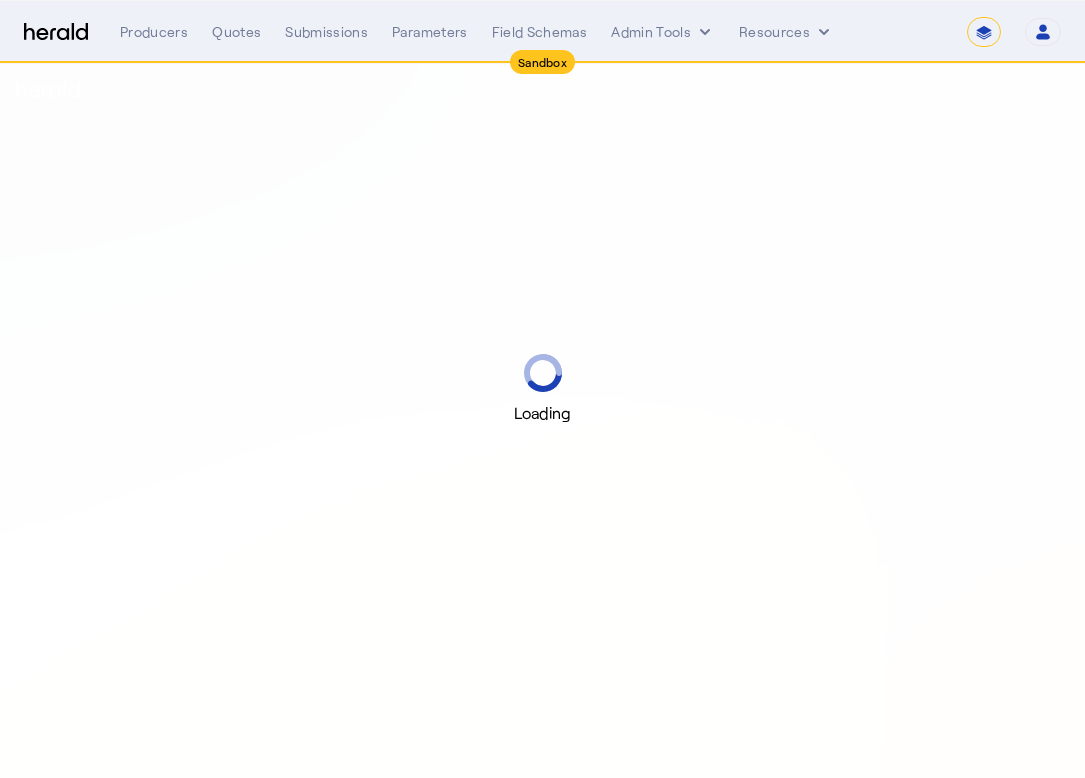 select on "*******" 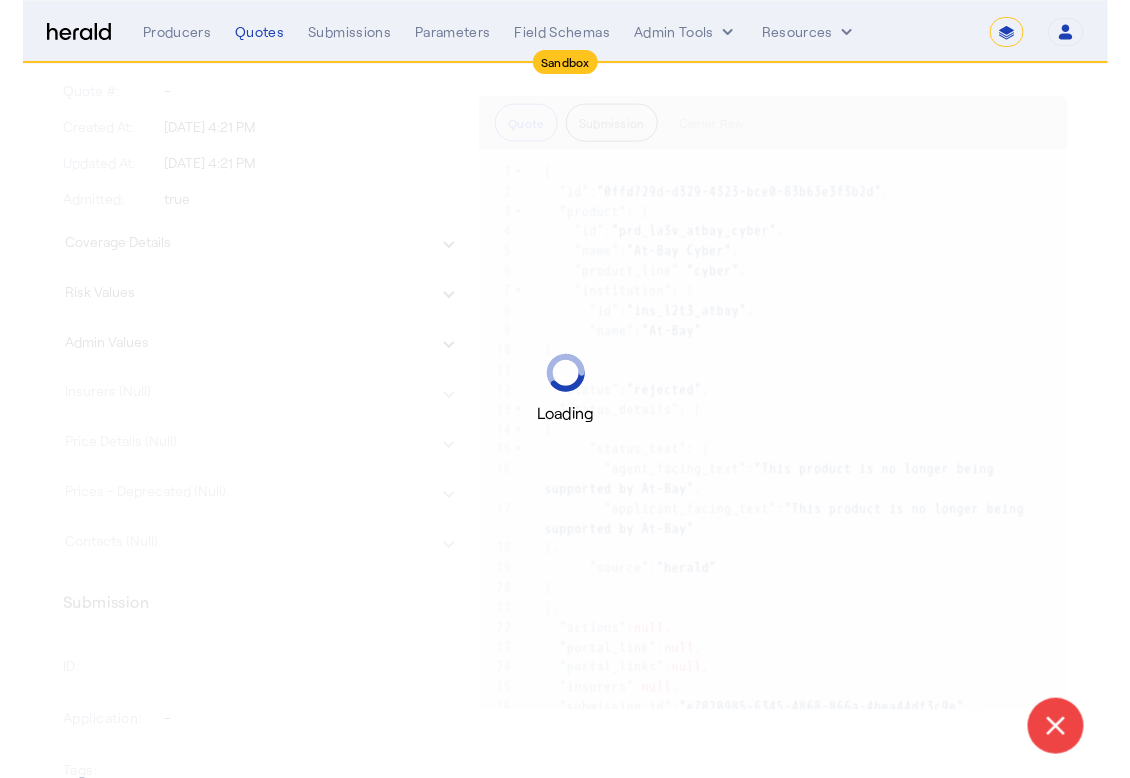 scroll, scrollTop: 711, scrollLeft: 0, axis: vertical 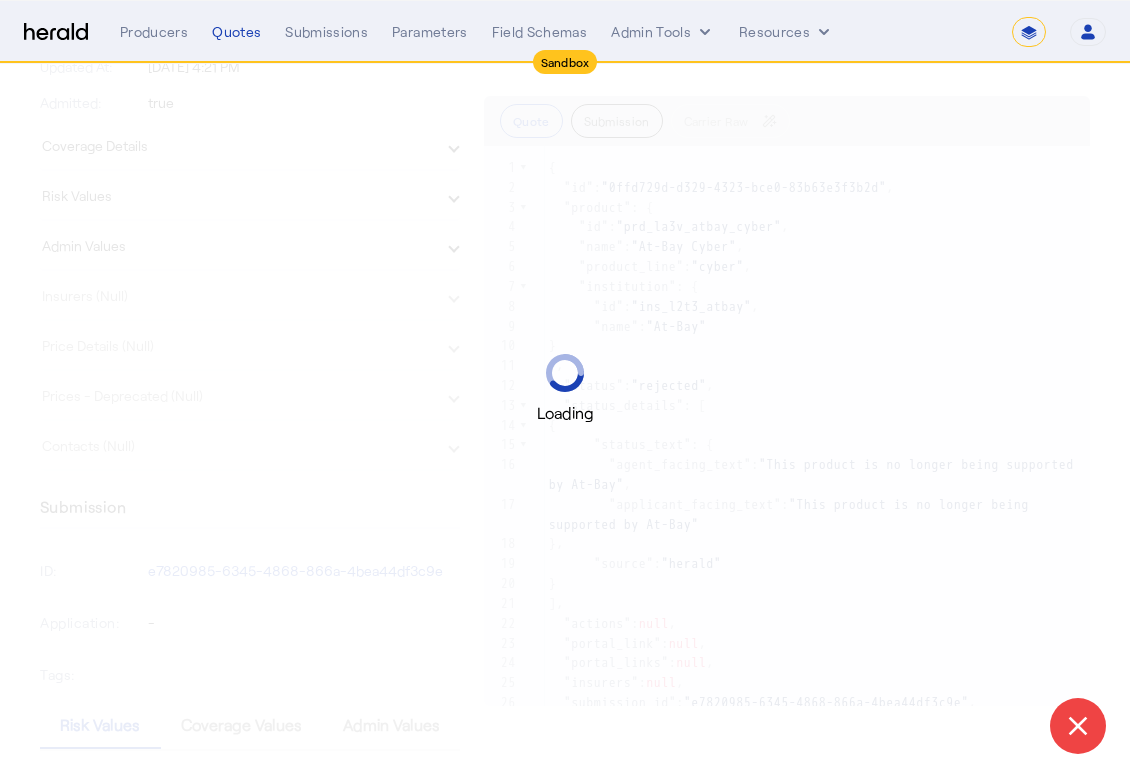 click on "Loading" at bounding box center (565, 389) 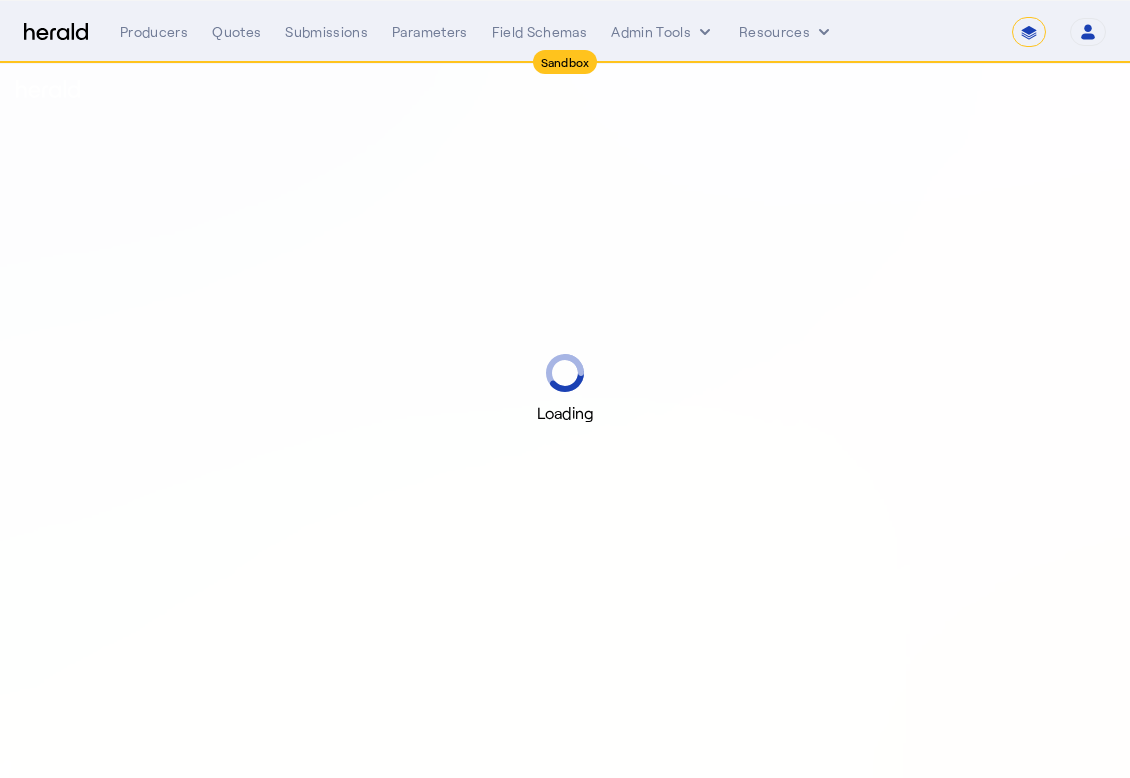 select on "*******" 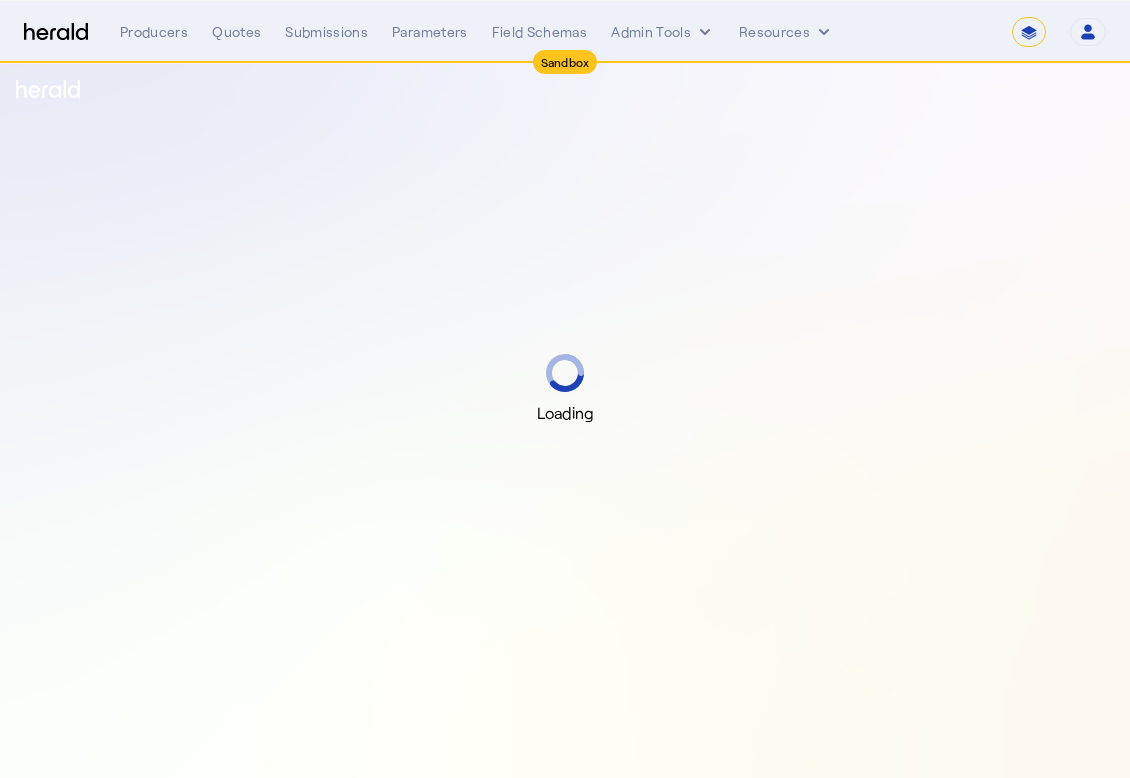 select on "*******" 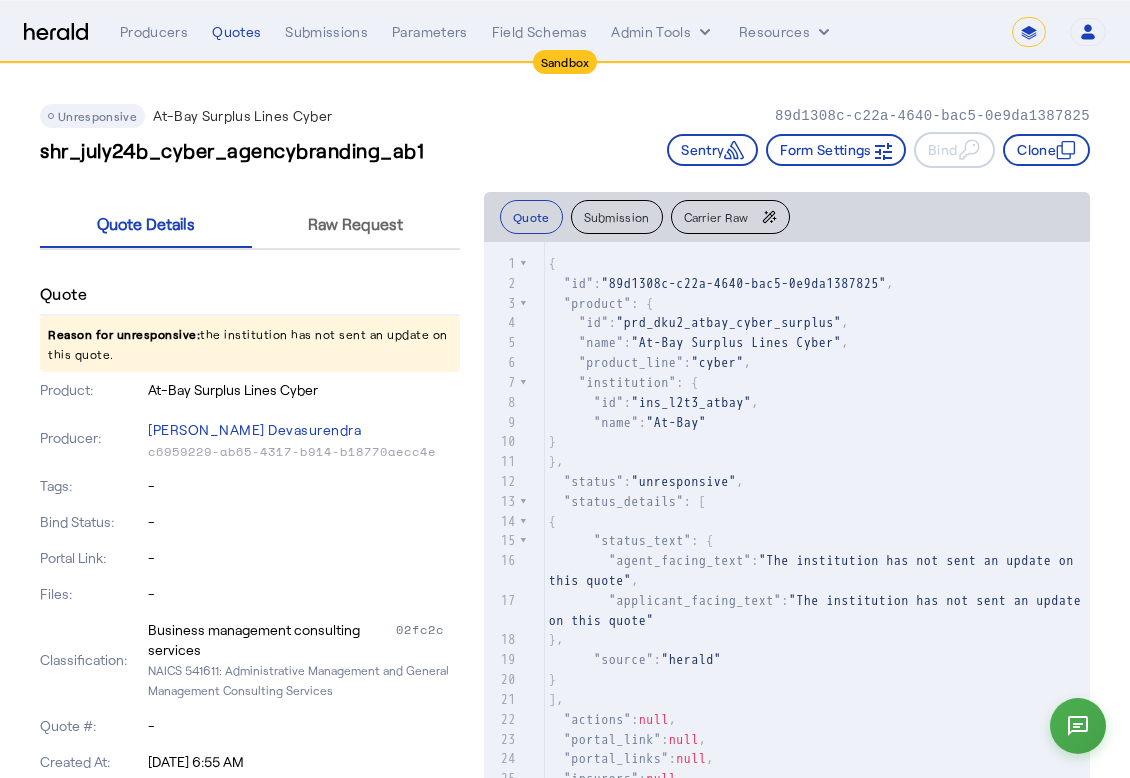 scroll, scrollTop: 76, scrollLeft: 0, axis: vertical 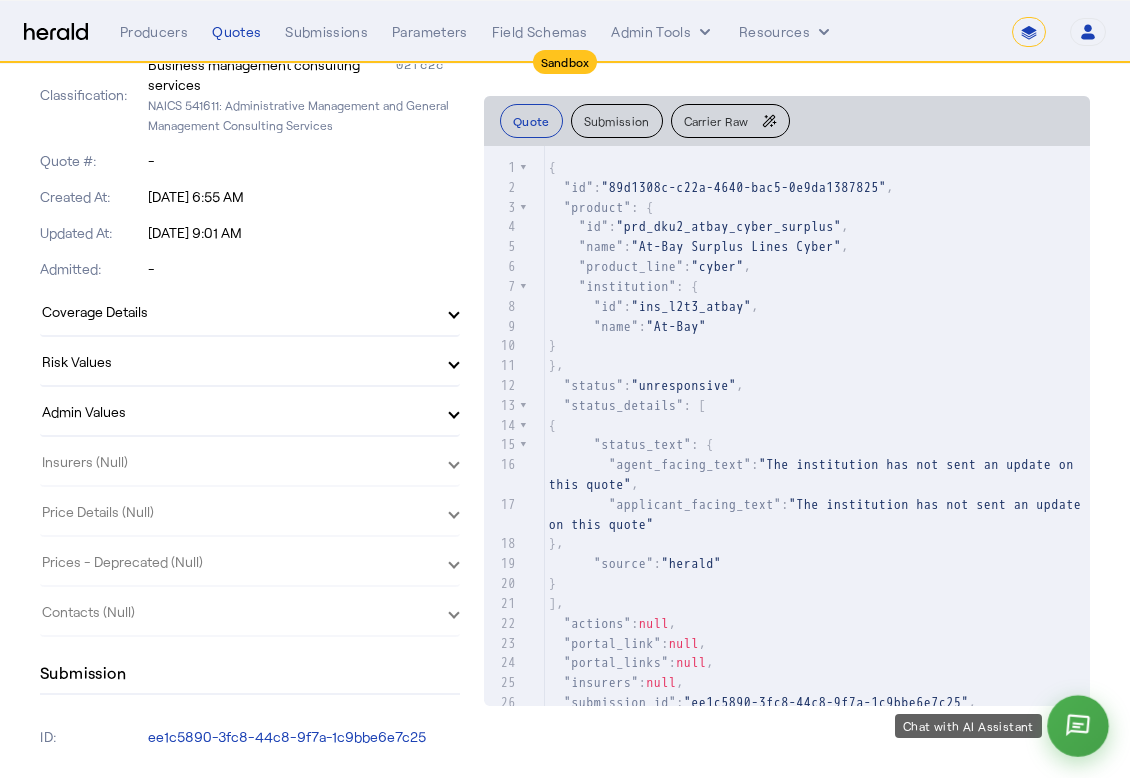 click 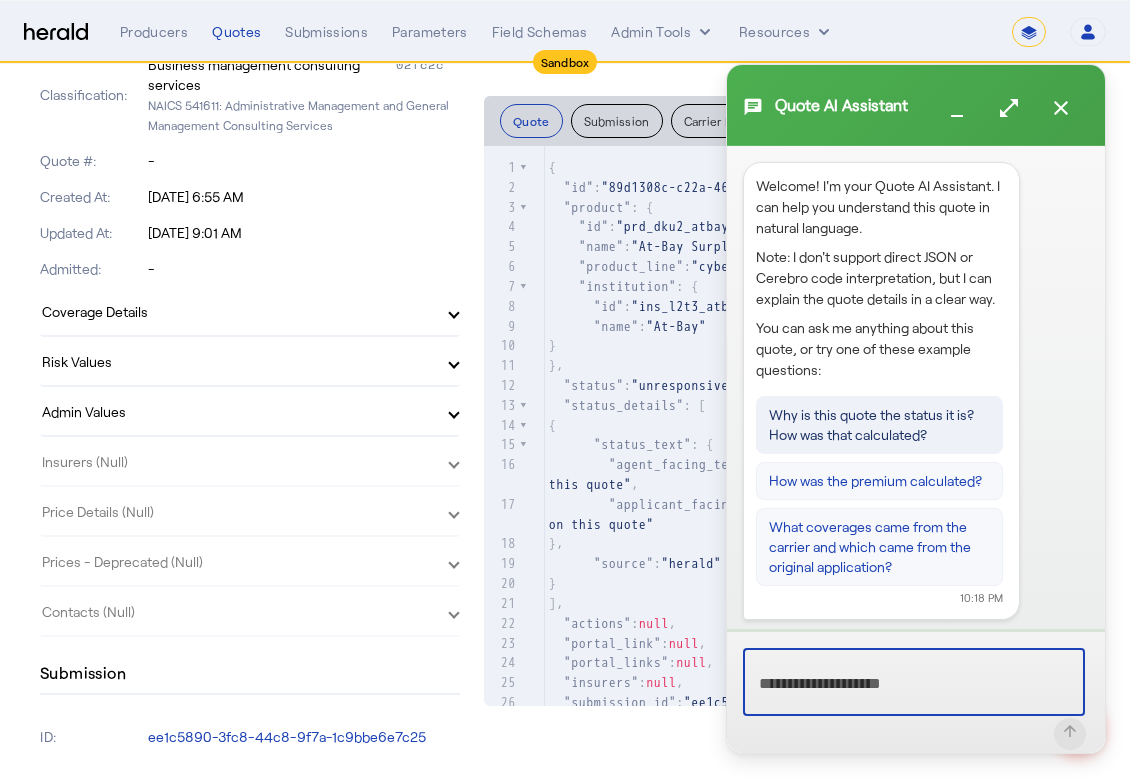 click on "Why is this quote the status it is? How was that calculated?" 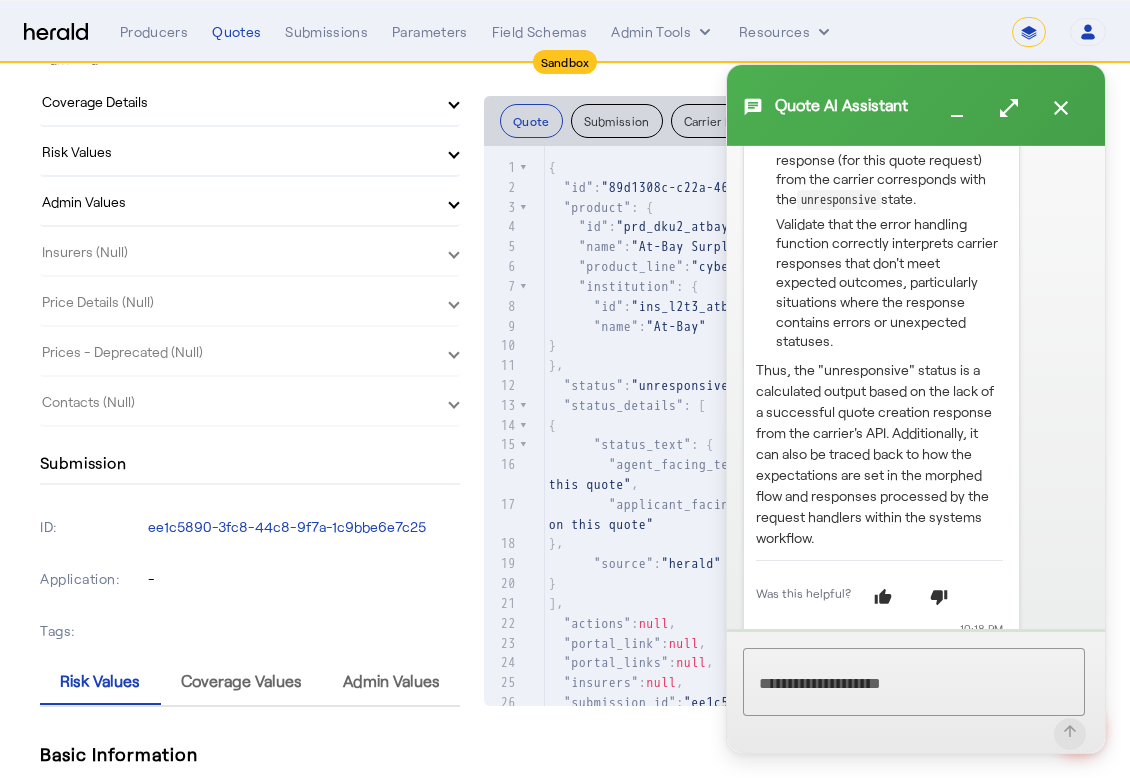 scroll, scrollTop: 1730, scrollLeft: 0, axis: vertical 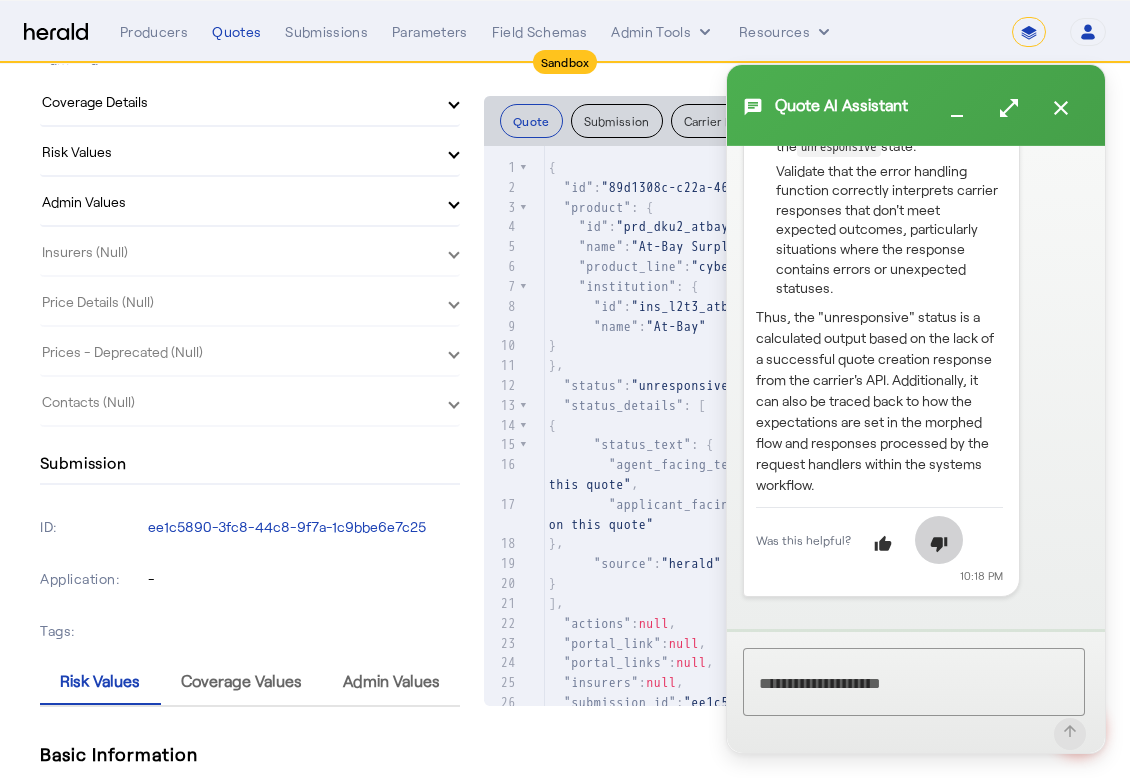 click 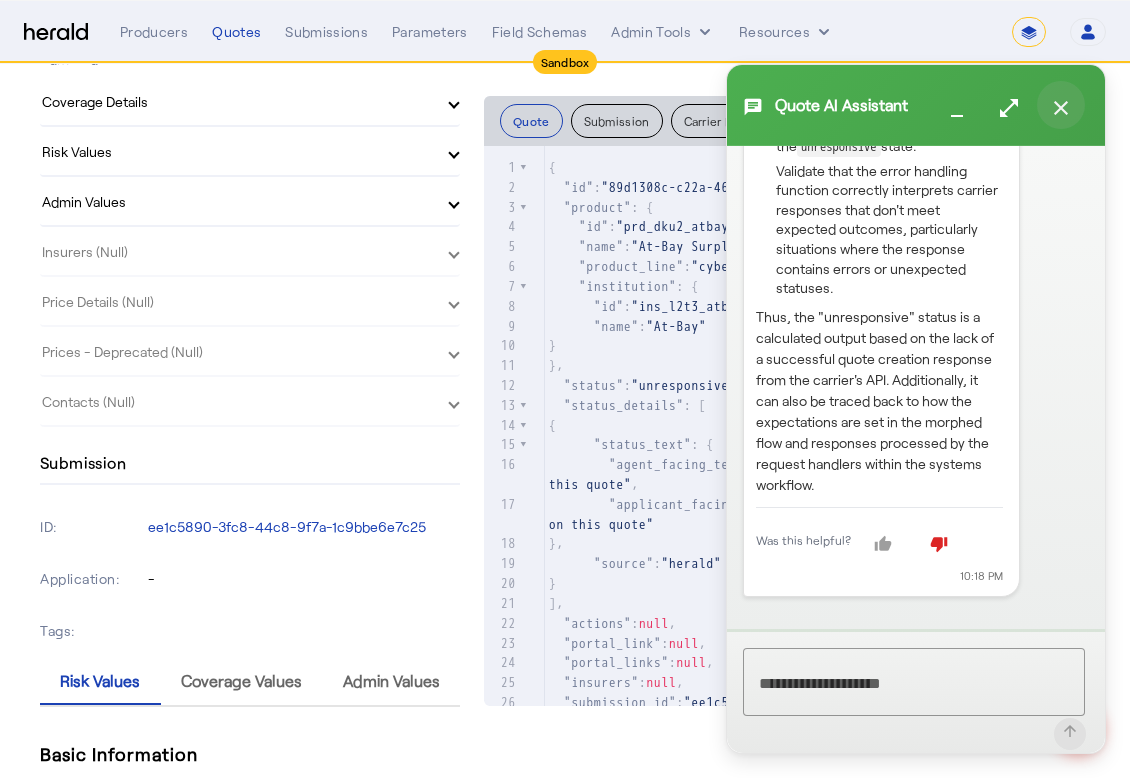 click 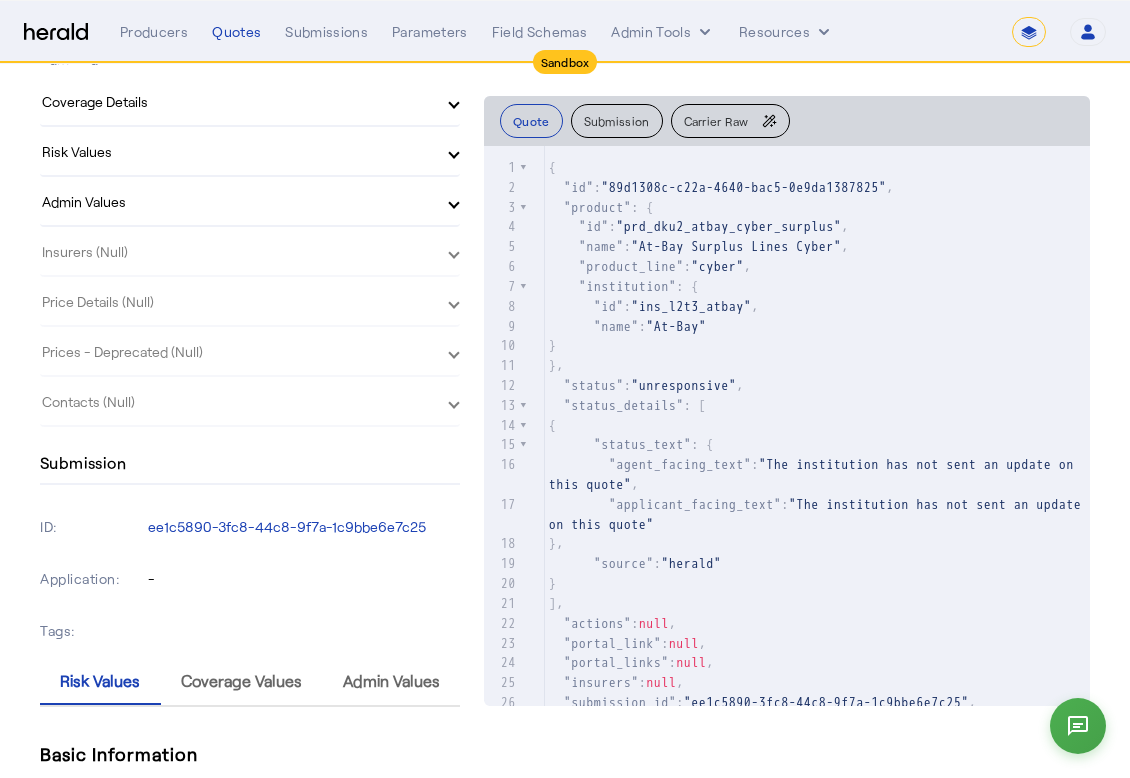 scroll, scrollTop: 17, scrollLeft: 0, axis: vertical 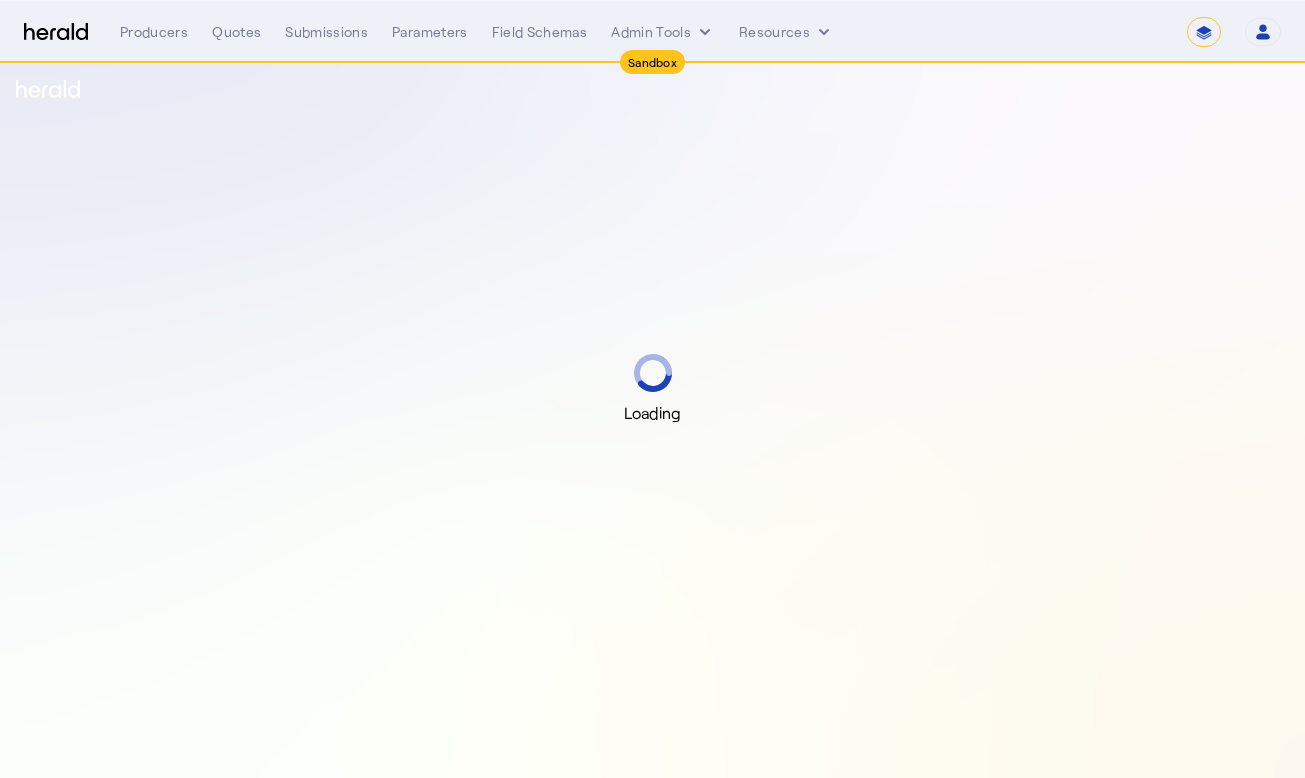 select on "*******" 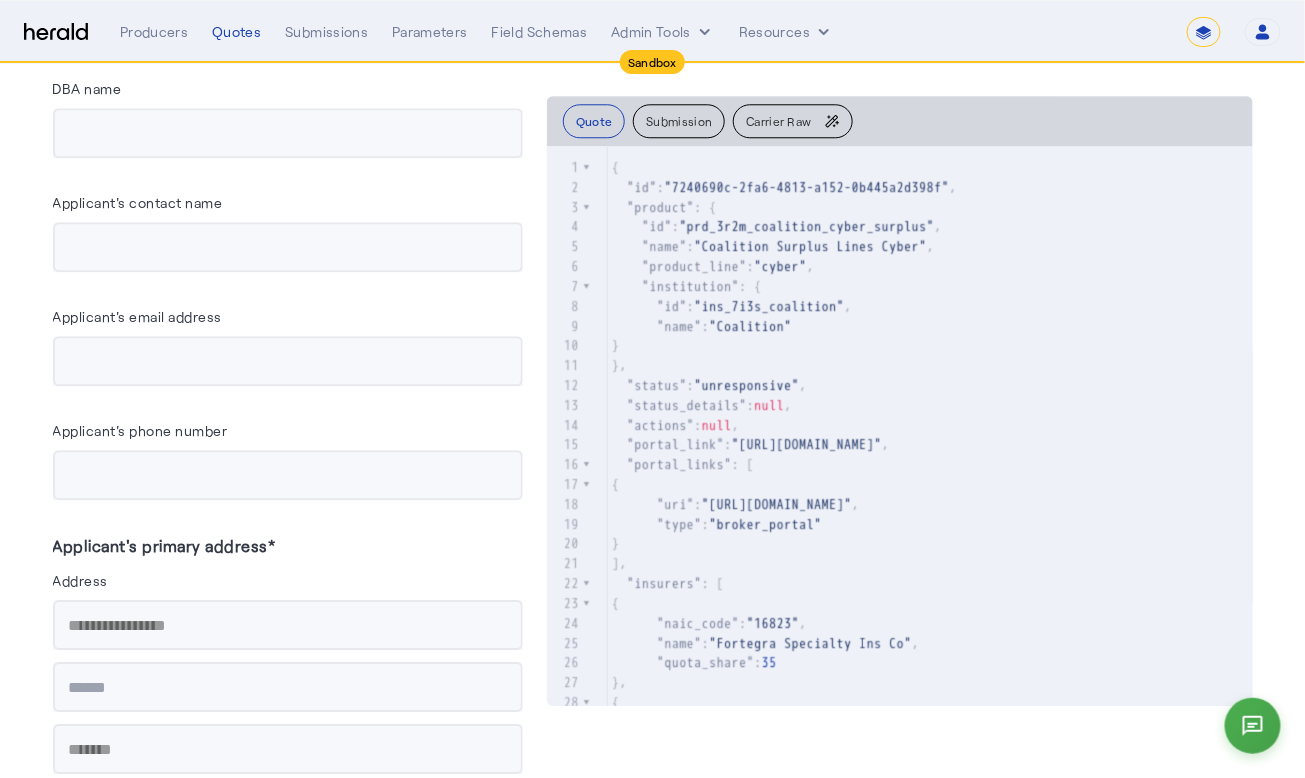 scroll, scrollTop: 1958, scrollLeft: 0, axis: vertical 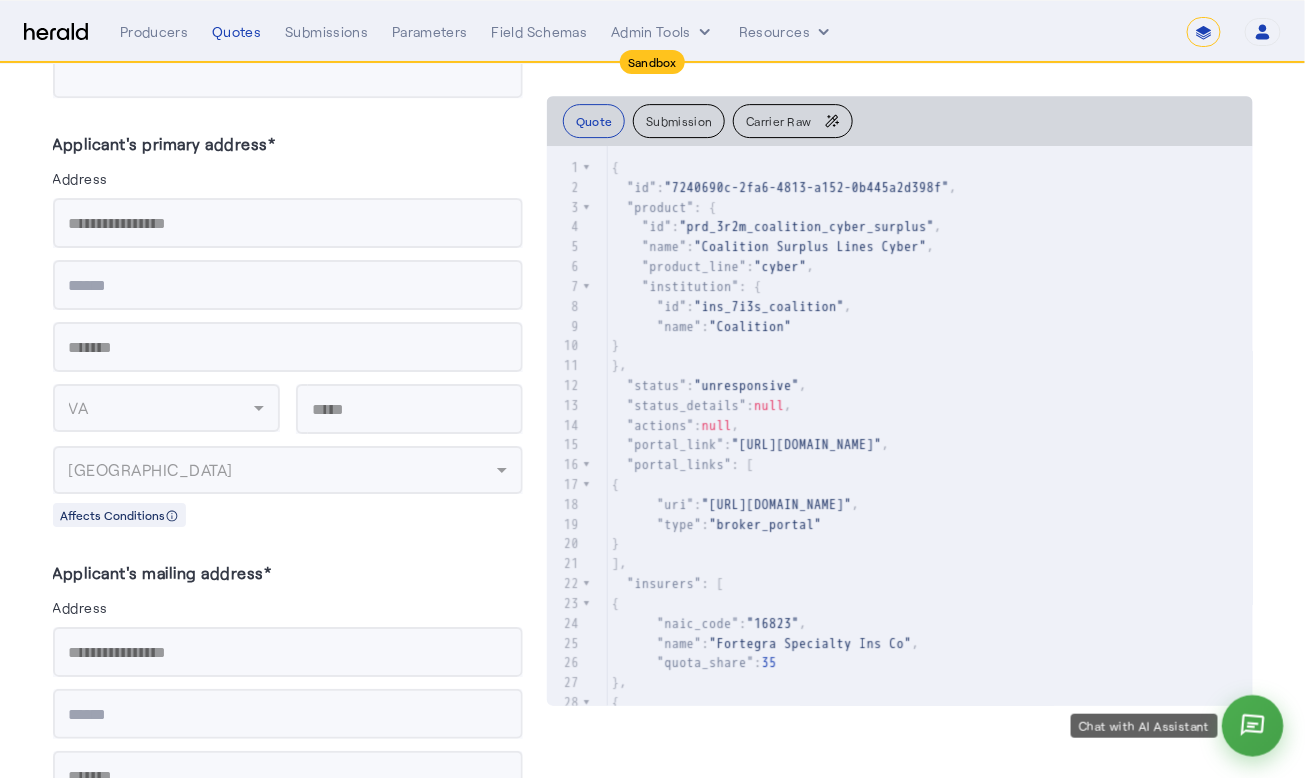 click 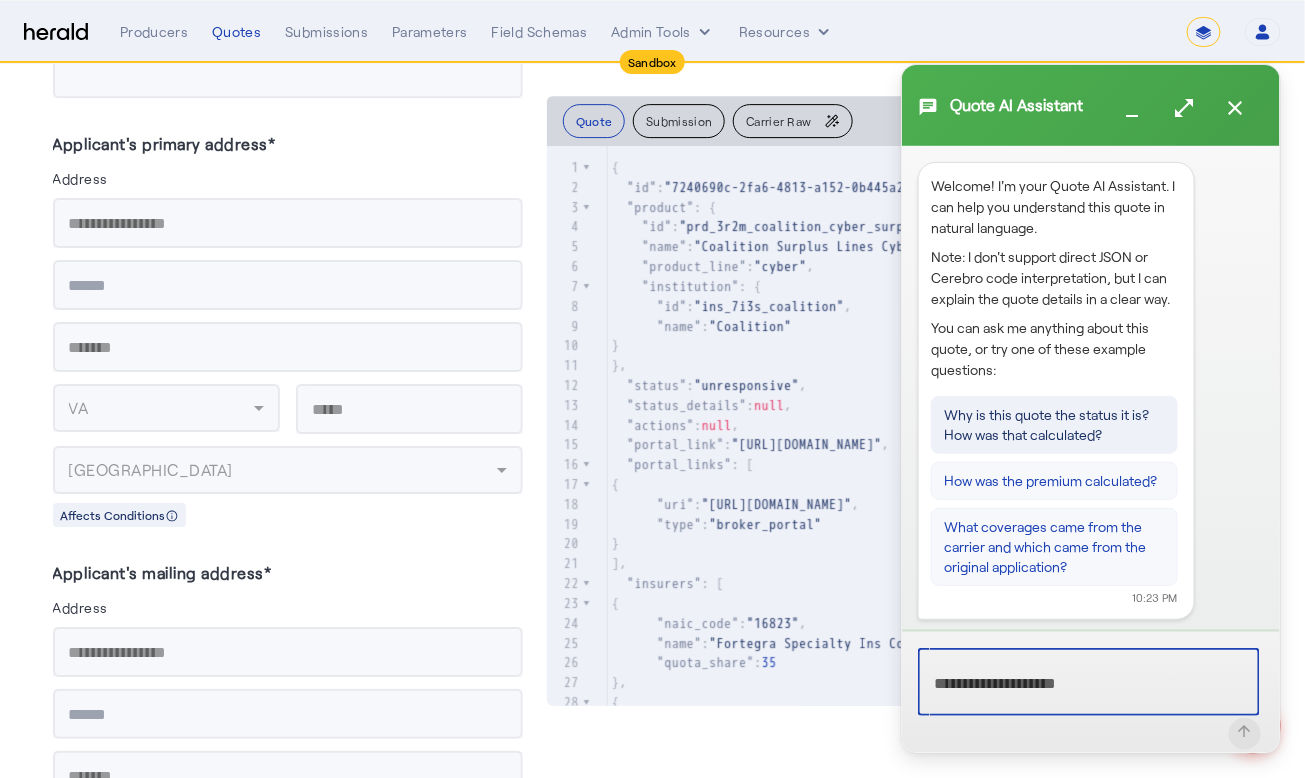 click on "Why is this quote the status it is? How was that calculated?" 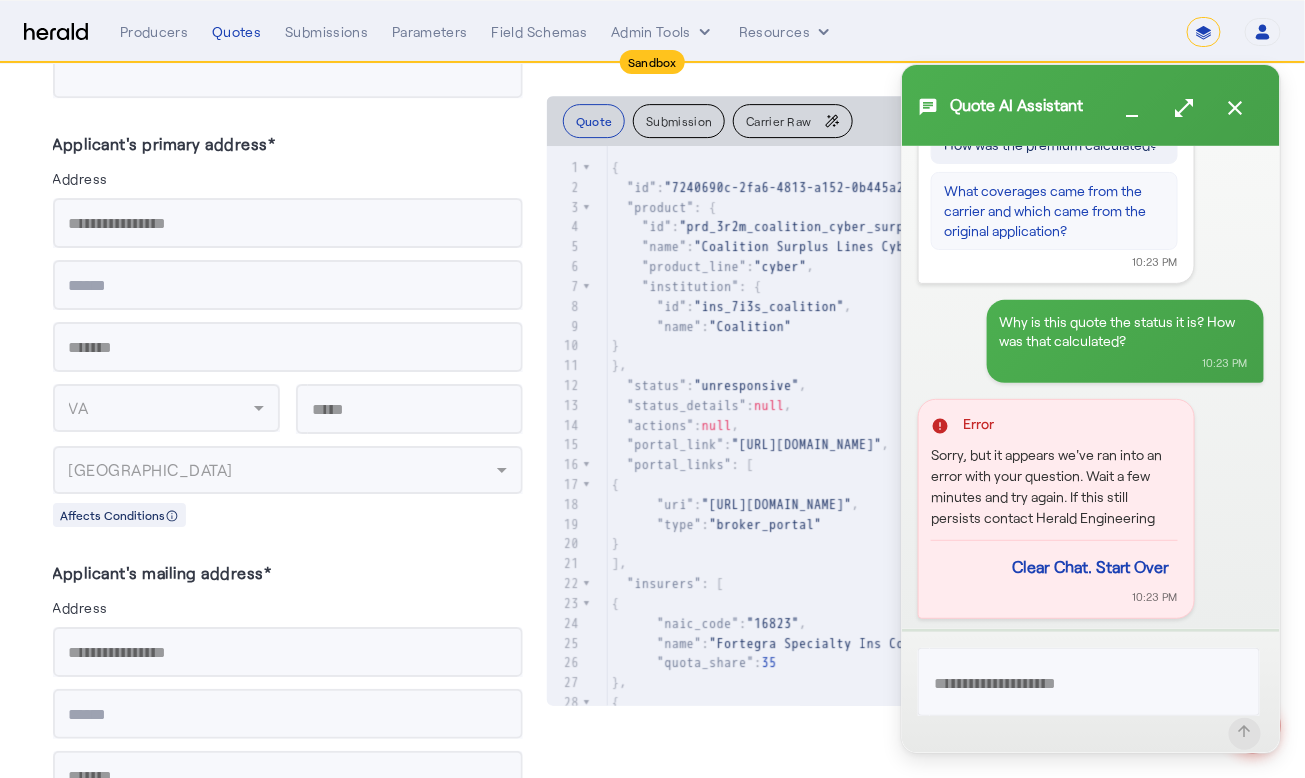 scroll, scrollTop: 343, scrollLeft: 0, axis: vertical 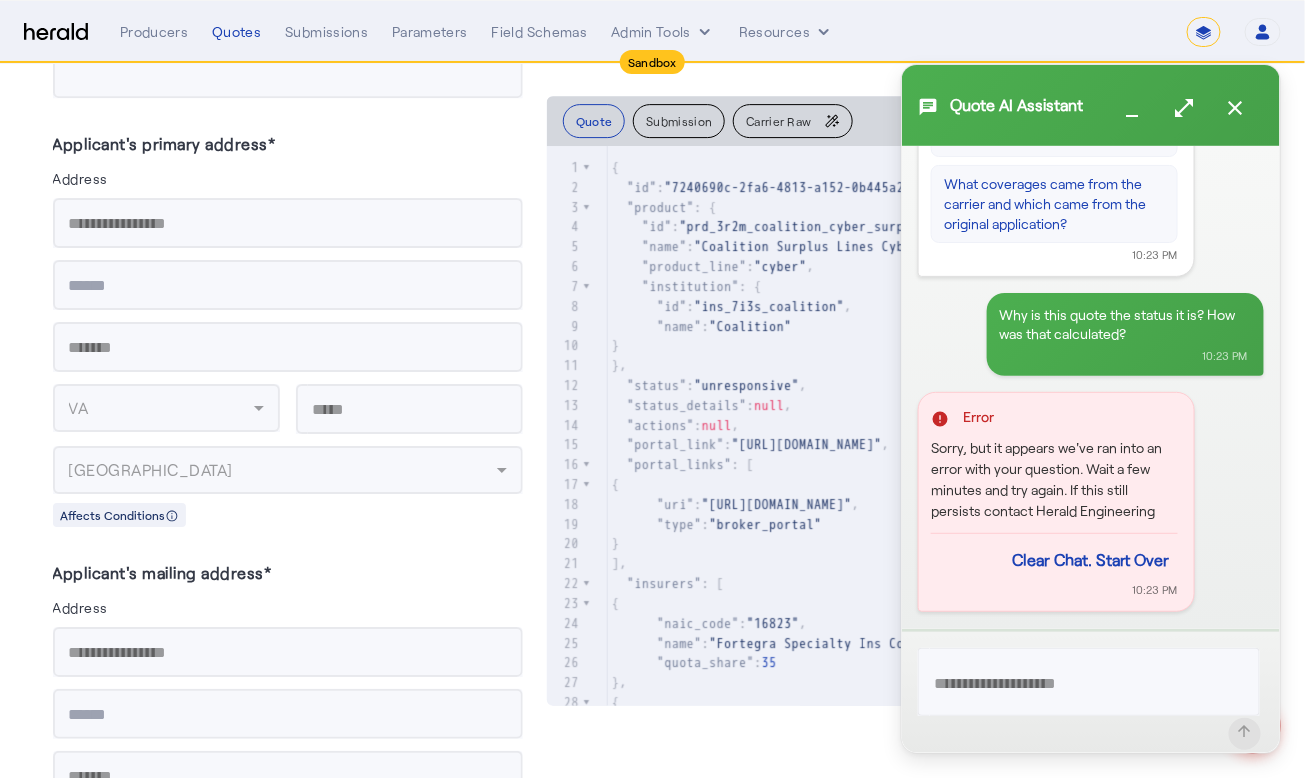click 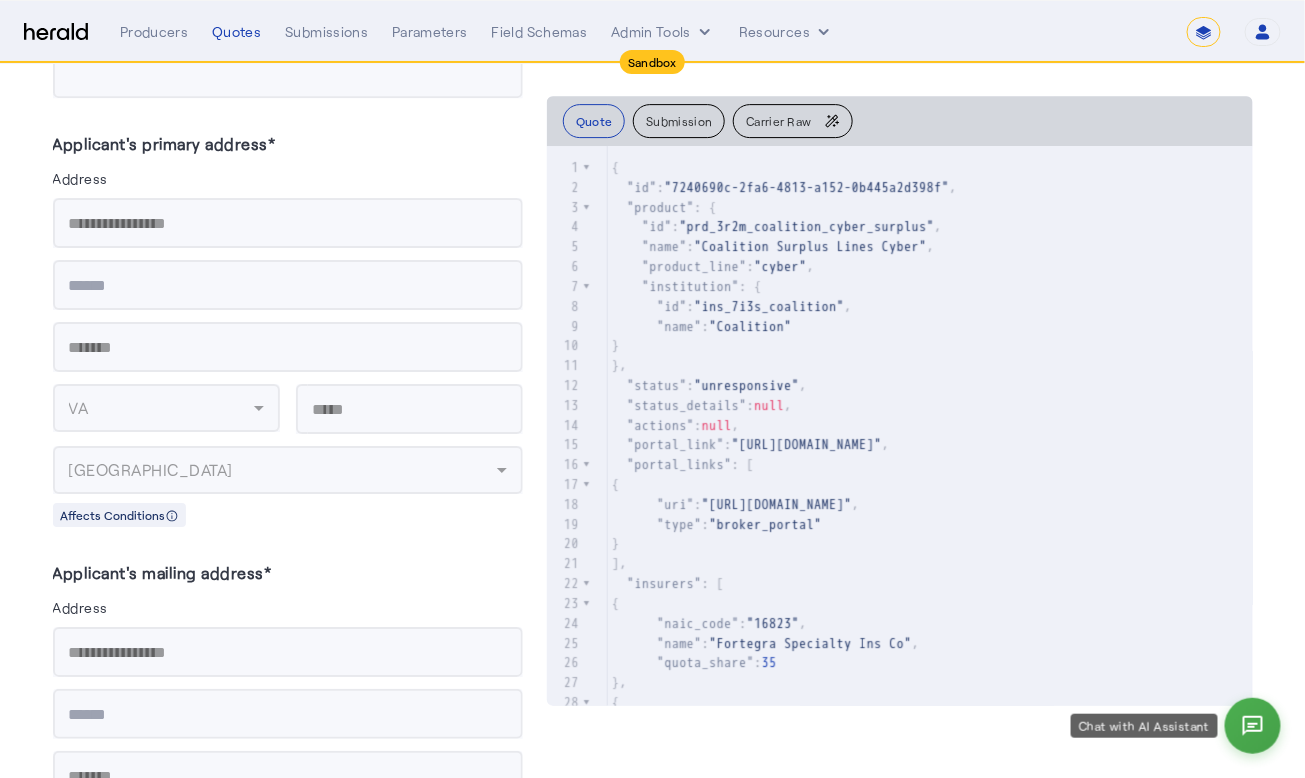 click 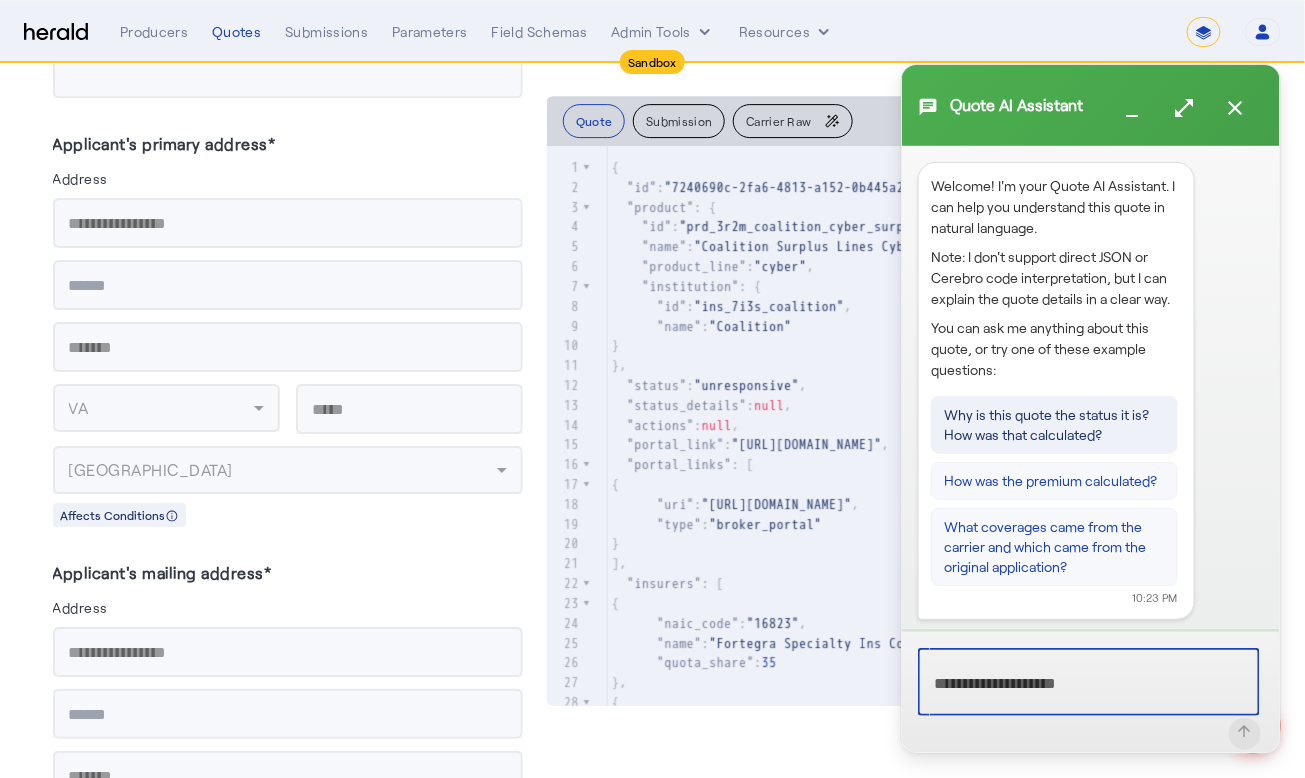 click on "Why is this quote the status it is? How was that calculated?" 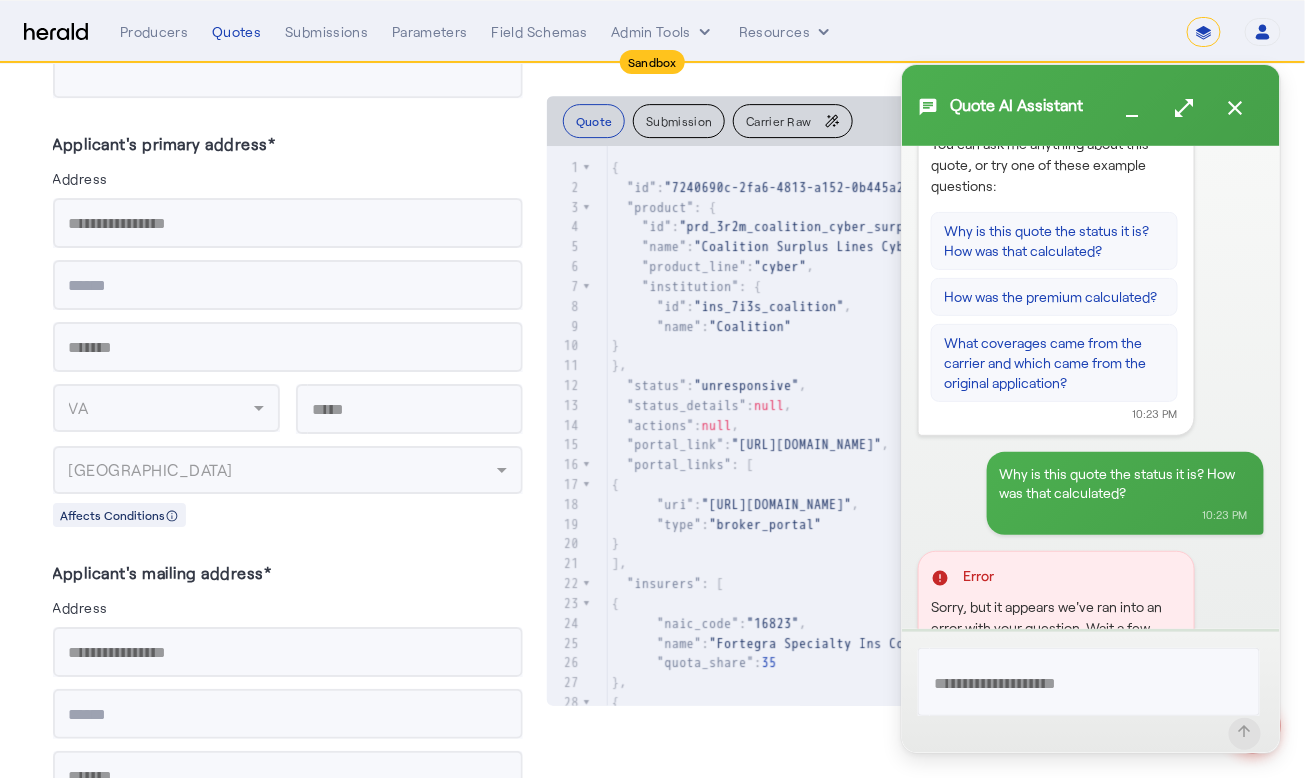 scroll, scrollTop: 351, scrollLeft: 0, axis: vertical 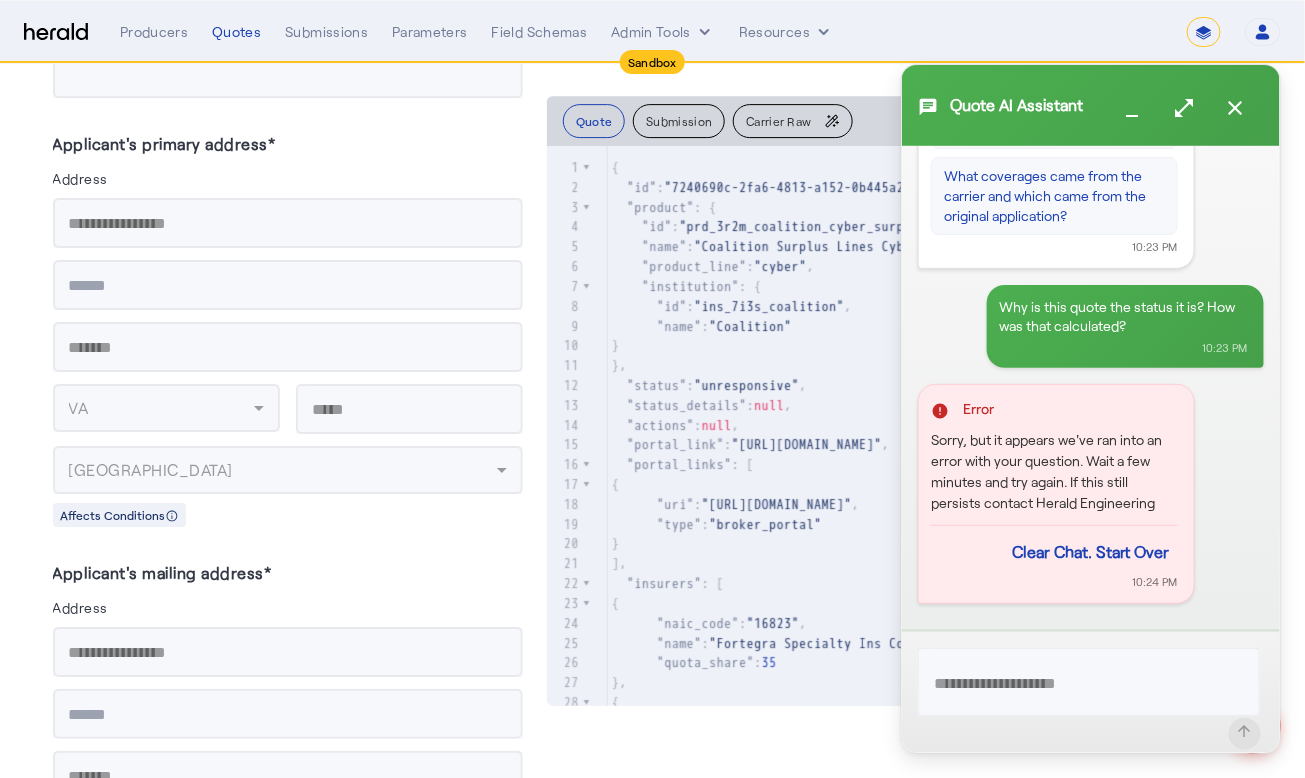 type 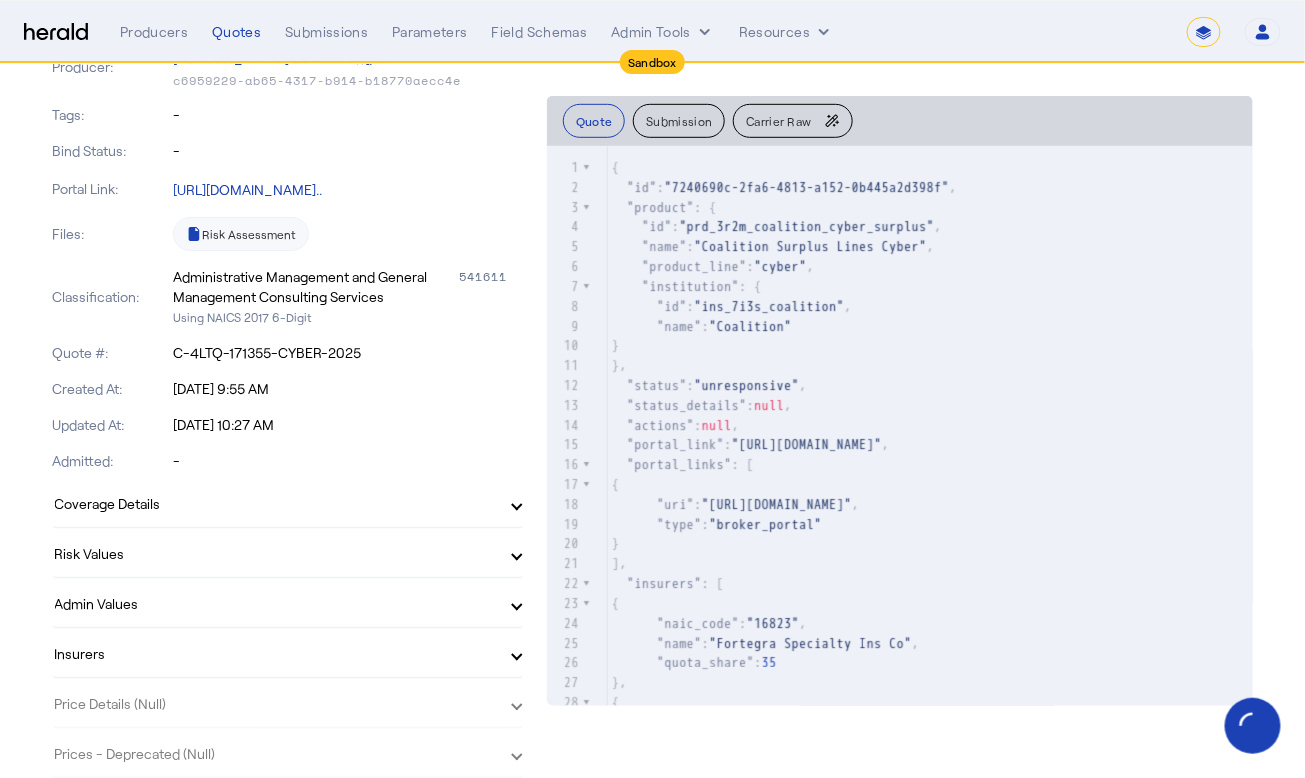 scroll, scrollTop: 0, scrollLeft: 0, axis: both 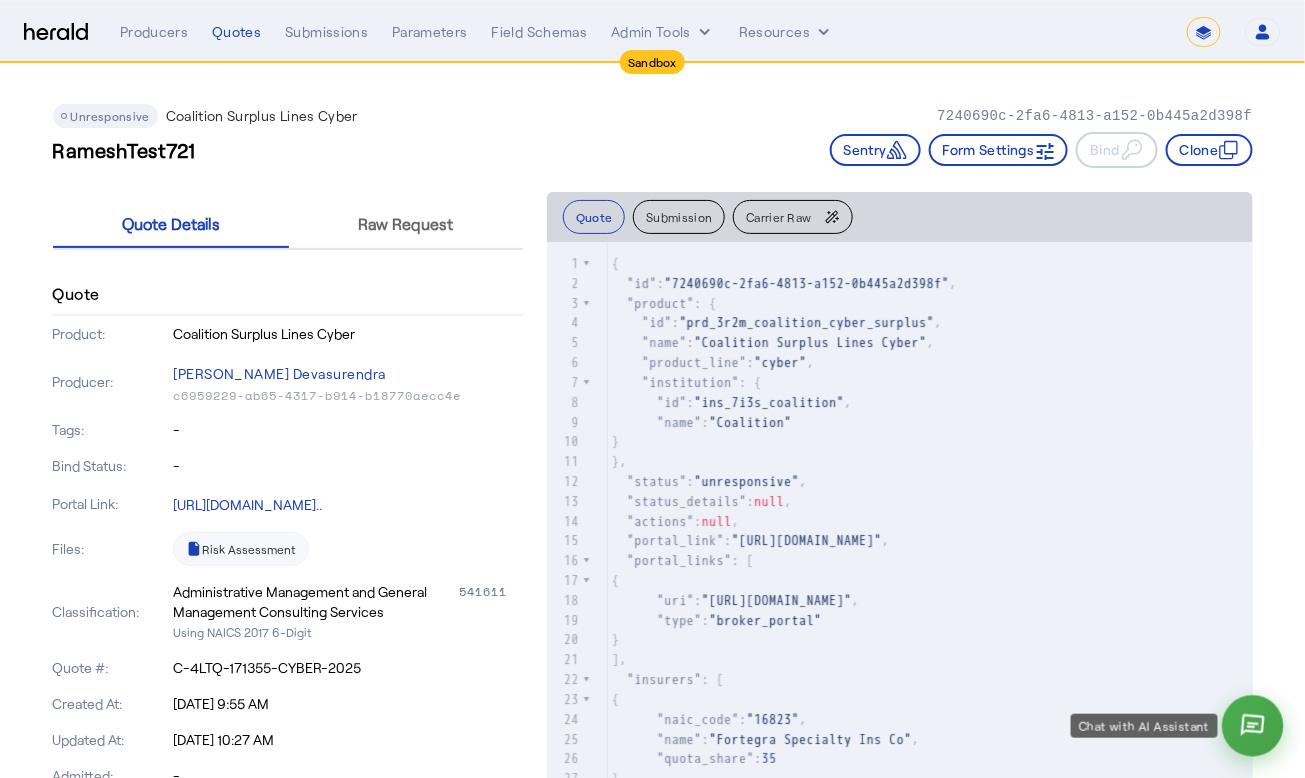 click 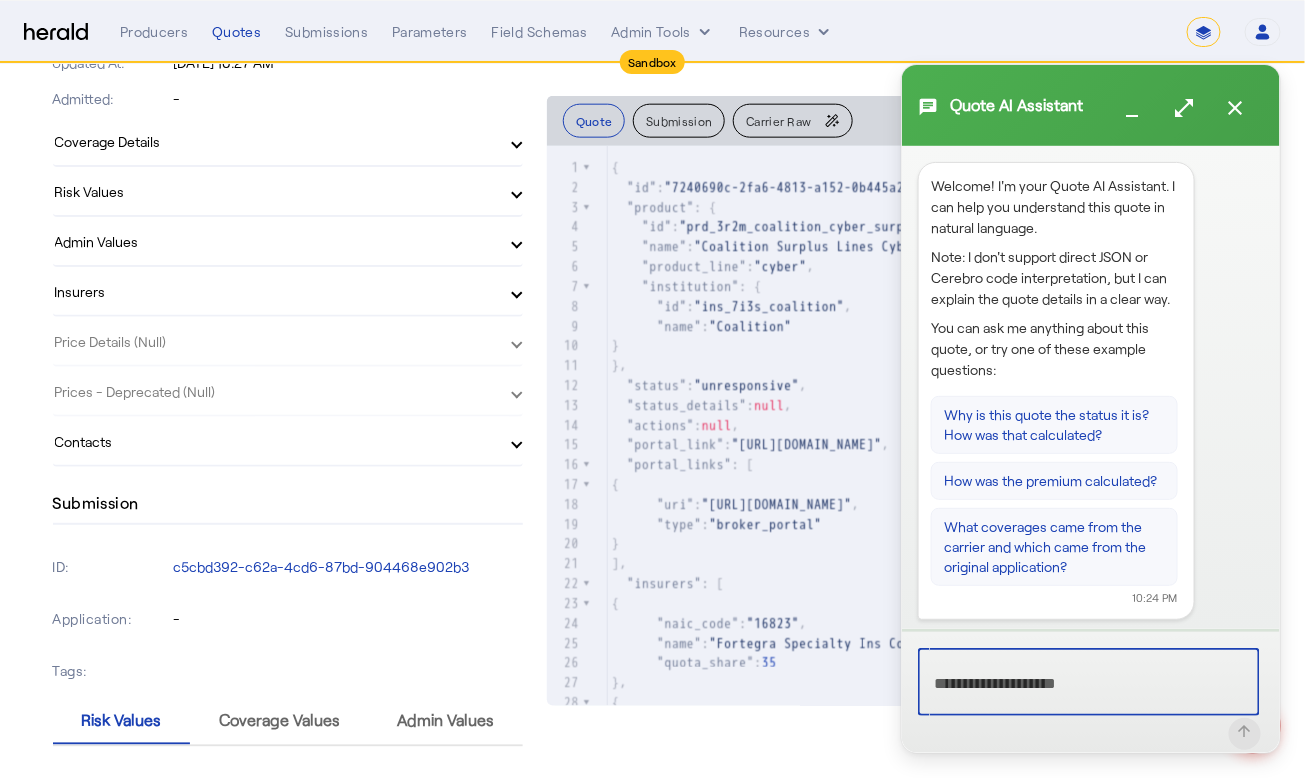 scroll, scrollTop: 370, scrollLeft: 0, axis: vertical 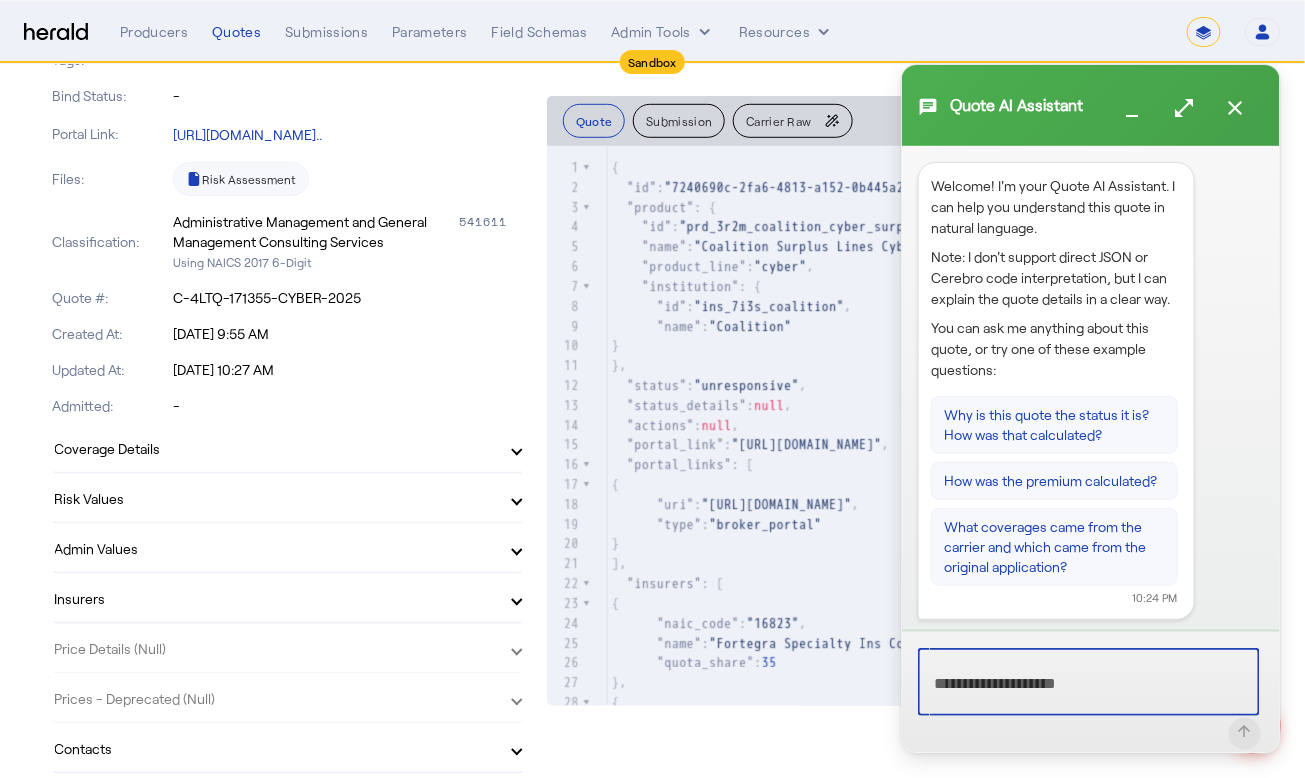 click at bounding box center (1089, 682) 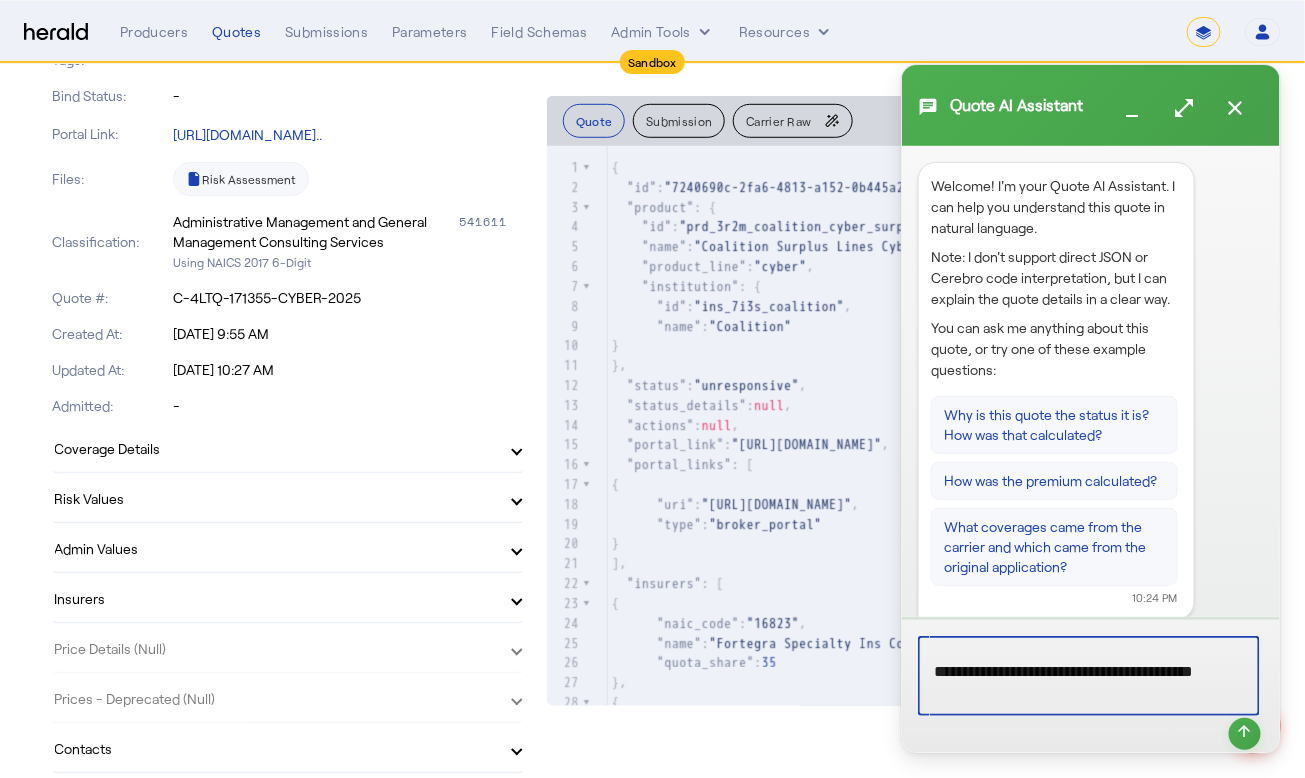 scroll, scrollTop: 6, scrollLeft: 0, axis: vertical 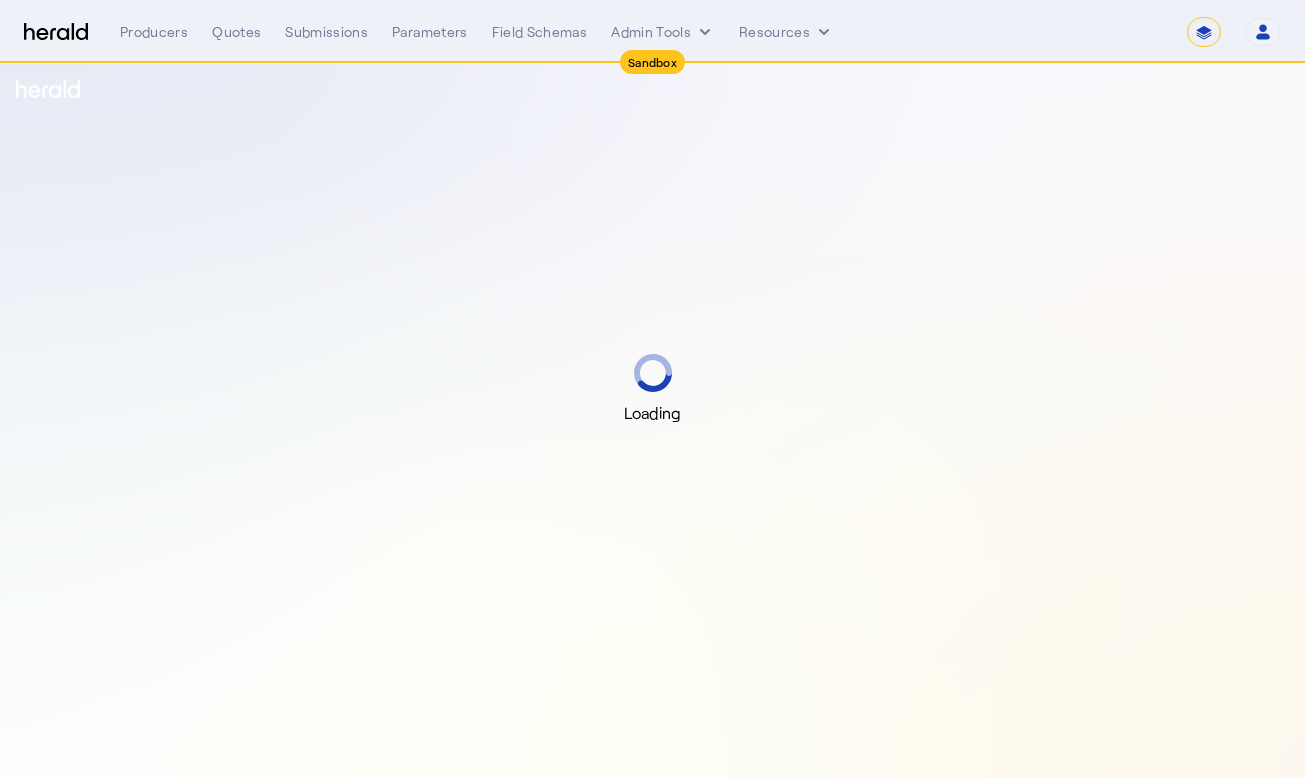 select on "*******" 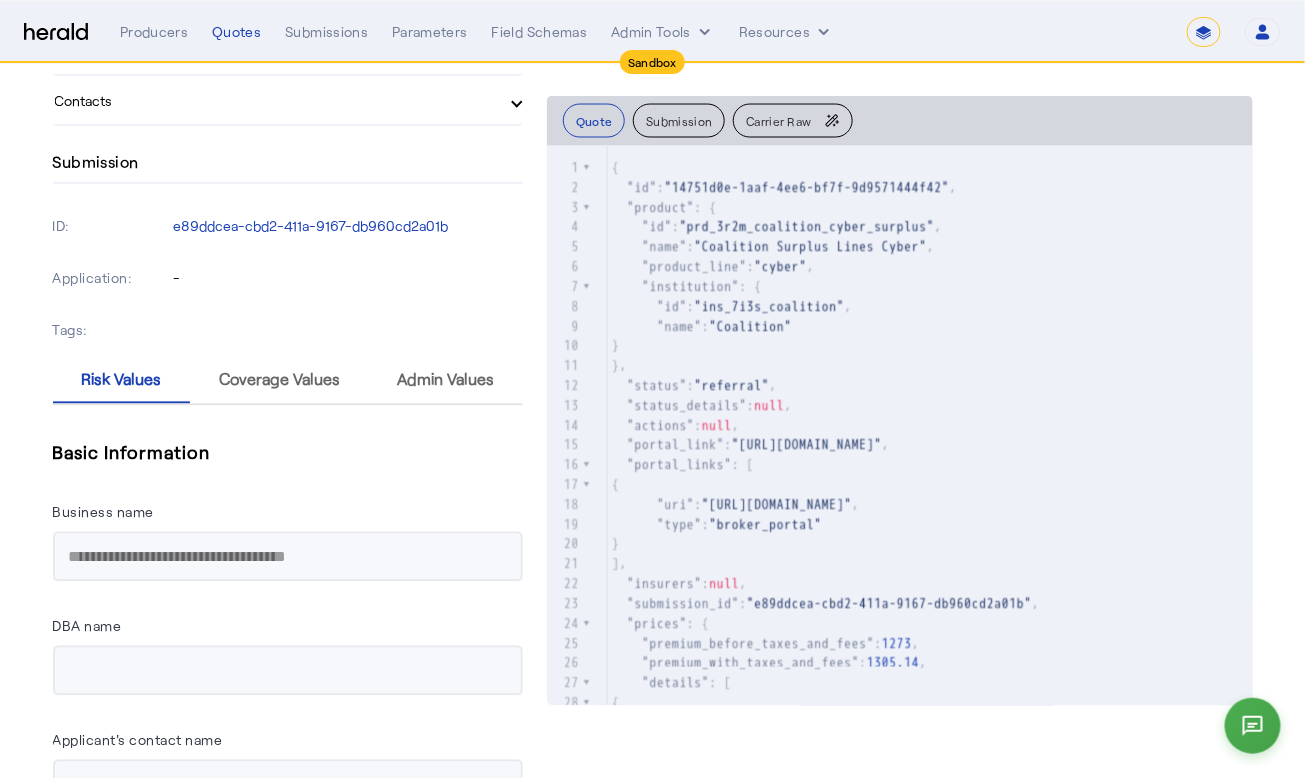 scroll, scrollTop: 0, scrollLeft: 0, axis: both 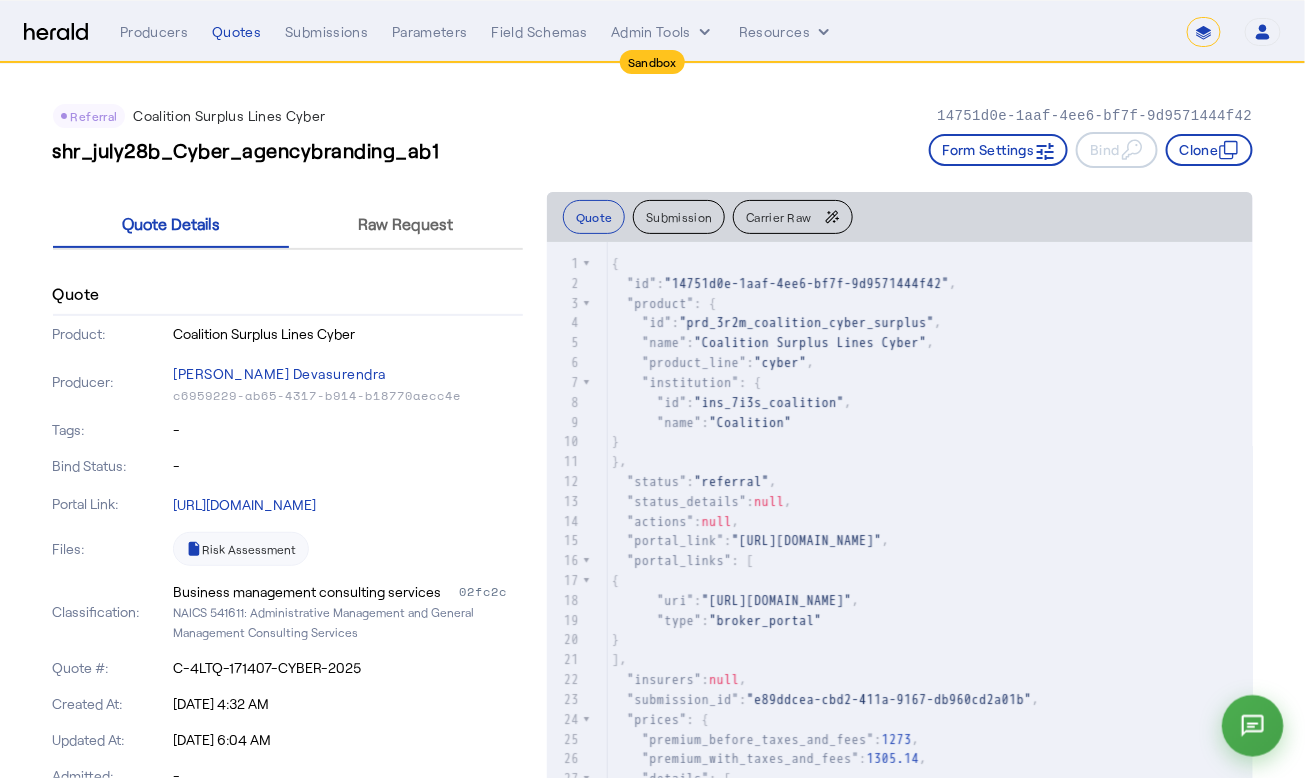 click 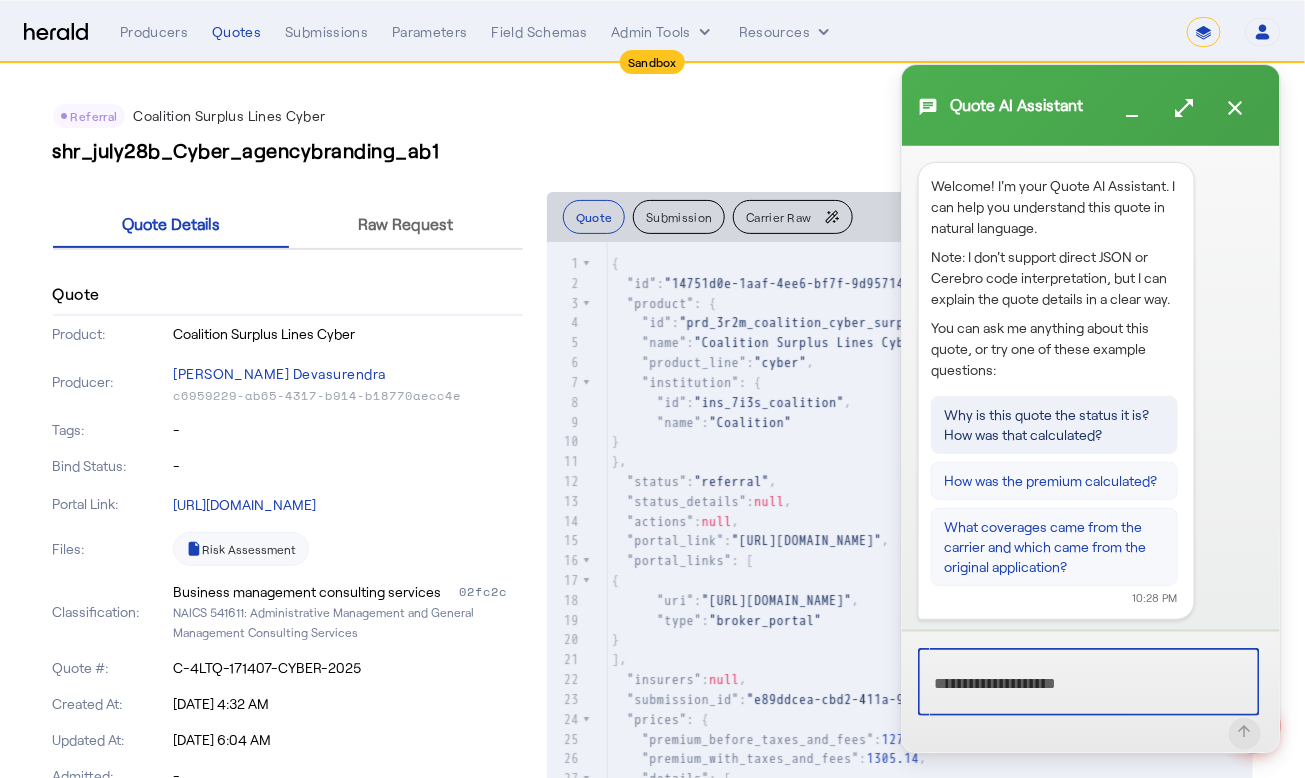 click on "Why is this quote the status it is? How was that calculated?" 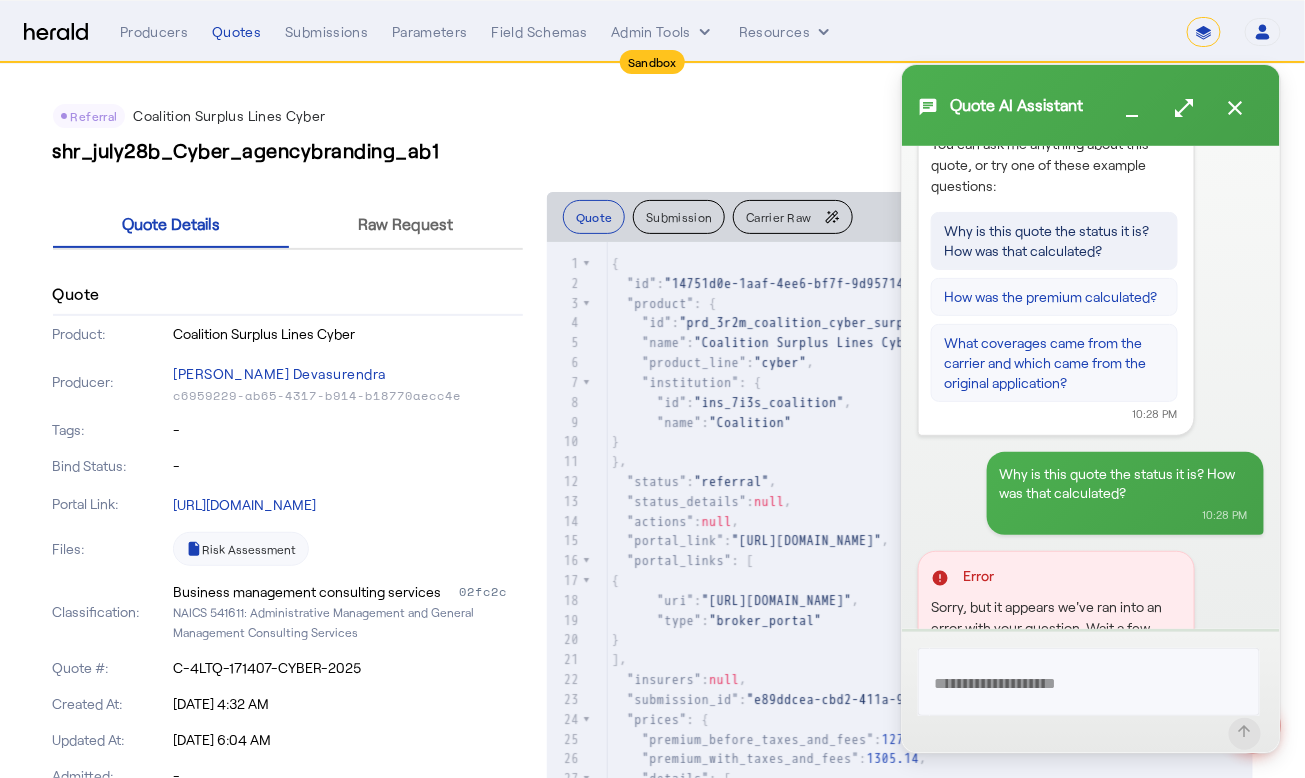click on "Welcome! I'm your Quote AI Assistant. I can help you understand this quote in natural language.
Note: I don't support direct JSON or Cerebro code interpretation, but I can explain the quote details in a clear way.
You can ask me anything about this quote, or try one of these example questions:
Why is this quote the status it is? How was that calculated?   How was the premium calculated?   What coverages came from the carrier and which came from the original application?   10:28 PM  Why is this quote the status it is? How was that calculated?  10:28 PM  error Error Sorry, but it appears we've ran into an error with your question. Wait a few minutes and try again. If this still persists contact Herald Engineering
Clear Chat. Start Over   10:28 PM" 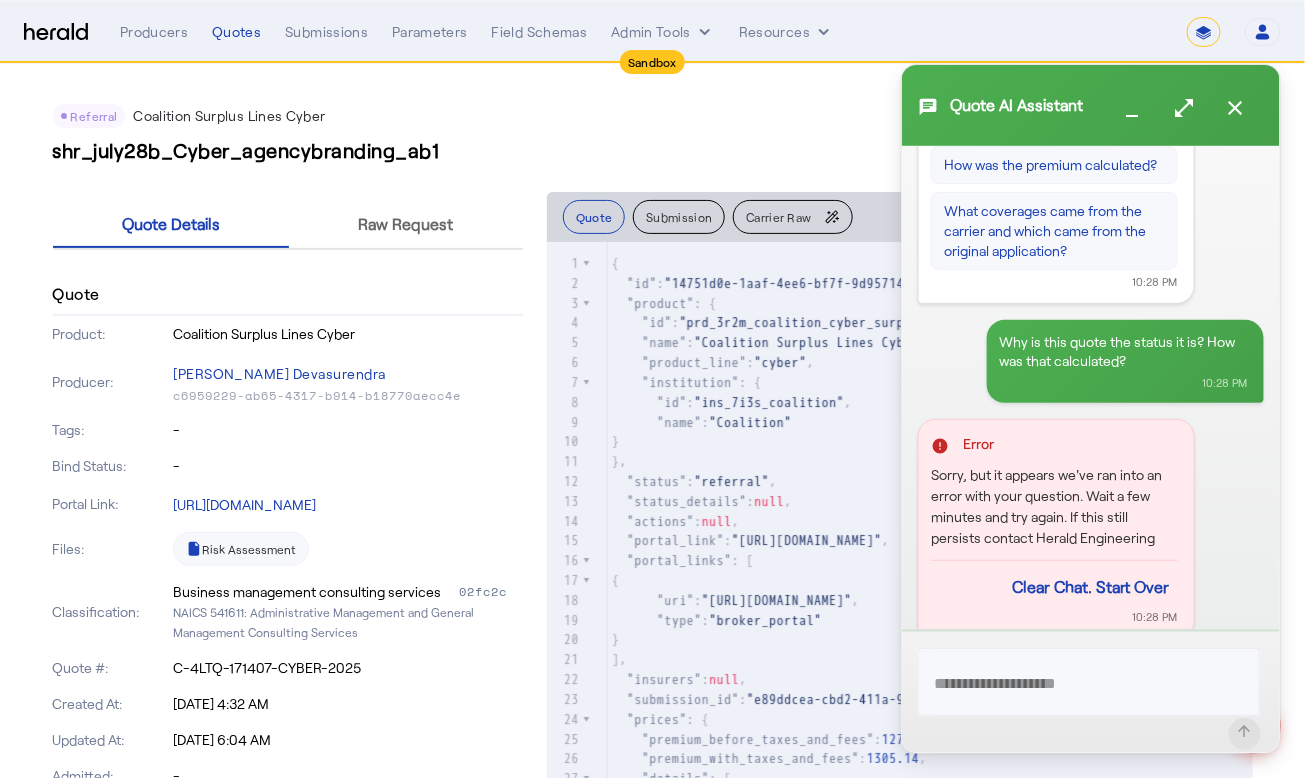 scroll, scrollTop: 351, scrollLeft: 0, axis: vertical 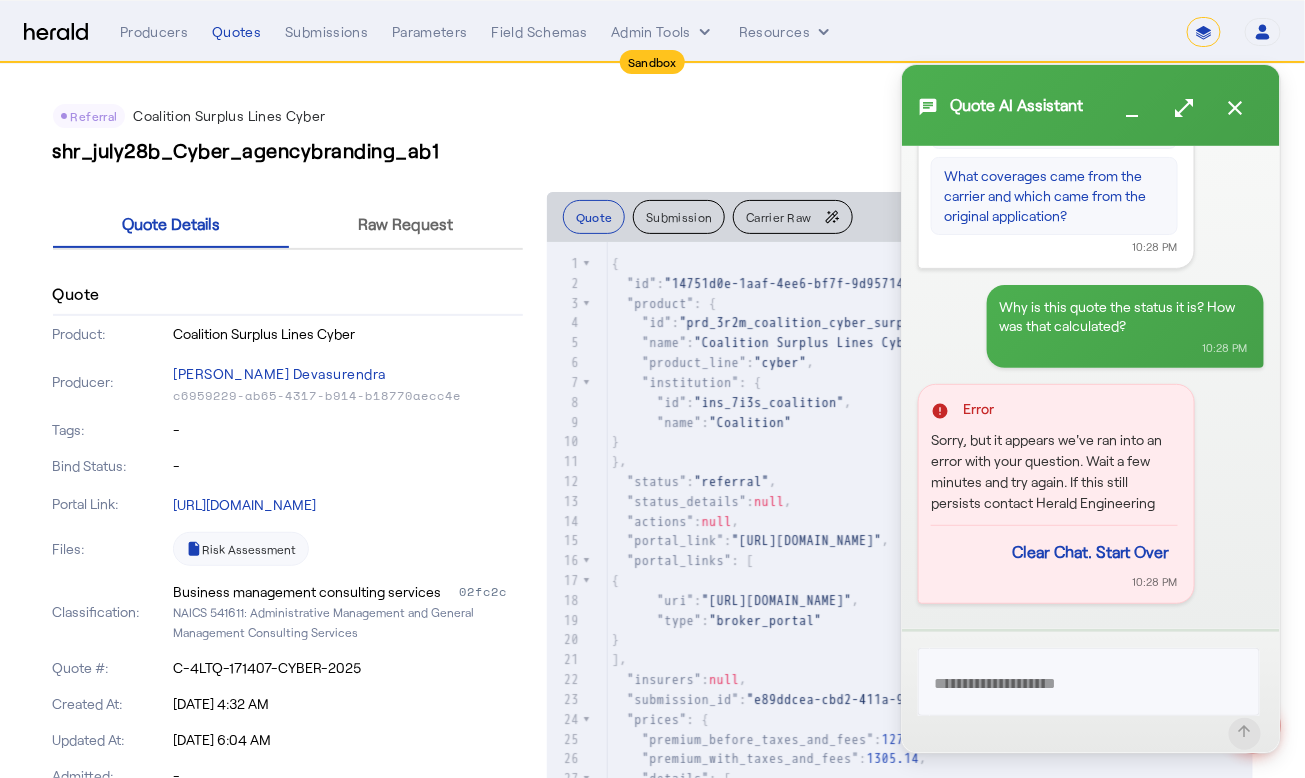 click 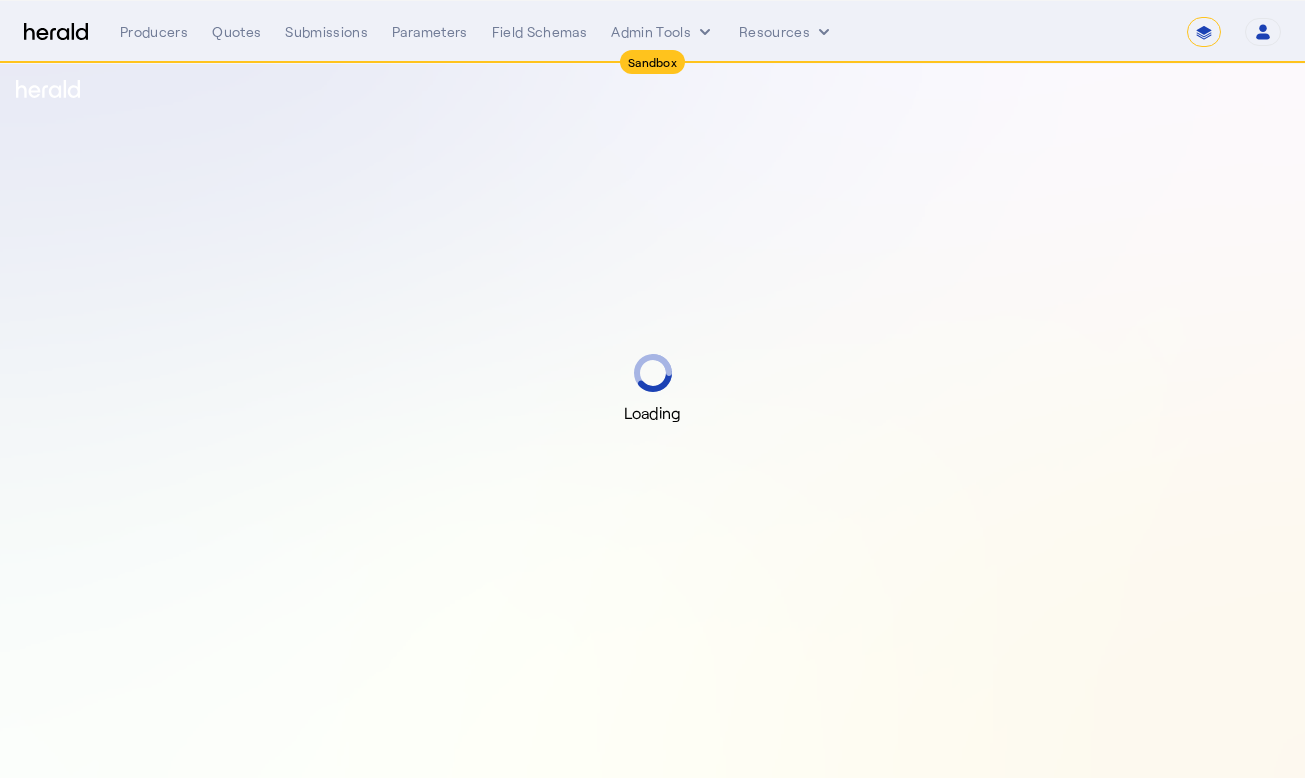 select on "*******" 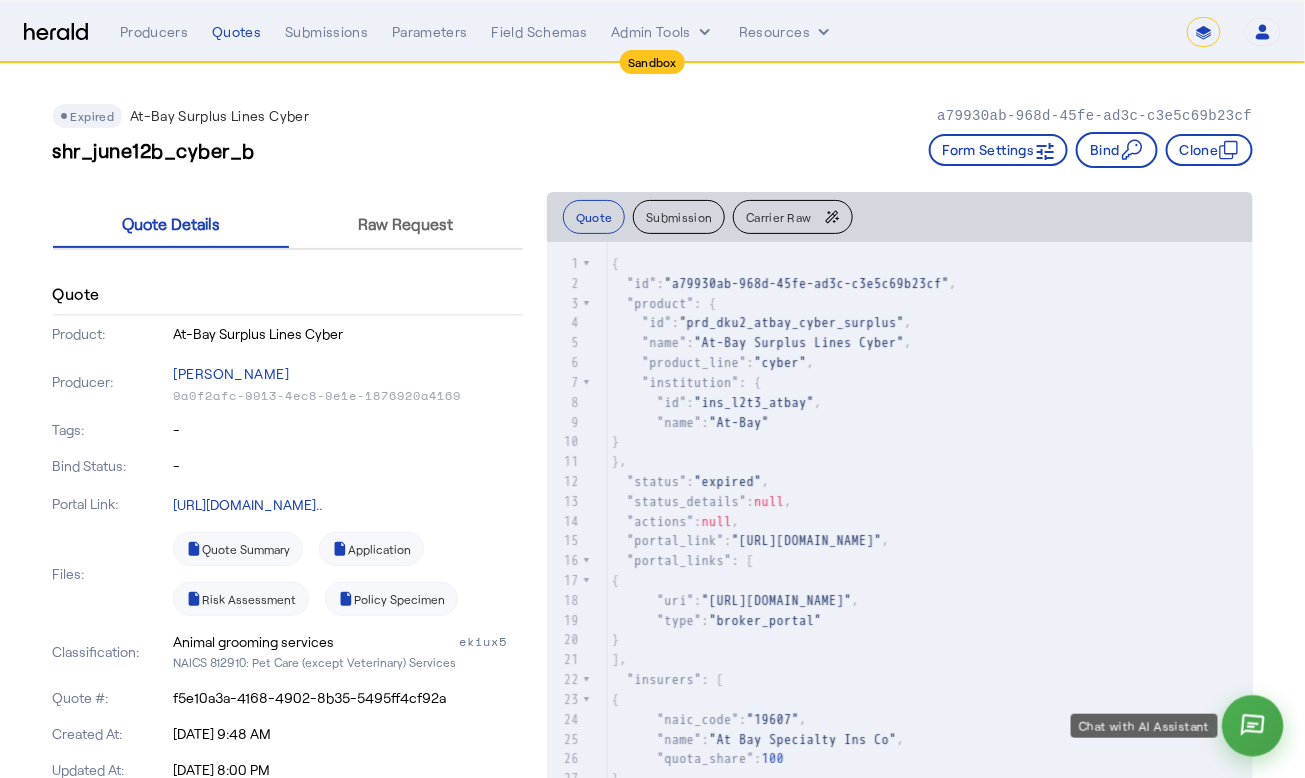 click 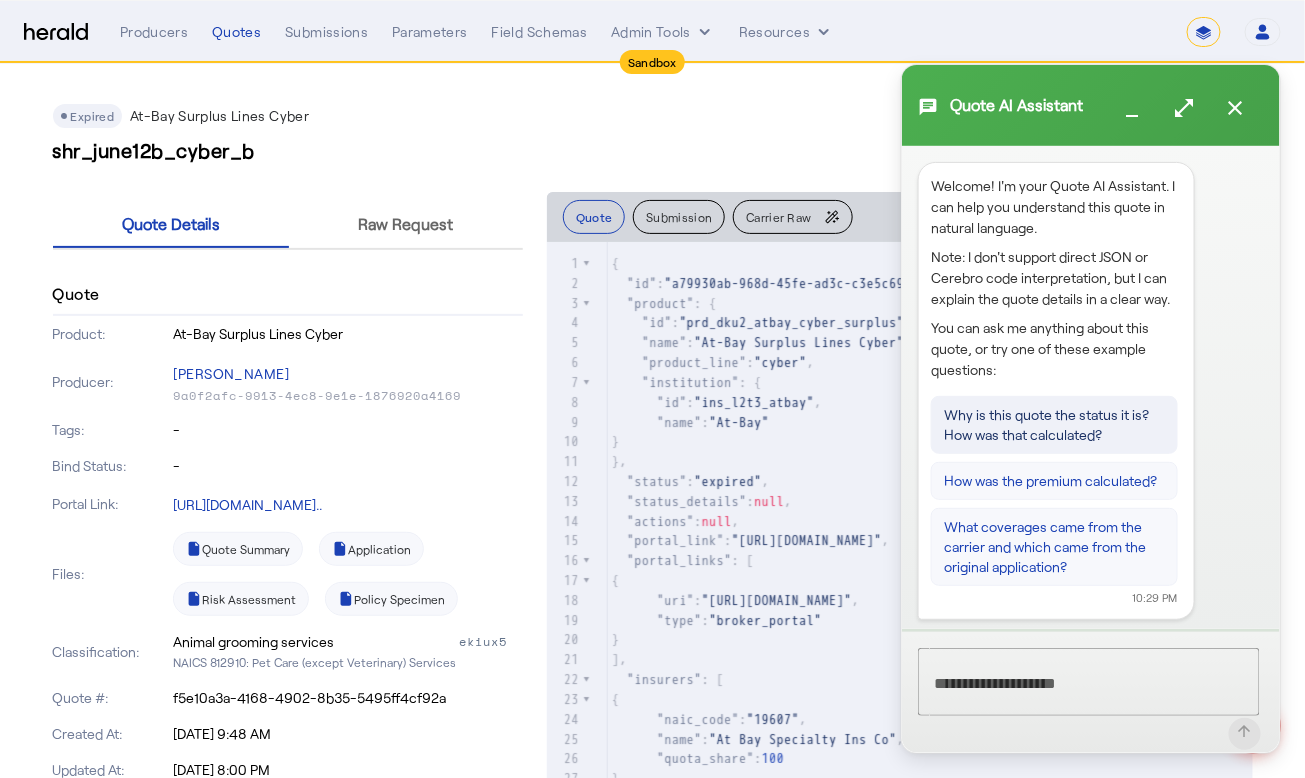 click on "Why is this quote the status it is? How was that calculated?" 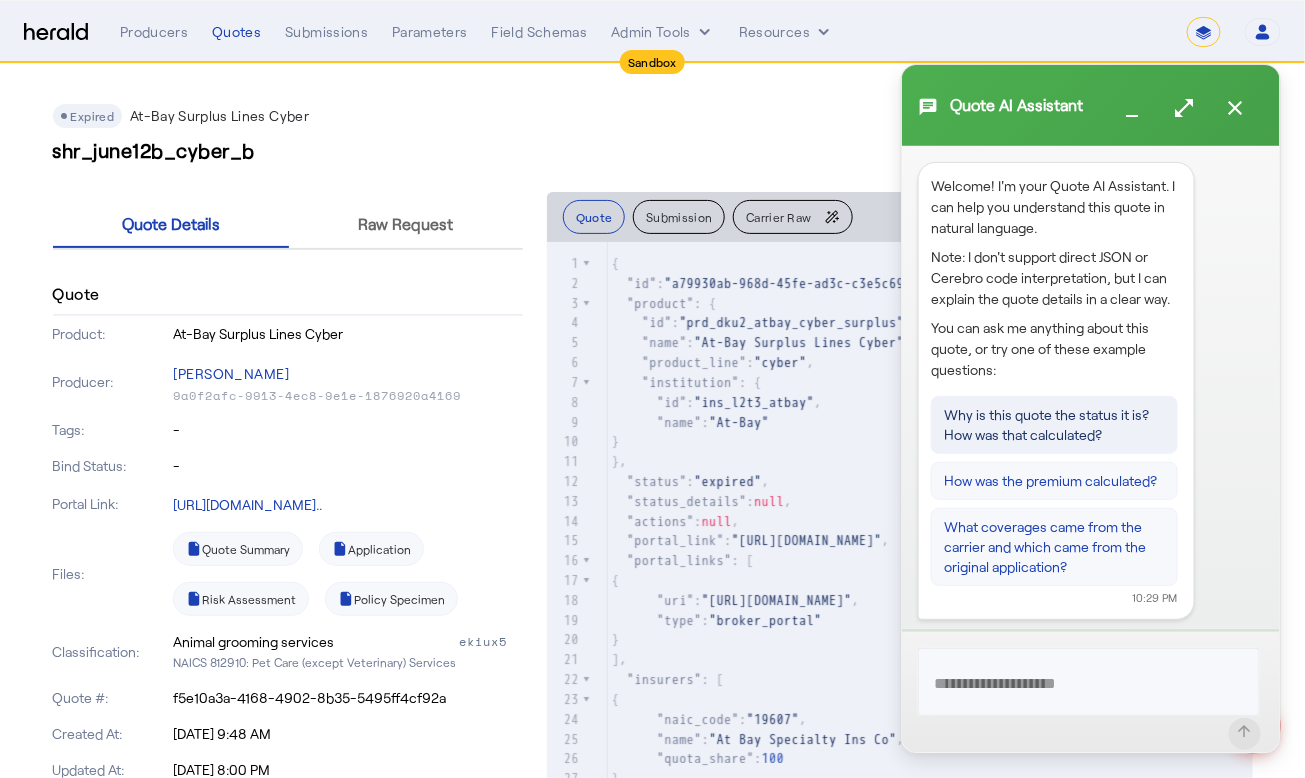 click on "Why is this quote the status it is? How was that calculated?" 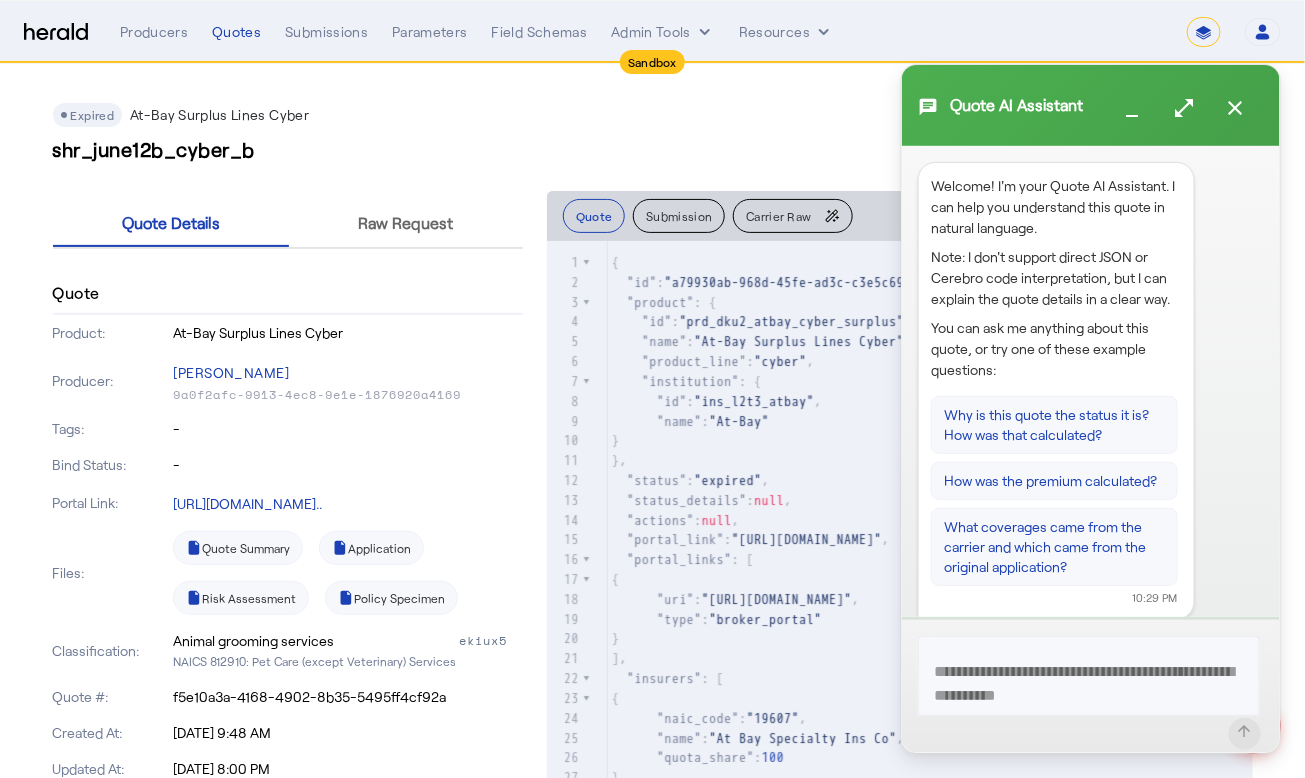 scroll, scrollTop: 0, scrollLeft: 0, axis: both 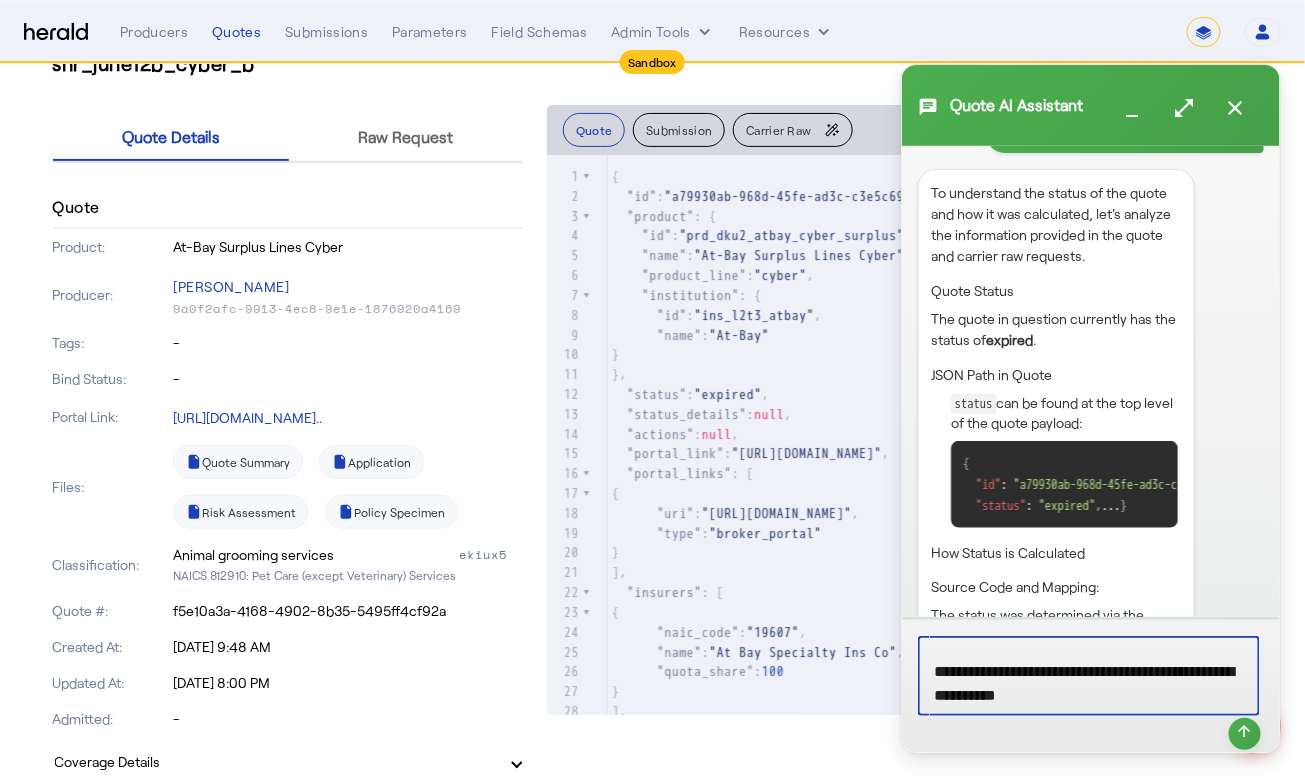 click on "**********" at bounding box center [1089, 676] 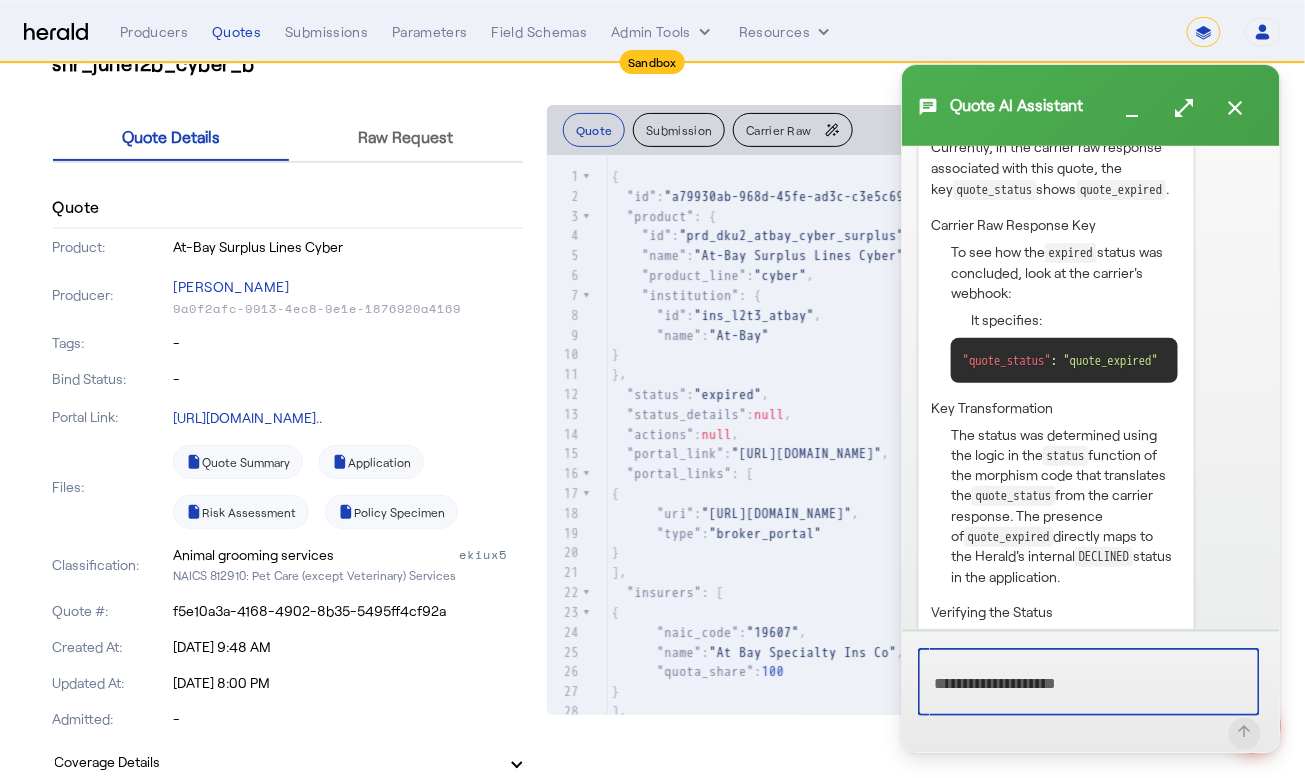 scroll, scrollTop: 1636, scrollLeft: 0, axis: vertical 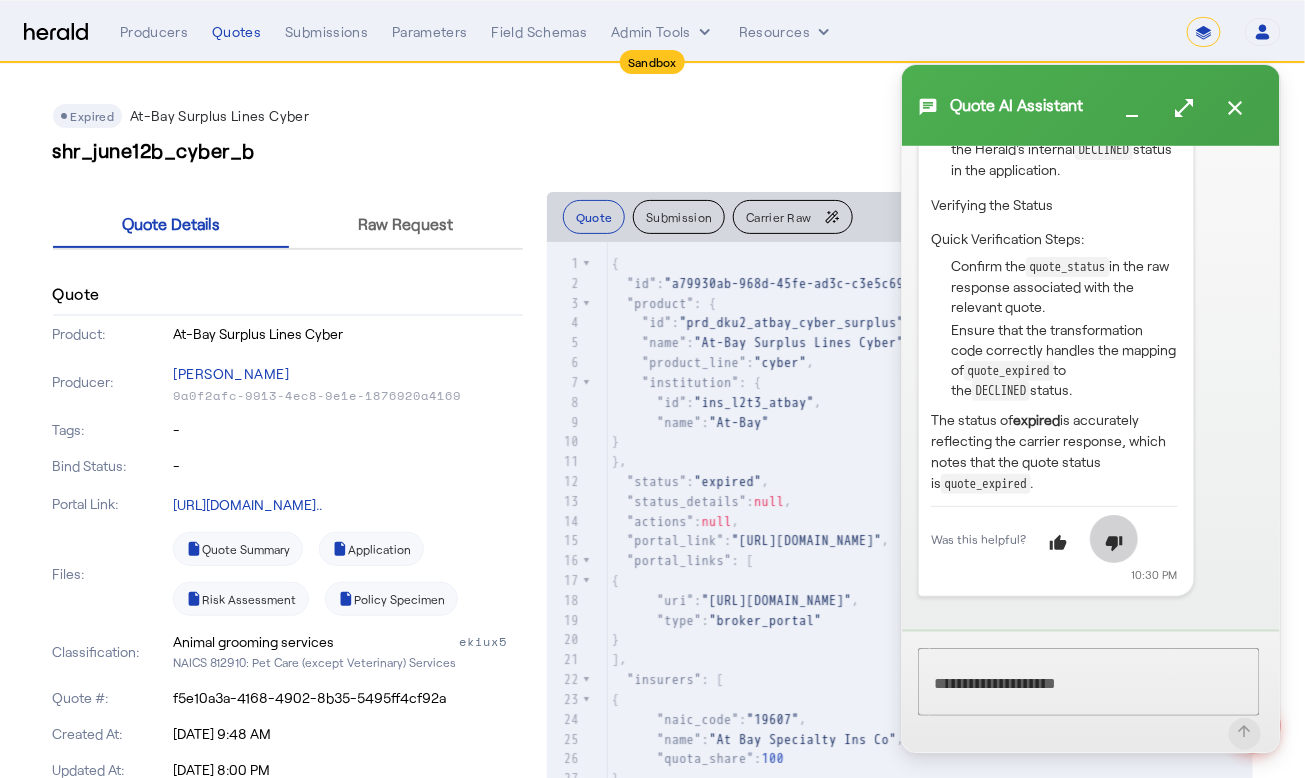 click 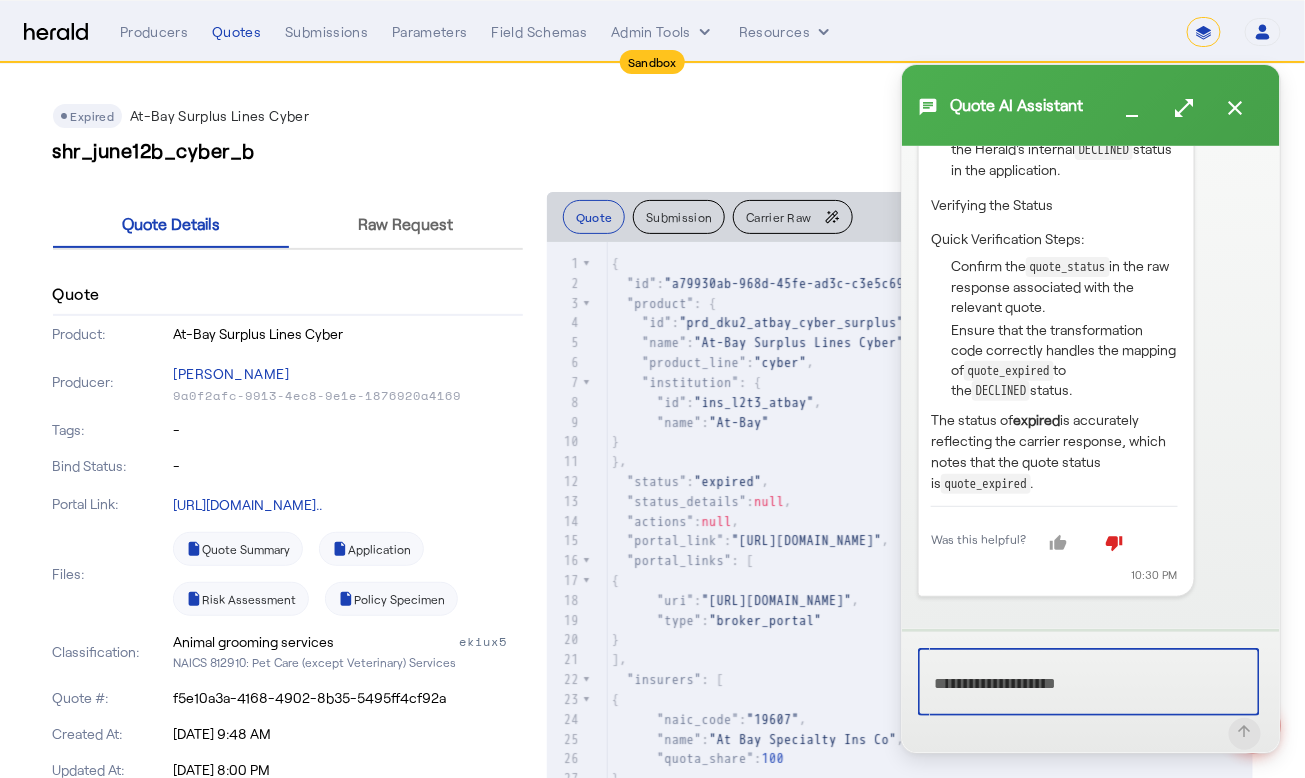 click at bounding box center (1089, 682) 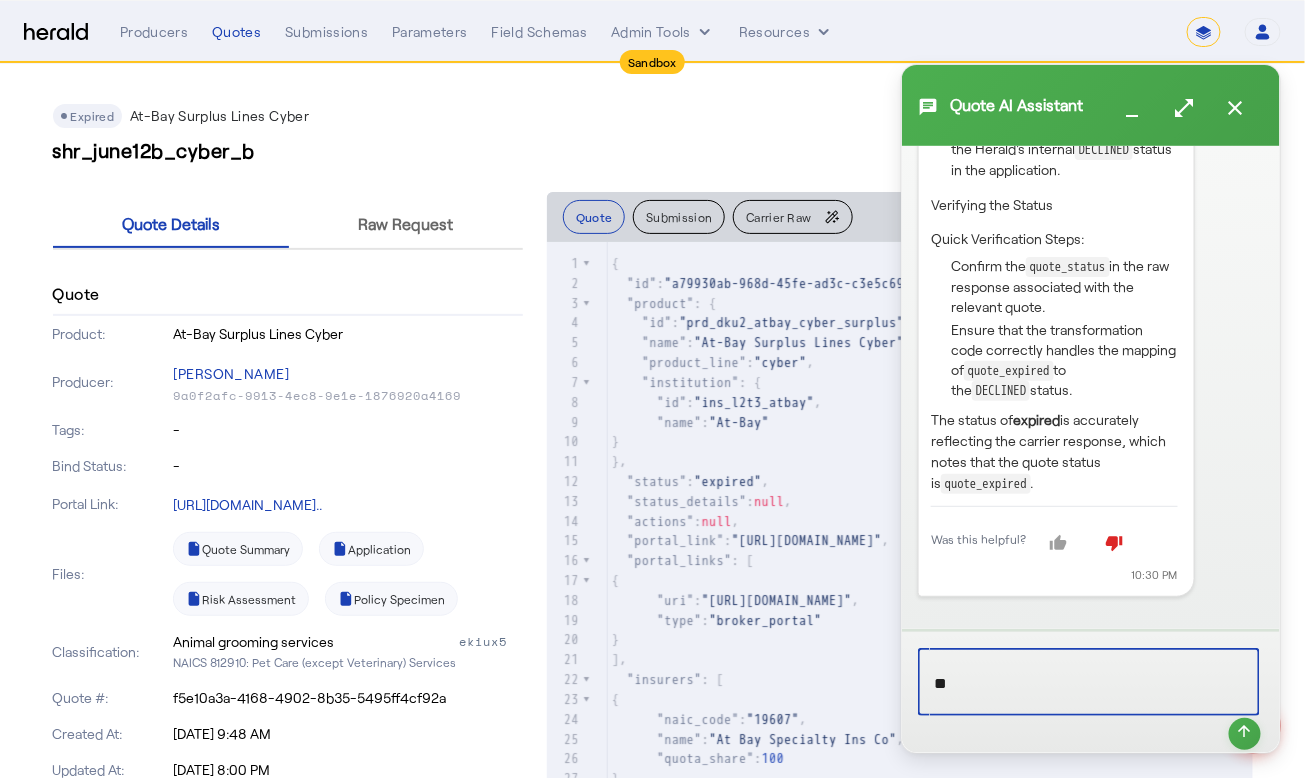 type on "*" 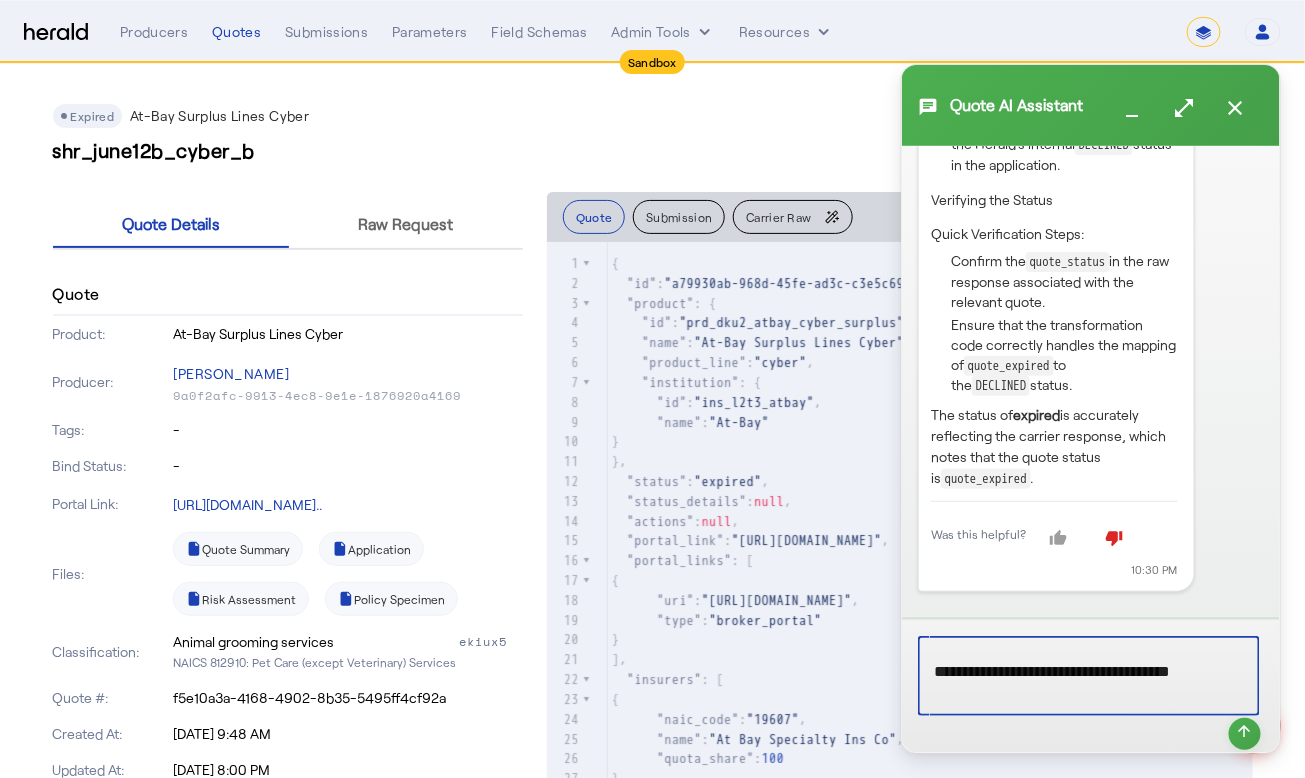 scroll, scrollTop: 6, scrollLeft: 0, axis: vertical 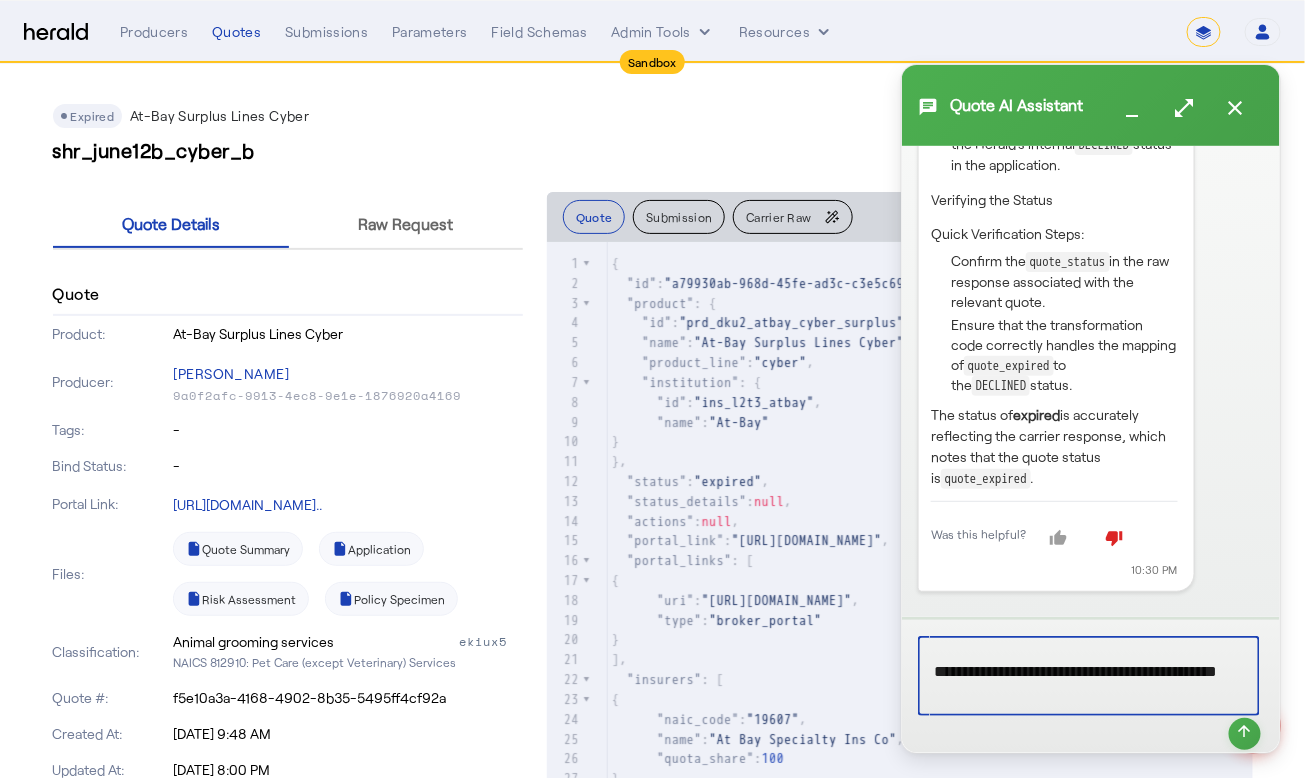 type on "**********" 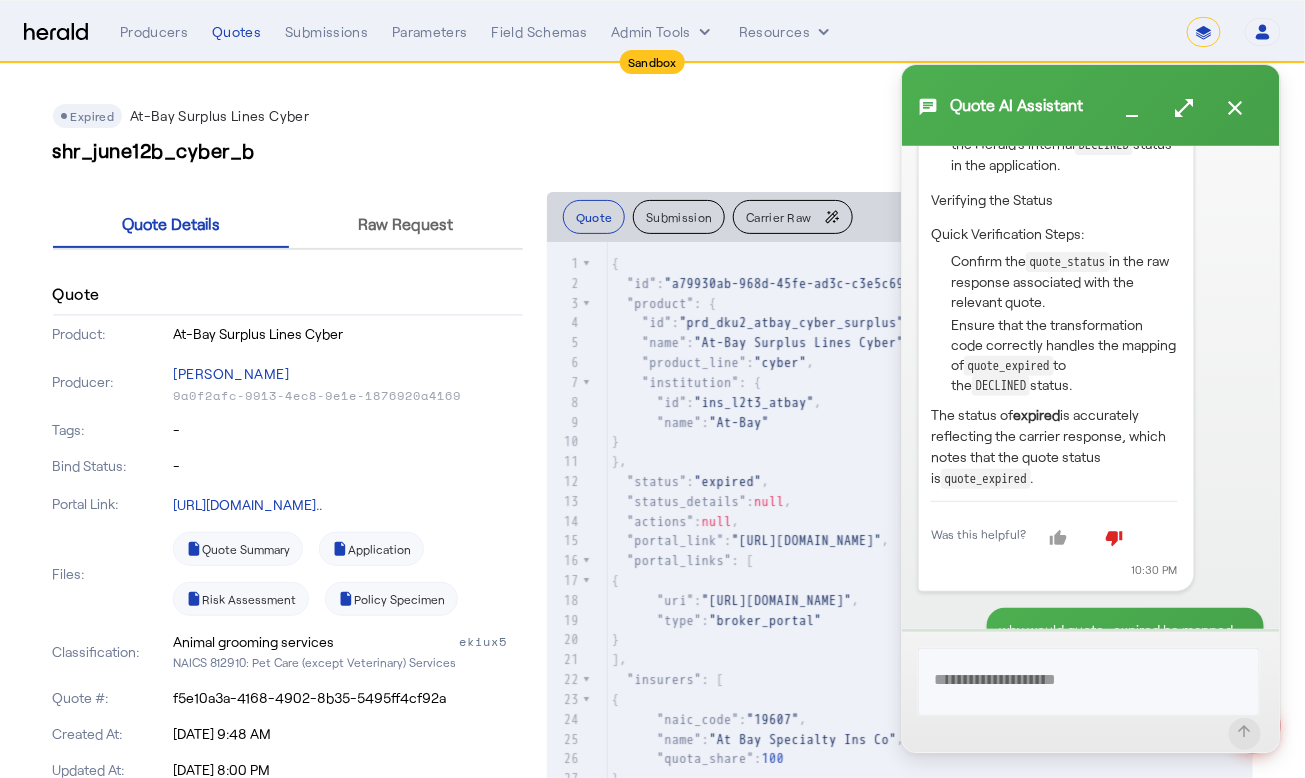 scroll, scrollTop: 0, scrollLeft: 0, axis: both 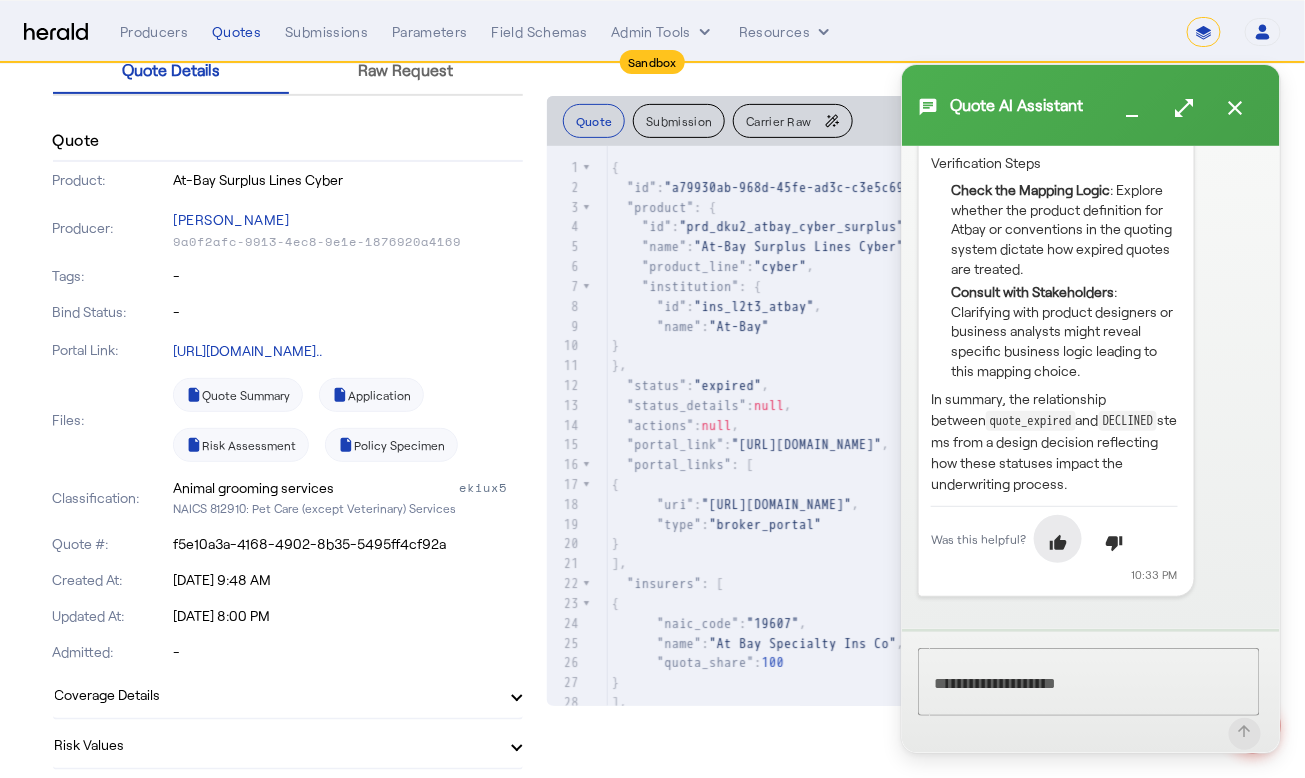click 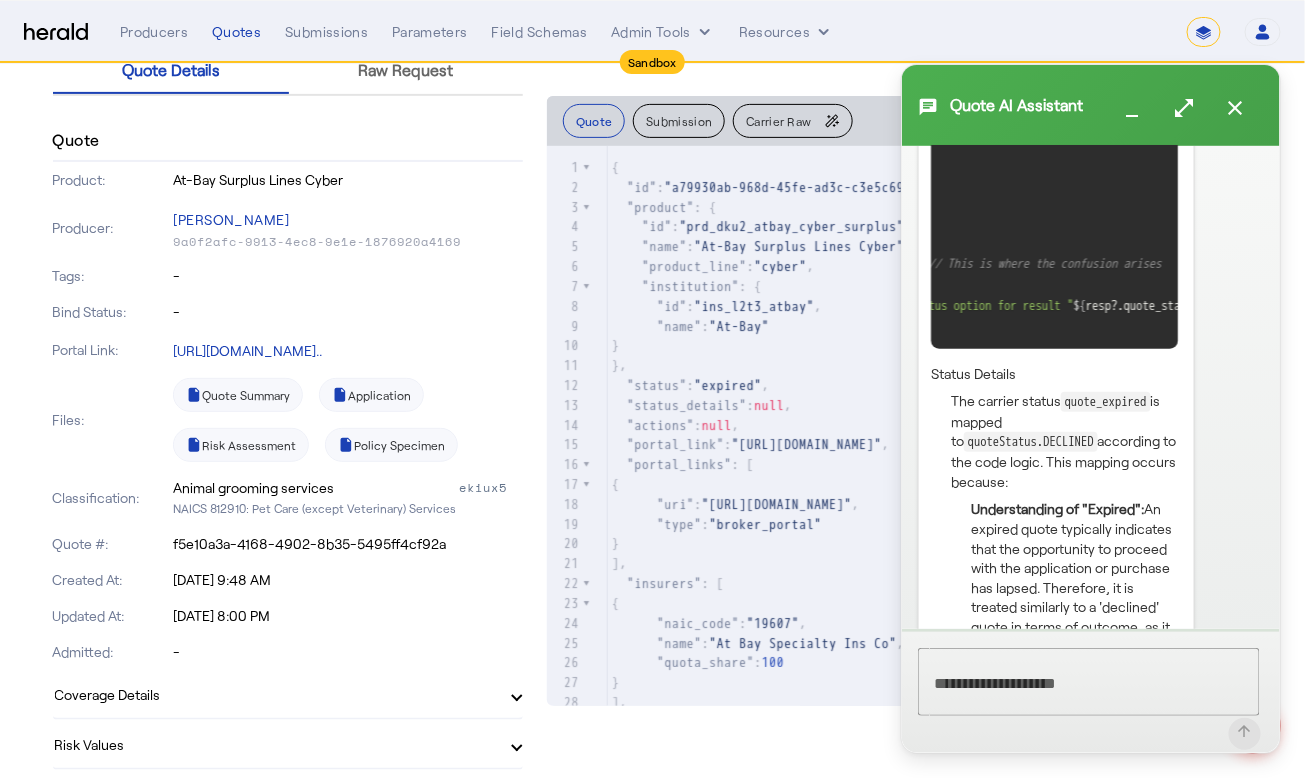scroll, scrollTop: 2910, scrollLeft: 0, axis: vertical 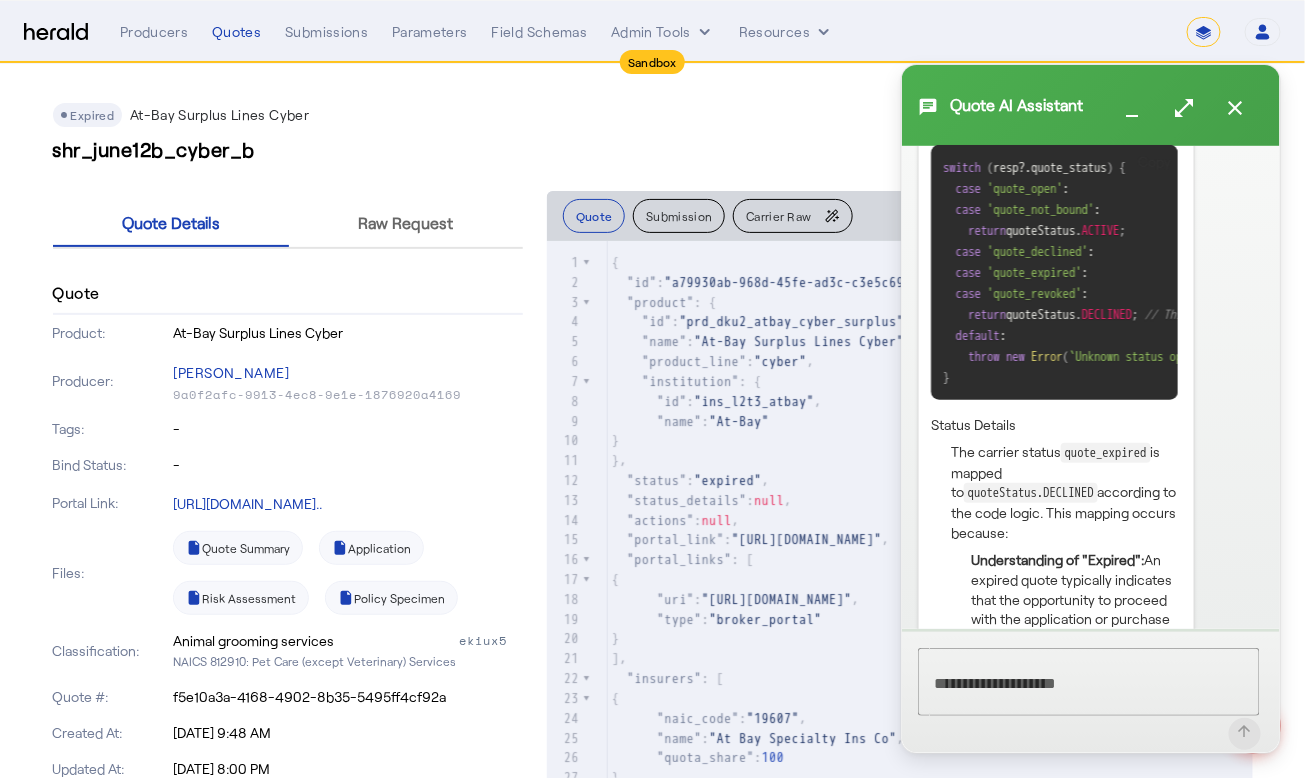 click on "'quote_expired'" 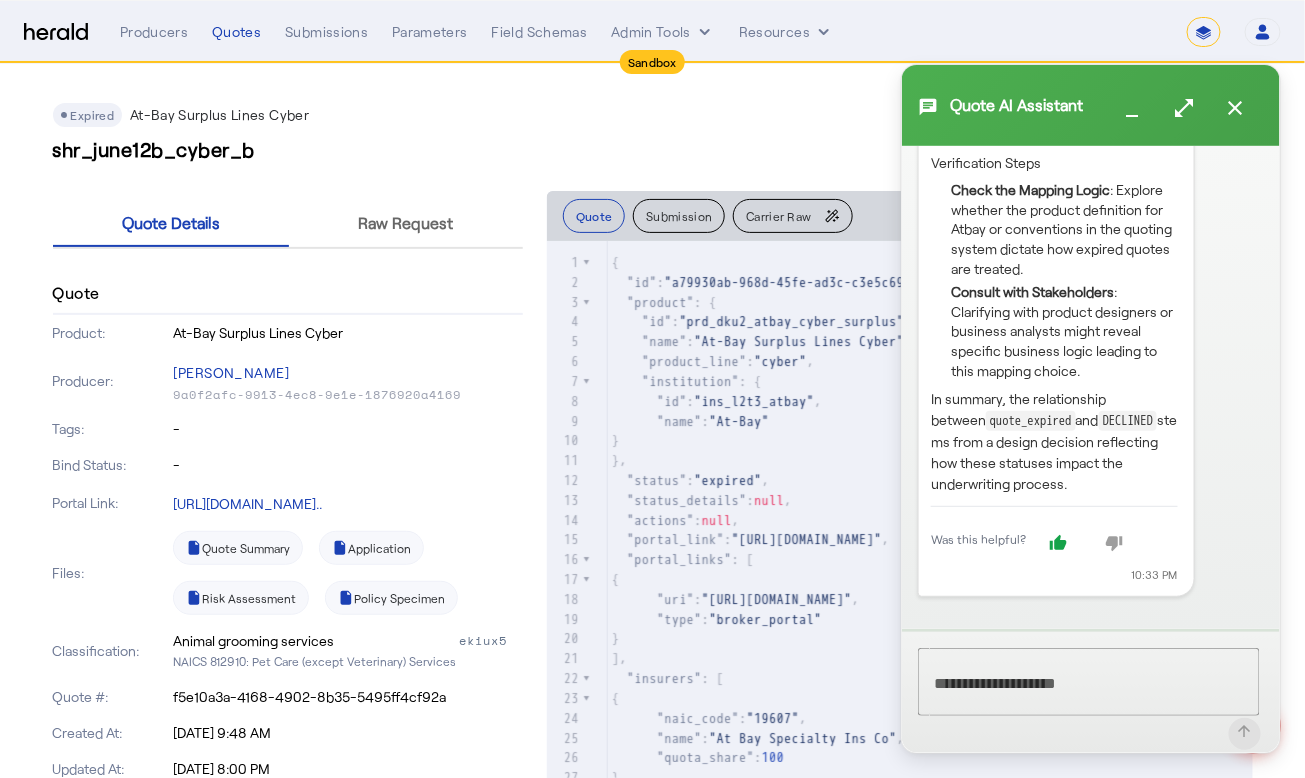 scroll, scrollTop: 3860, scrollLeft: 0, axis: vertical 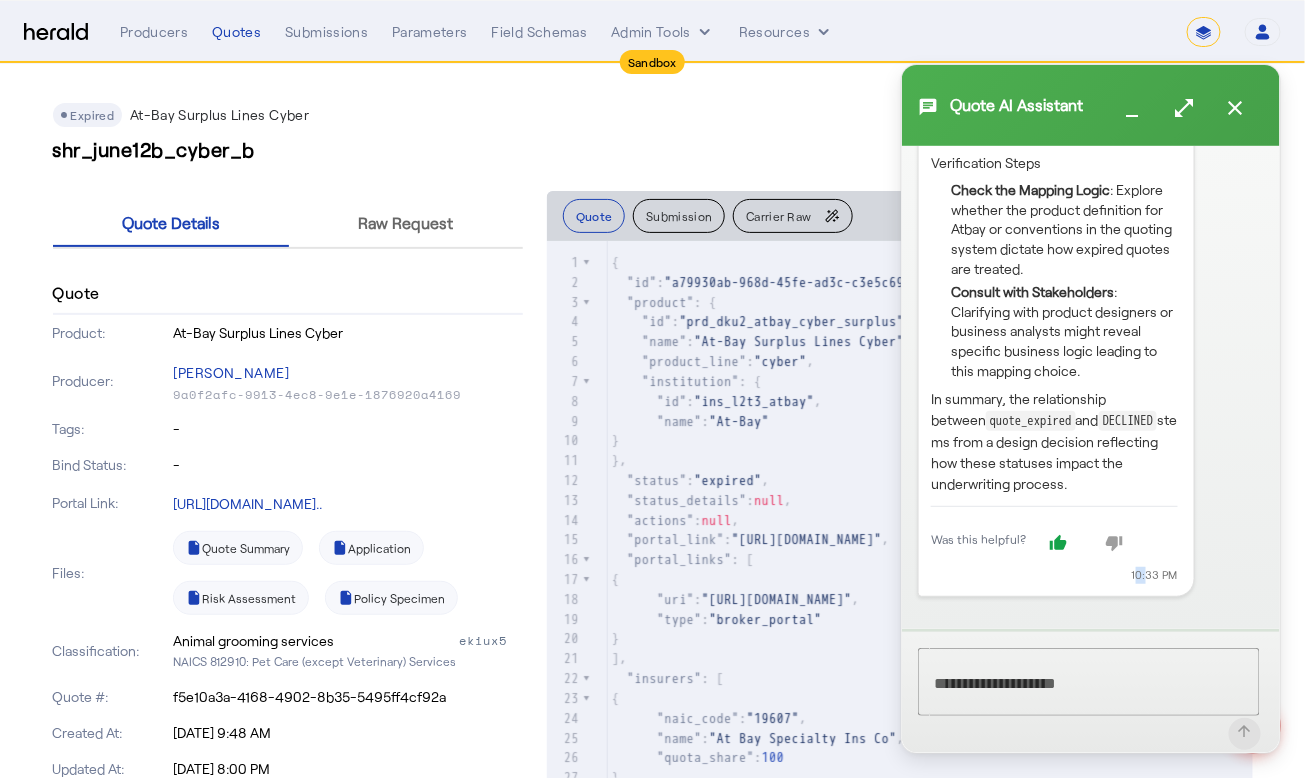 click on "Was this helpful? thumb_up thumb_down" 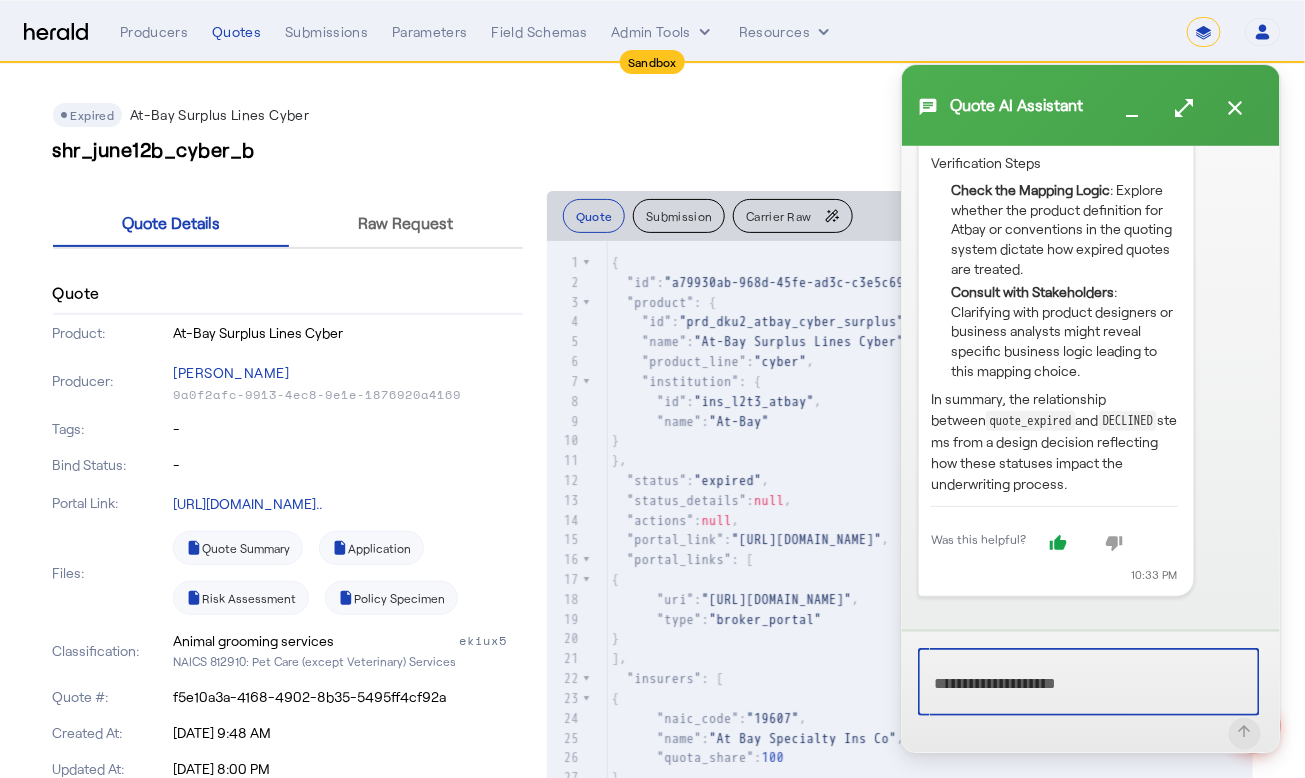 click at bounding box center (1089, 682) 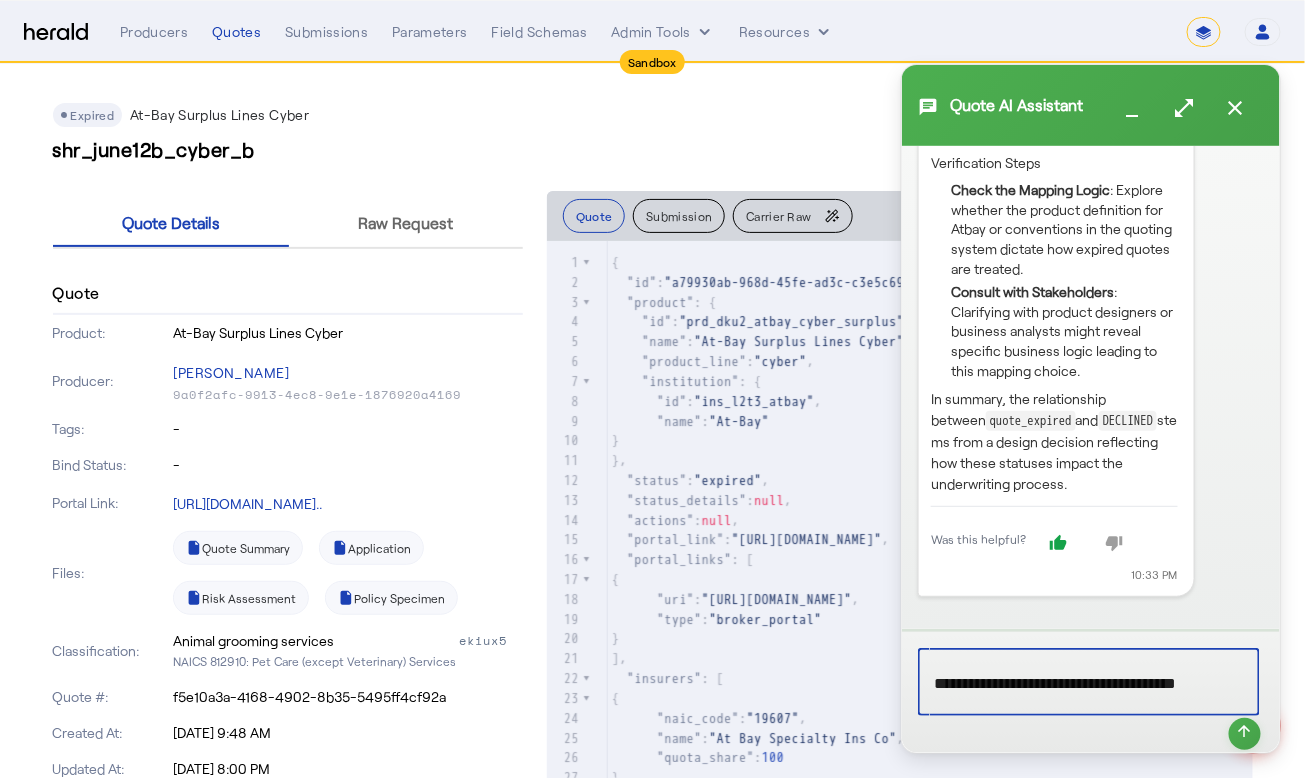 scroll, scrollTop: 6, scrollLeft: 0, axis: vertical 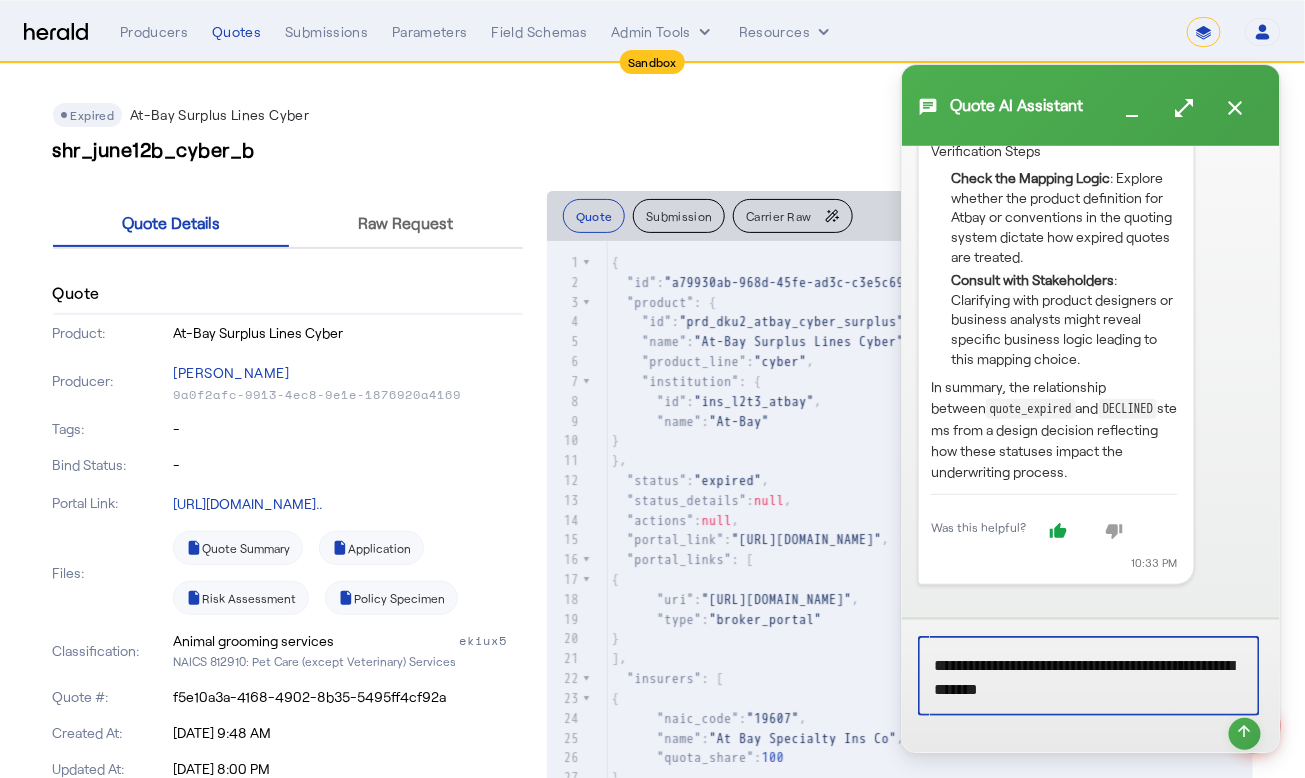 type on "**********" 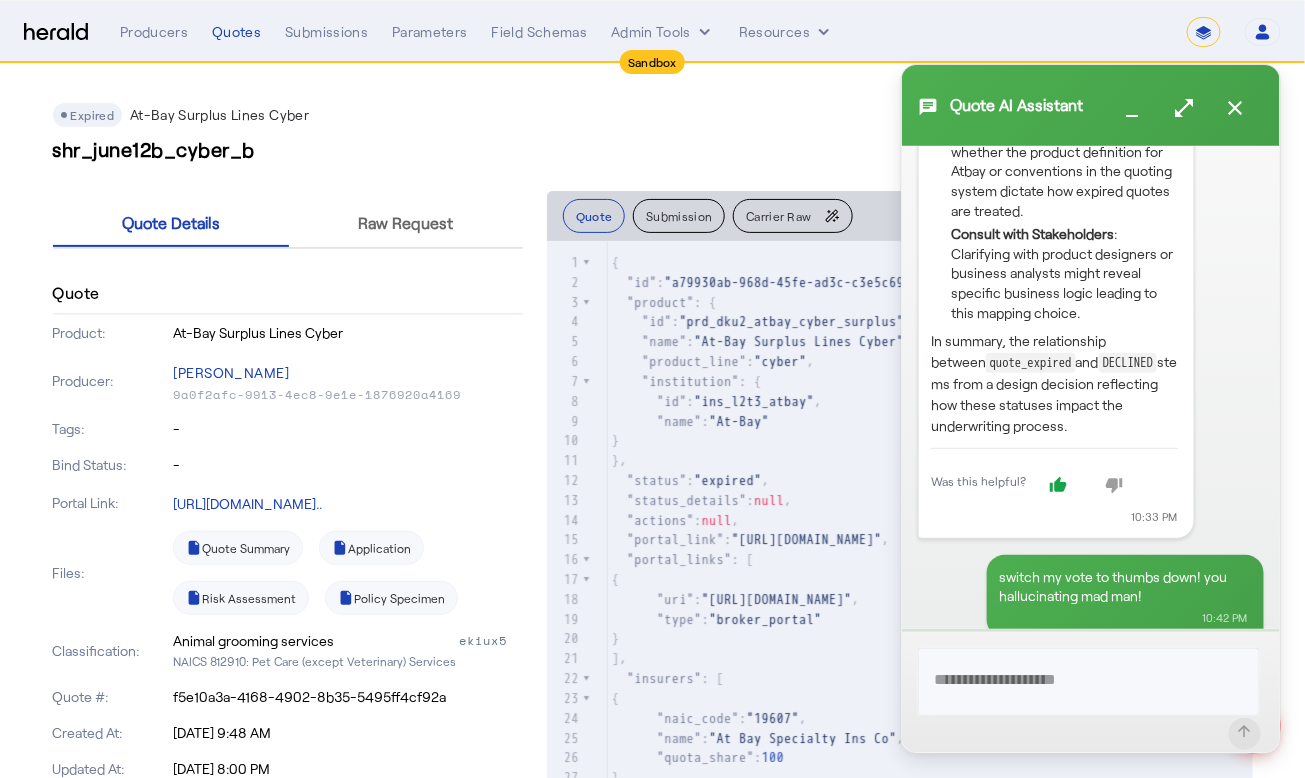 scroll, scrollTop: 0, scrollLeft: 0, axis: both 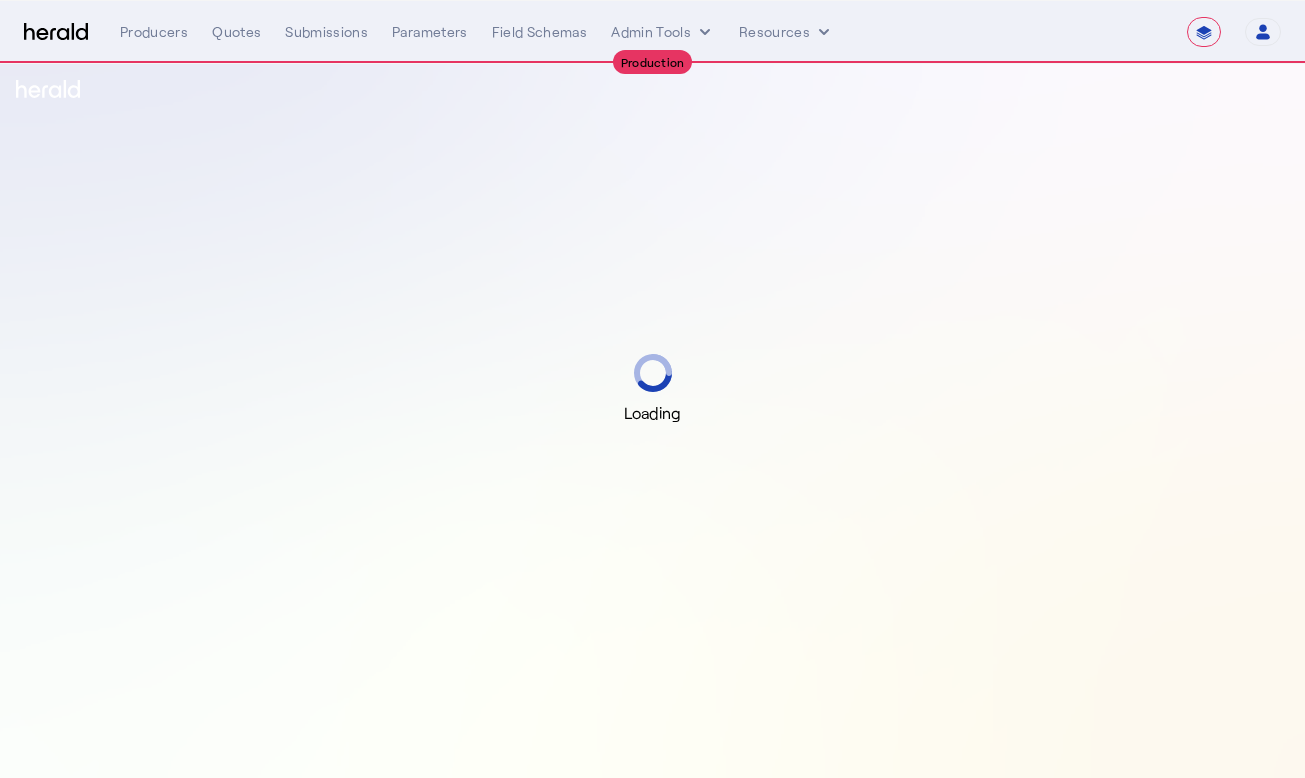 select on "**********" 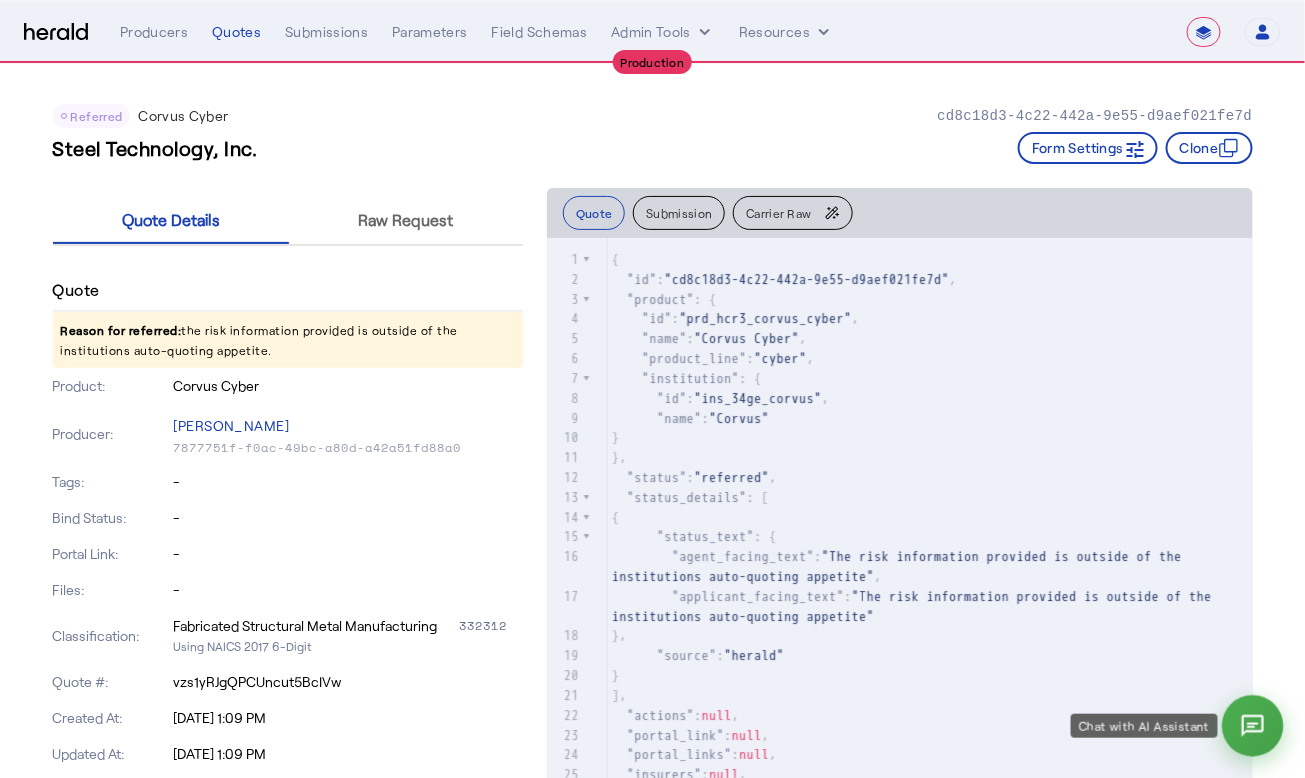 click 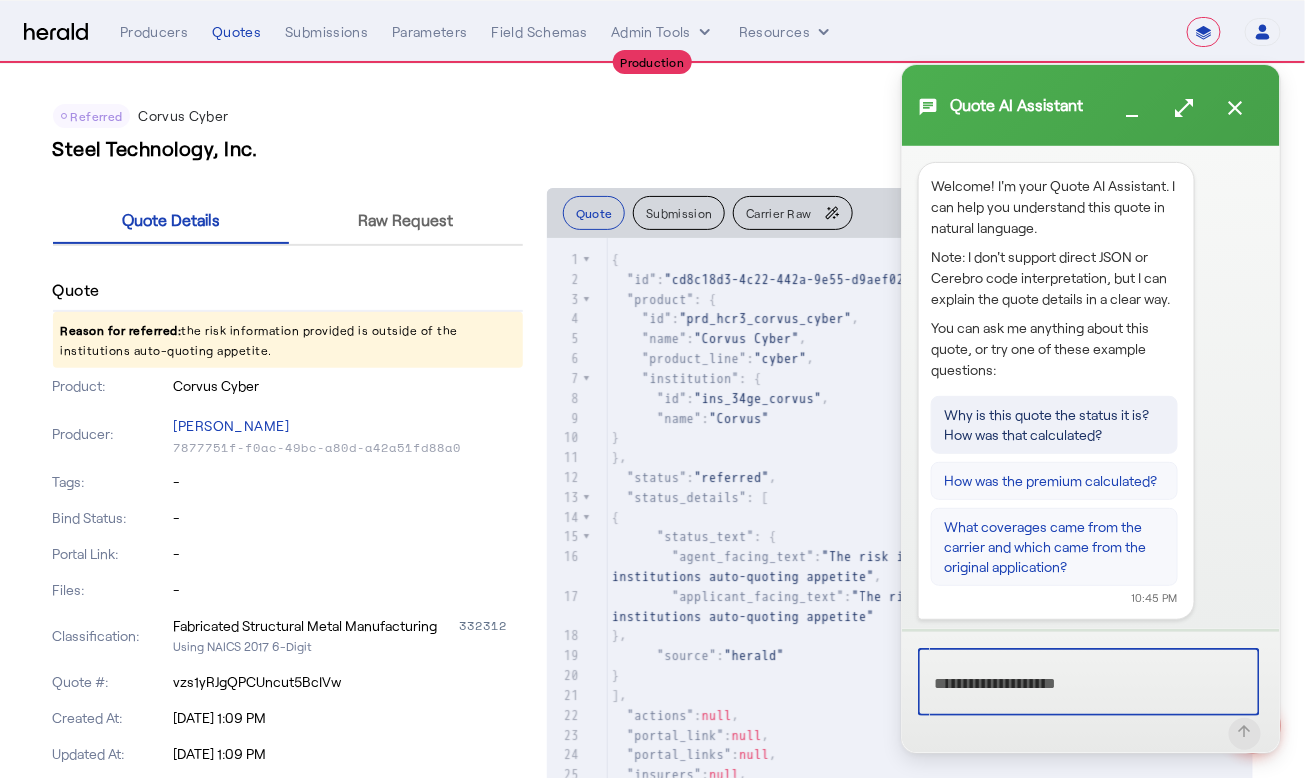 click on "Why is this quote the status it is? How was that calculated?" 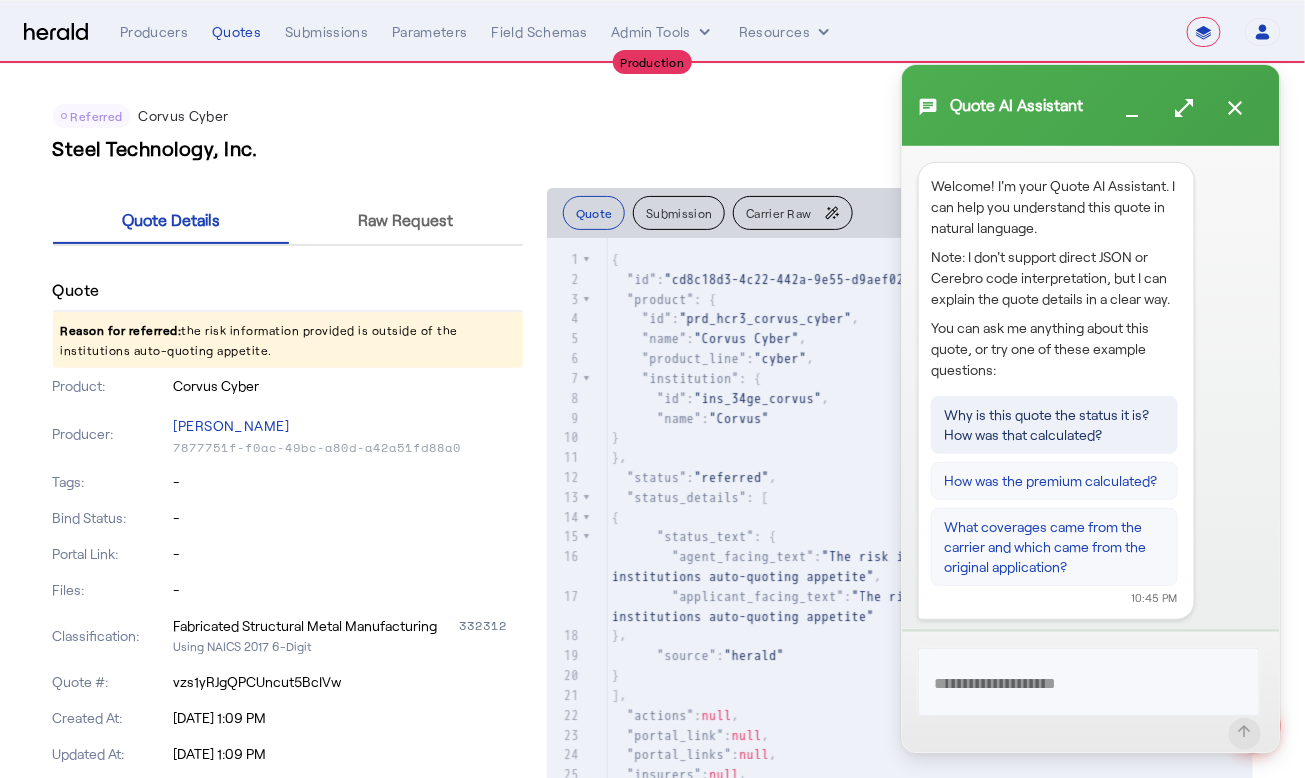 click on "Why is this quote the status it is? How was that calculated?" 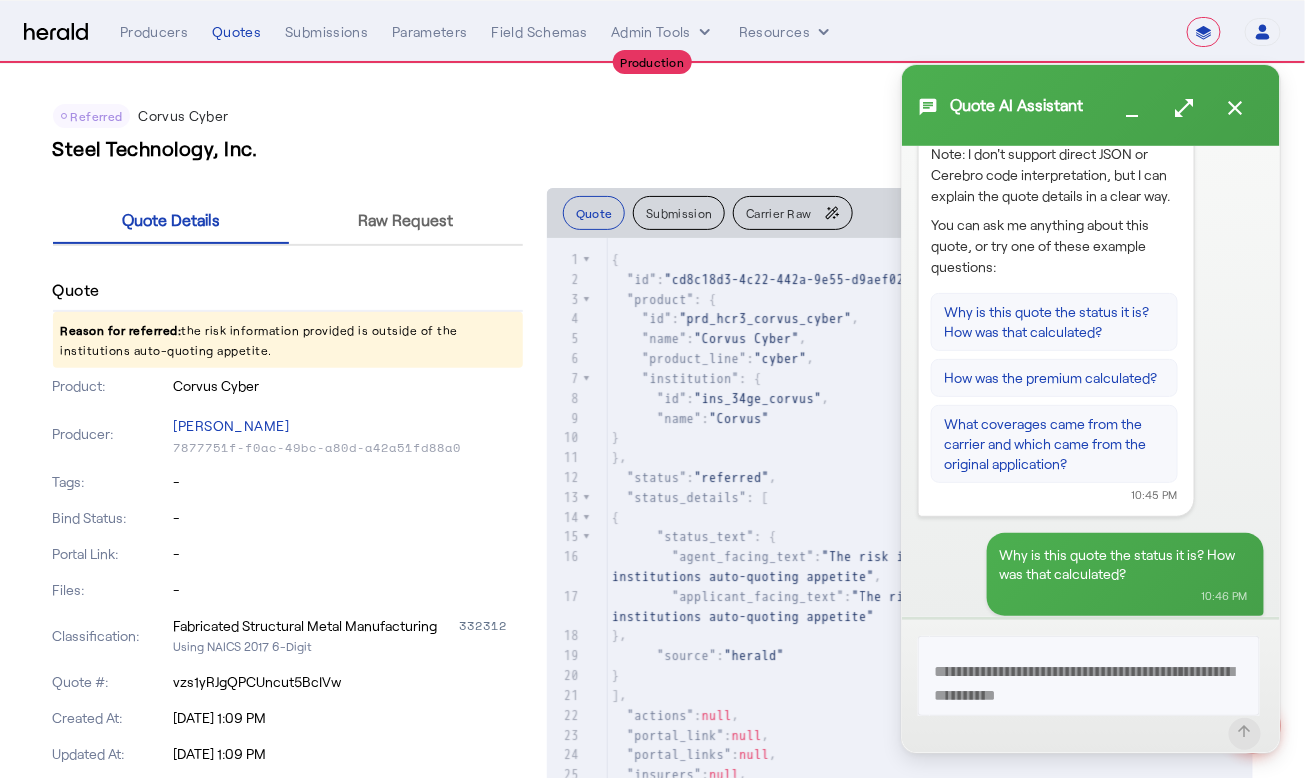 scroll, scrollTop: 196, scrollLeft: 0, axis: vertical 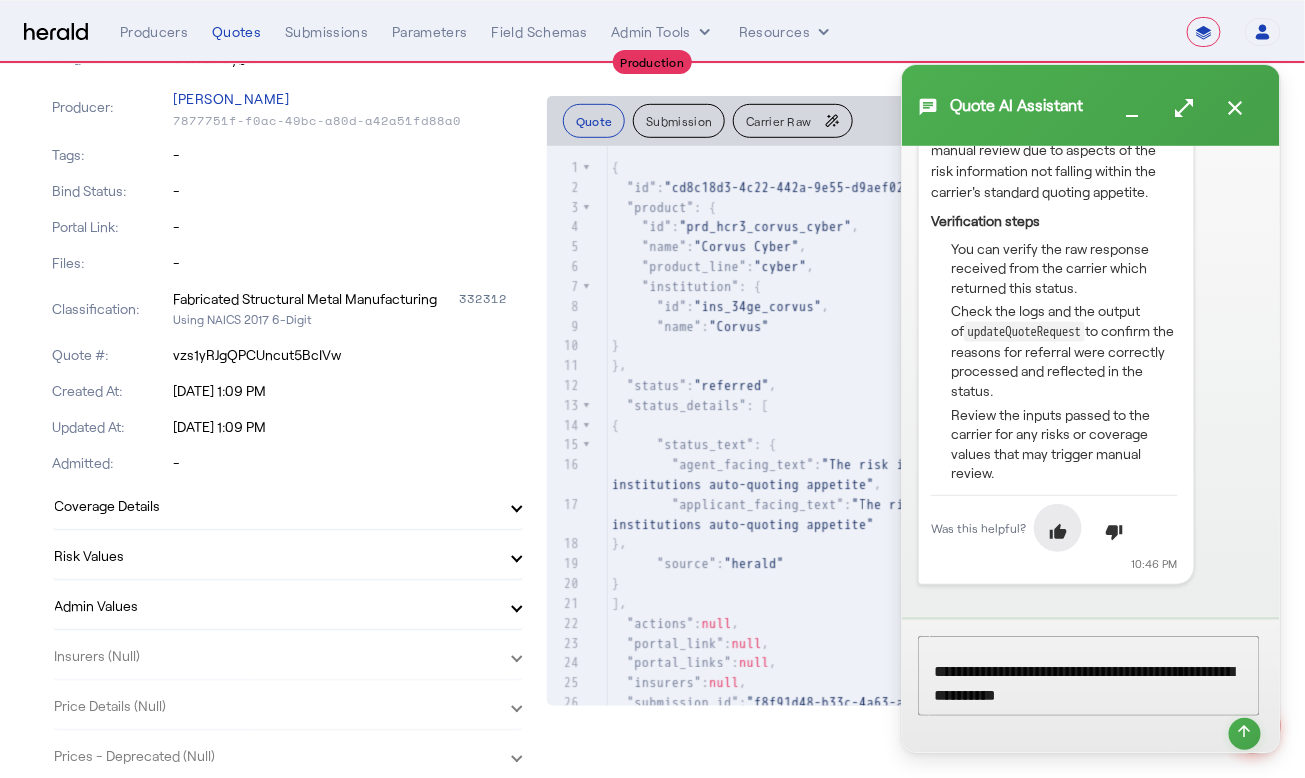click 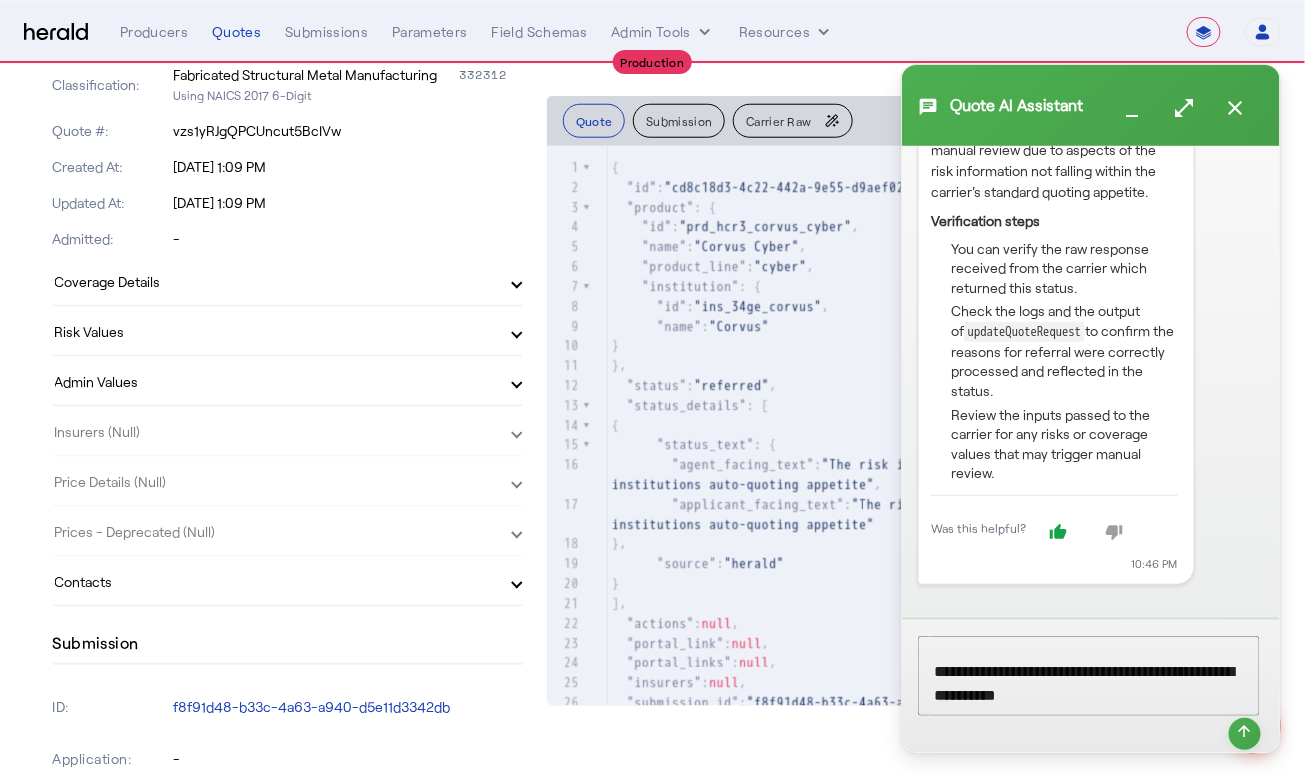 scroll, scrollTop: 553, scrollLeft: 0, axis: vertical 